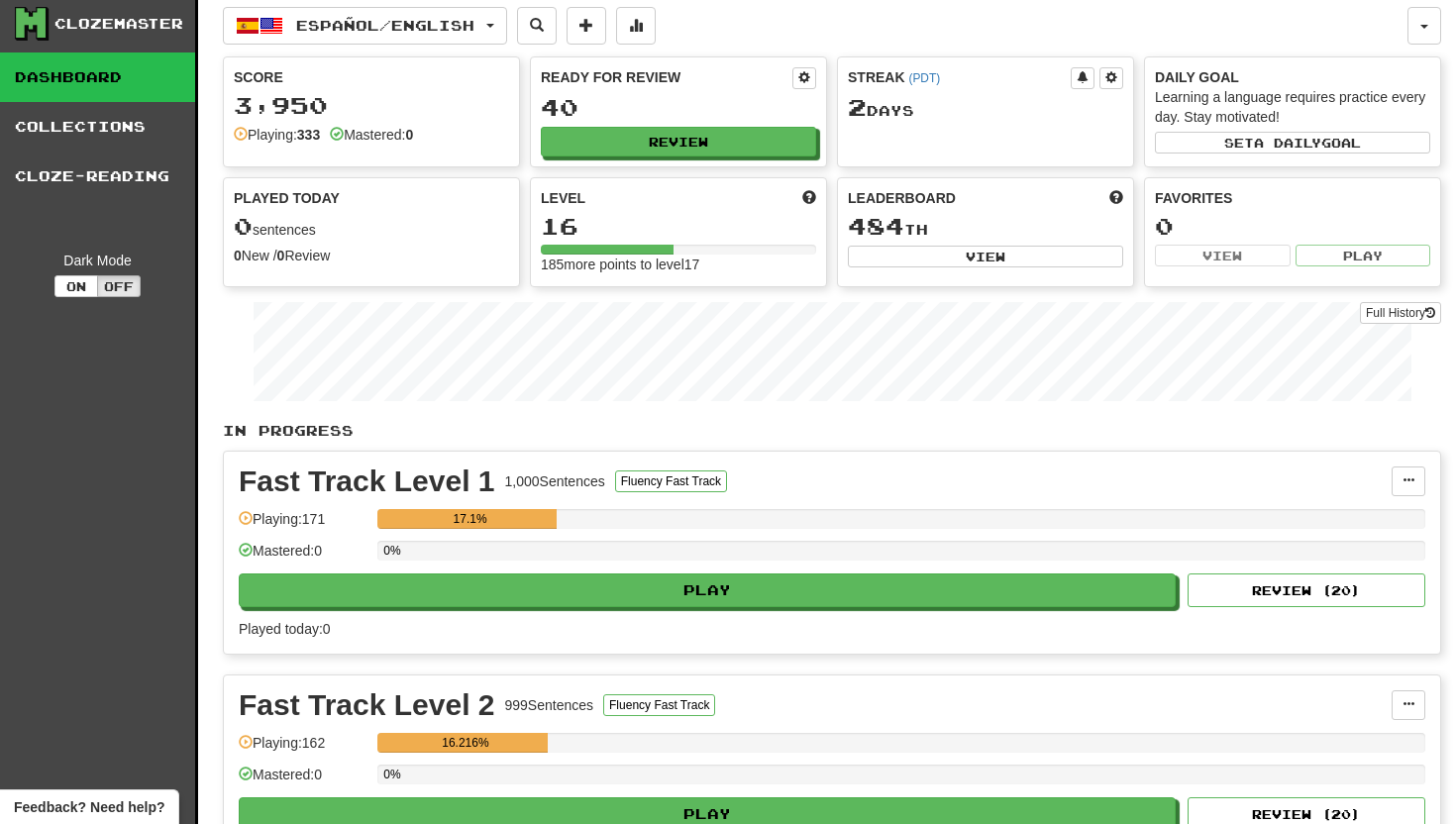 scroll, scrollTop: 0, scrollLeft: 0, axis: both 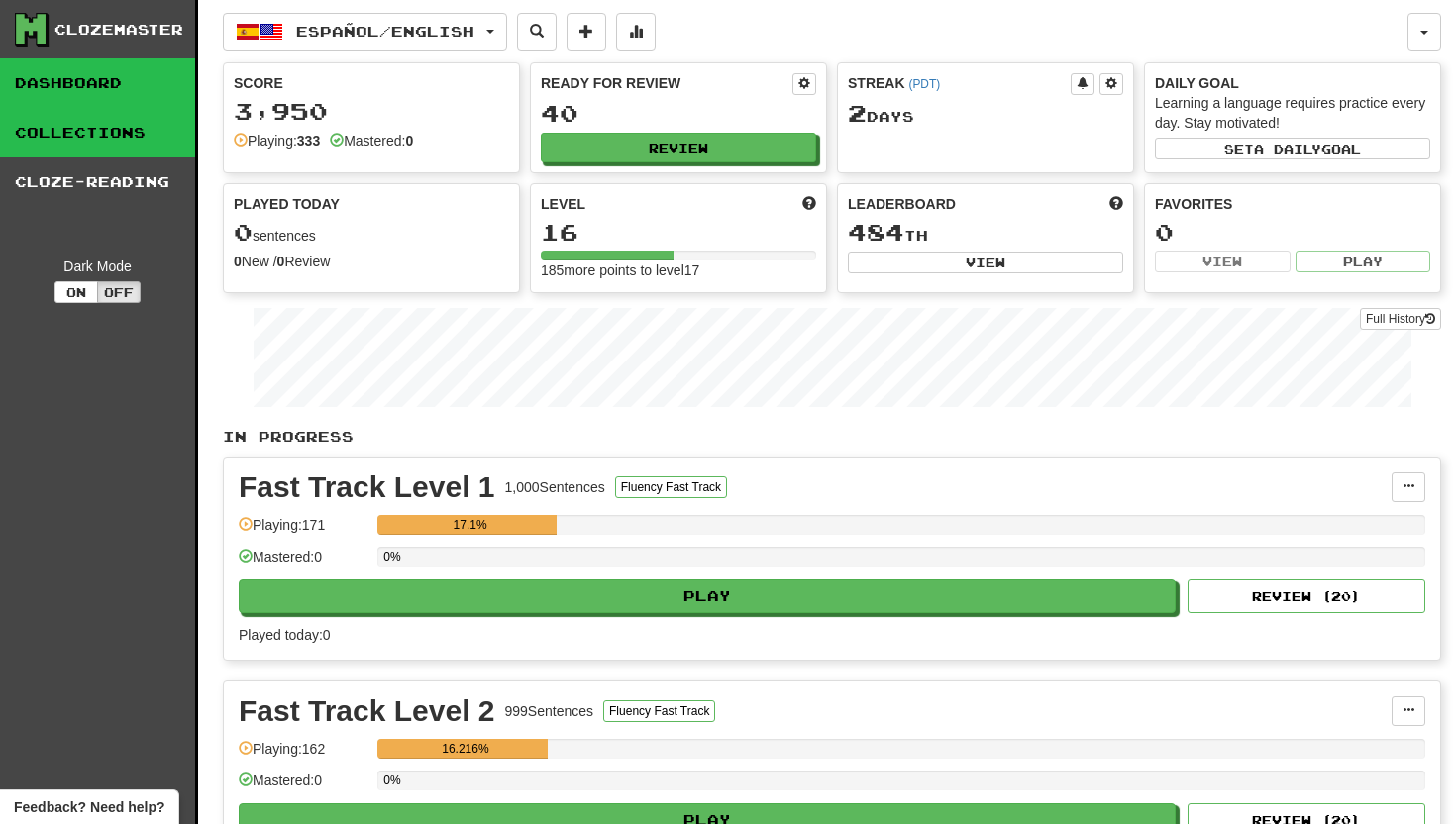 click on "Collections" at bounding box center (97, 133) 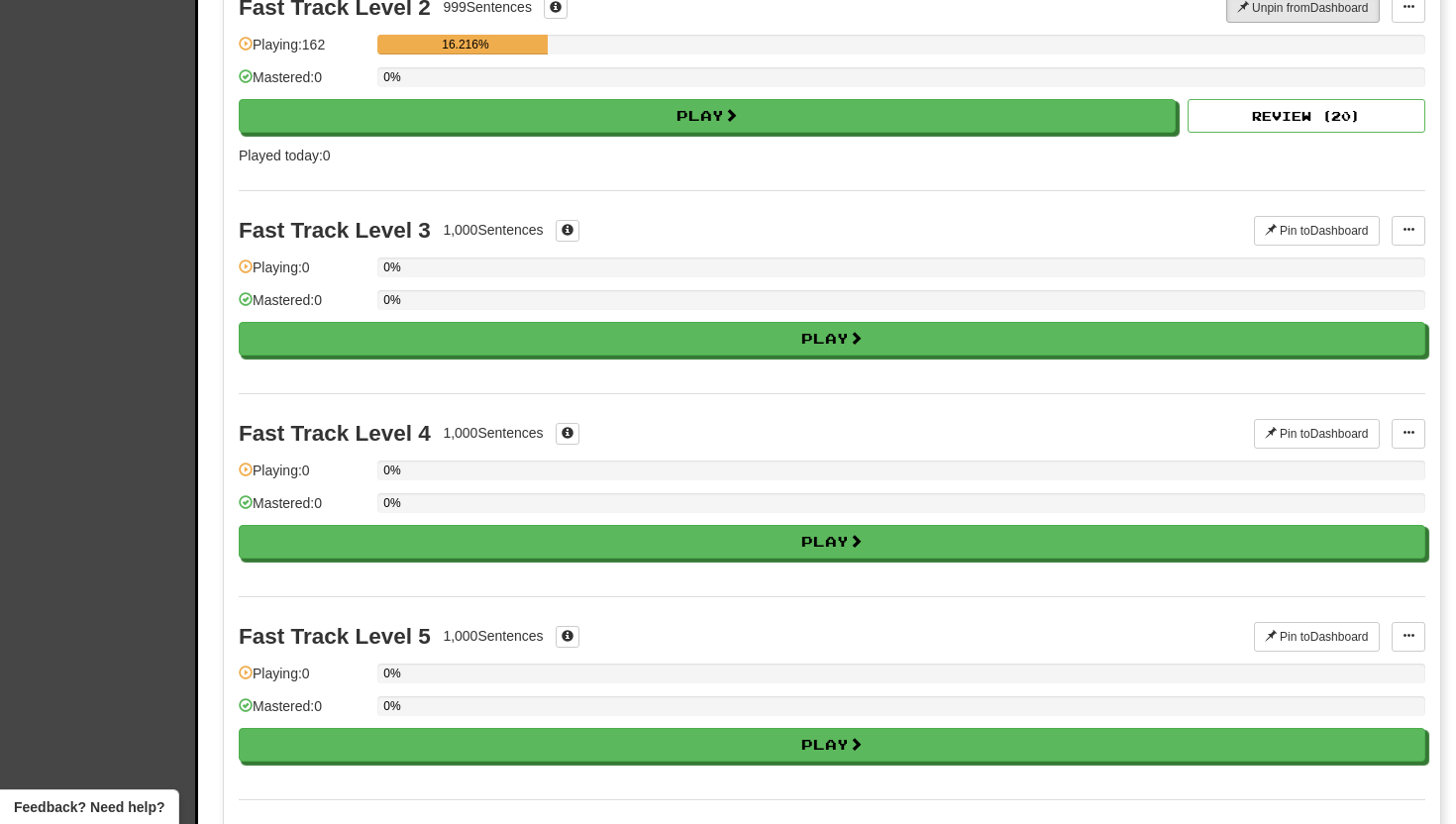 scroll, scrollTop: 389, scrollLeft: 0, axis: vertical 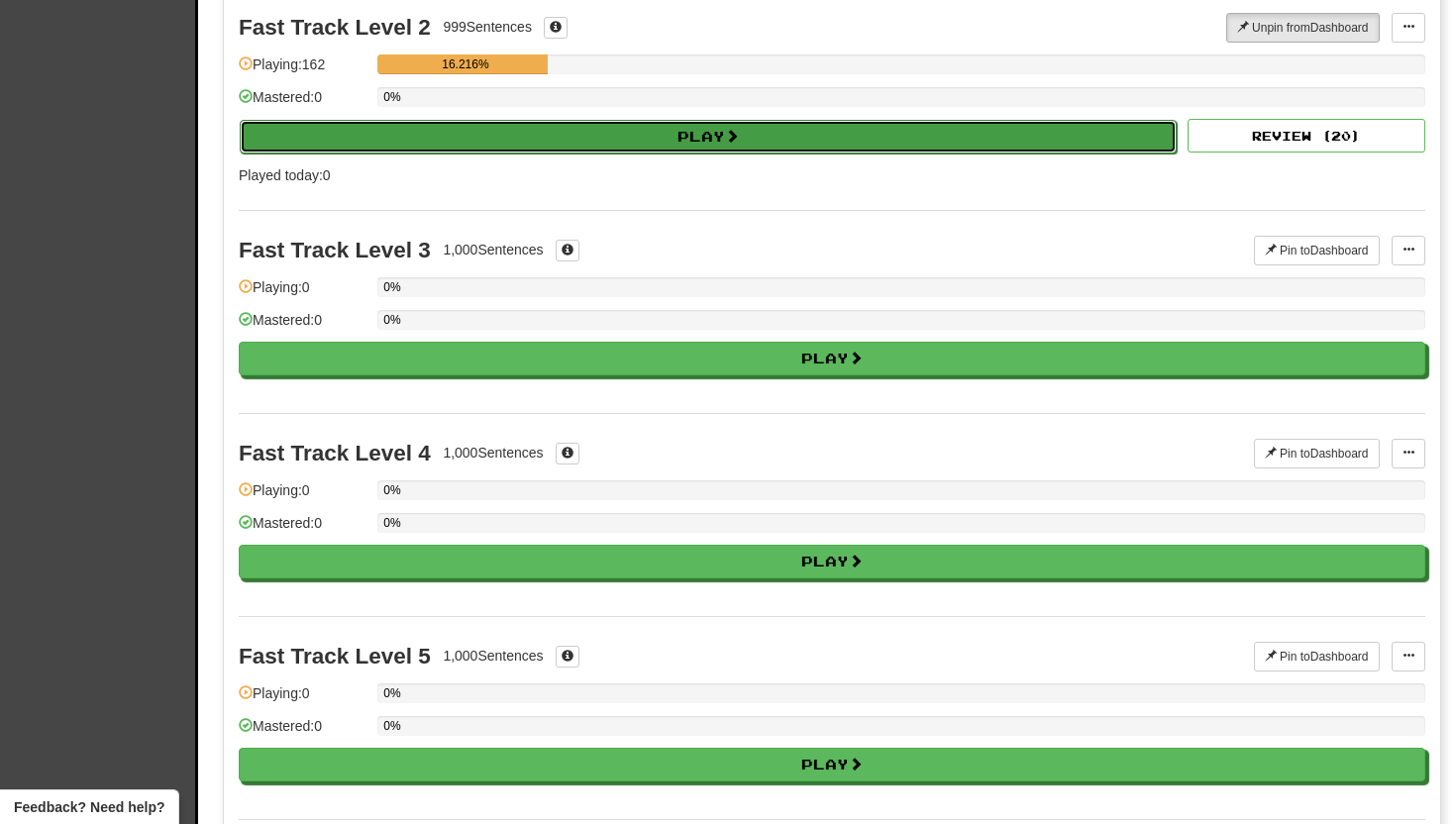 click at bounding box center (732, 136) 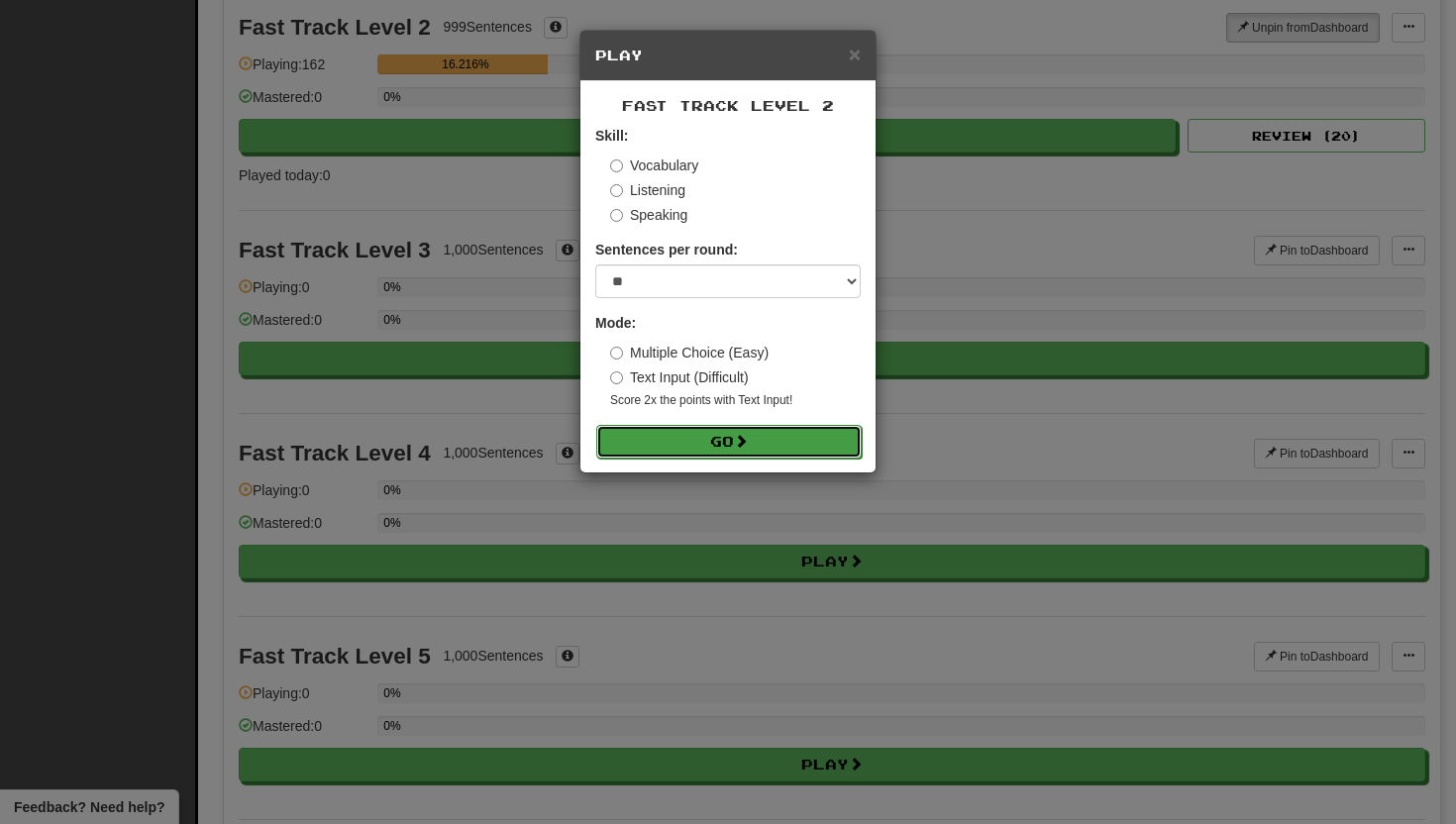 click on "Go" at bounding box center (729, 442) 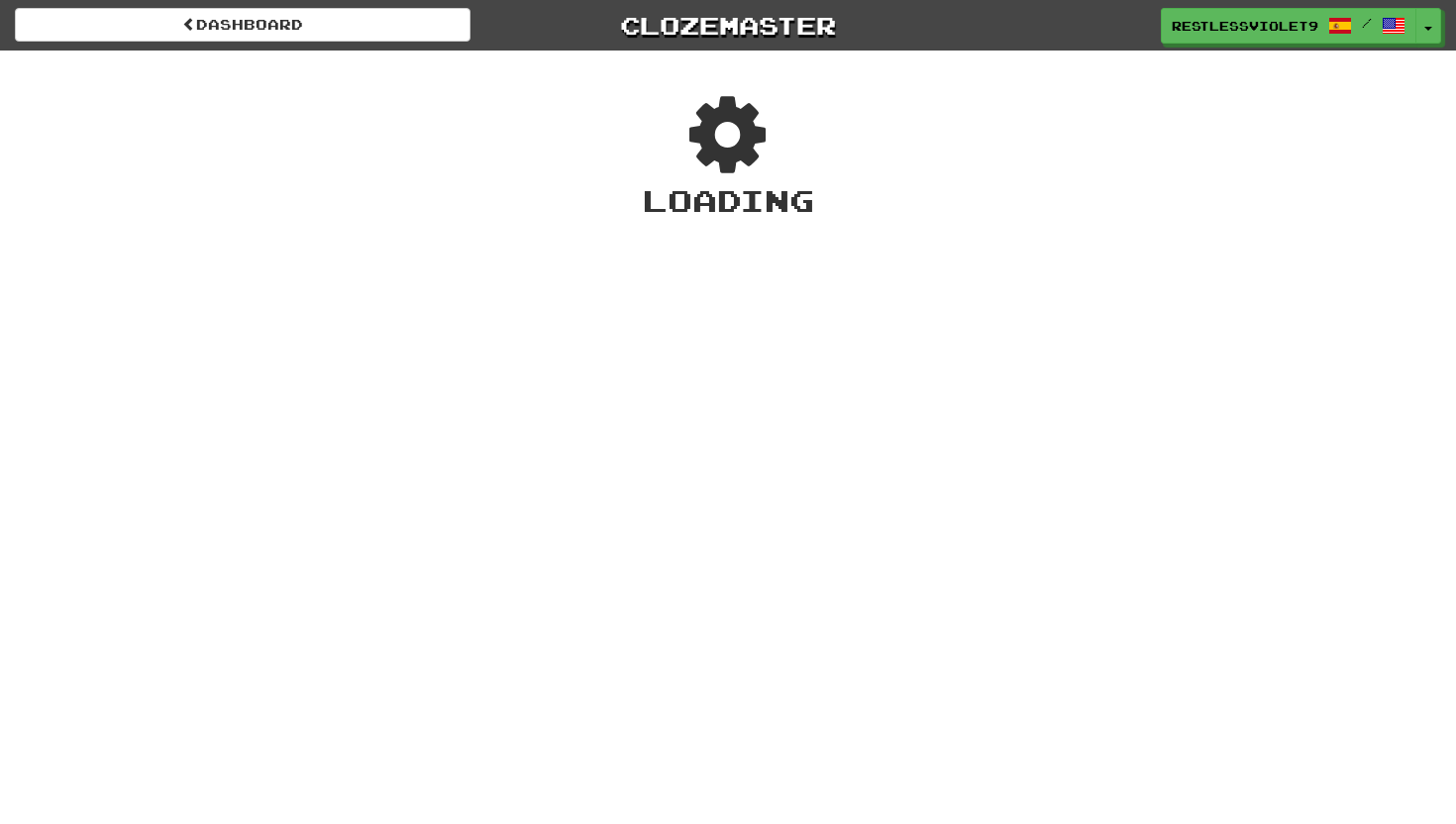 scroll, scrollTop: 0, scrollLeft: 0, axis: both 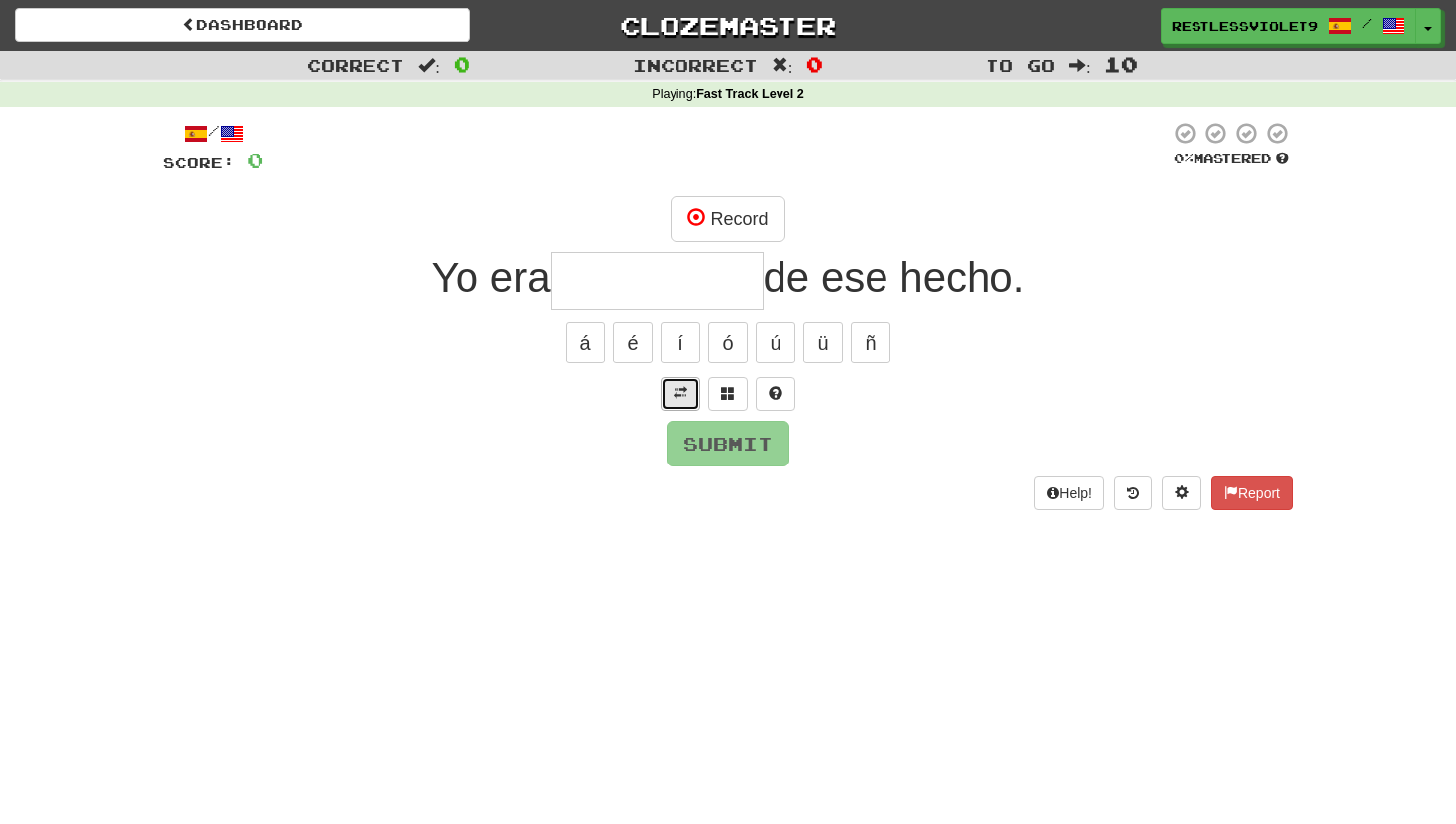 click at bounding box center [680, 393] 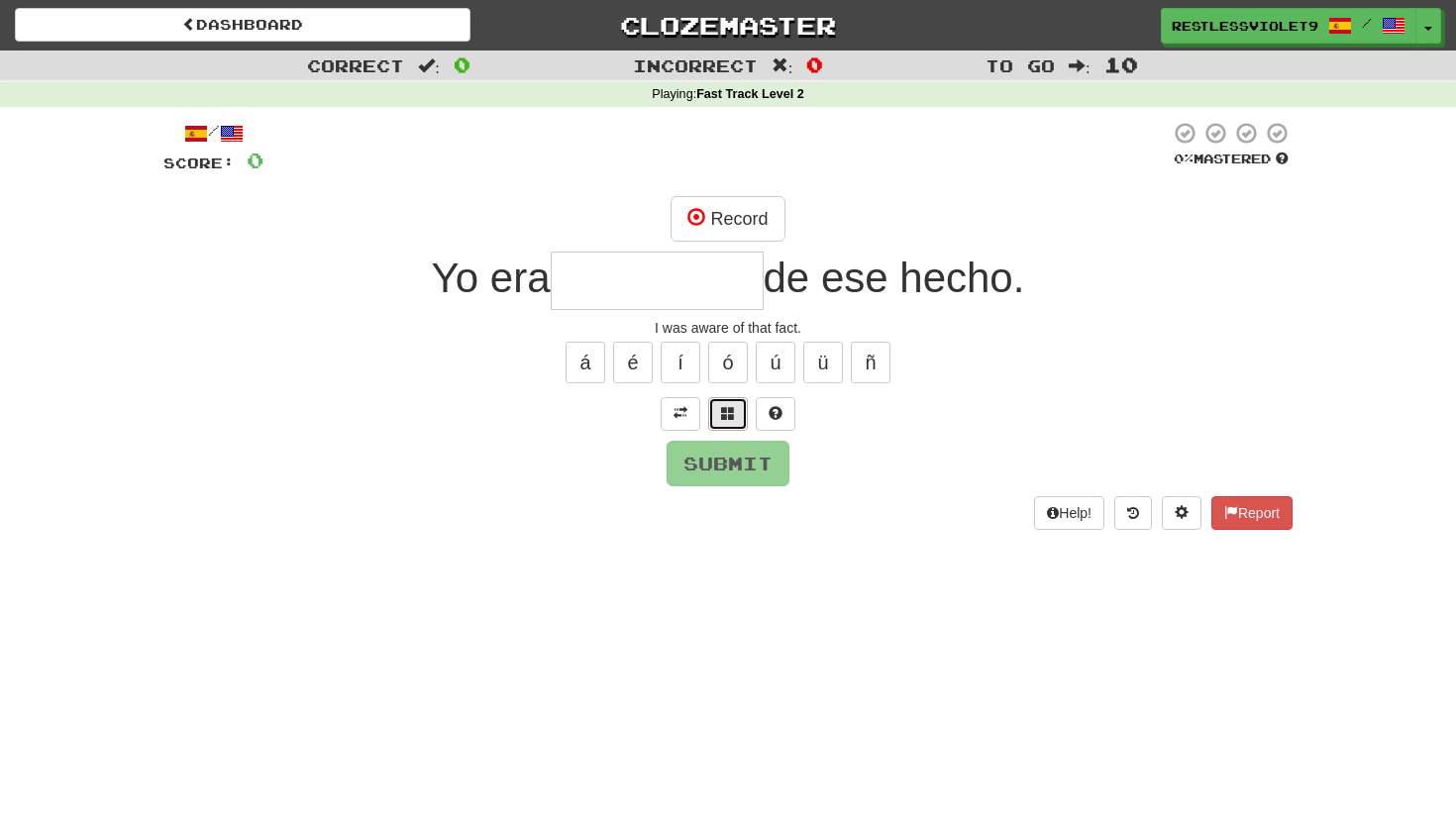click at bounding box center [728, 413] 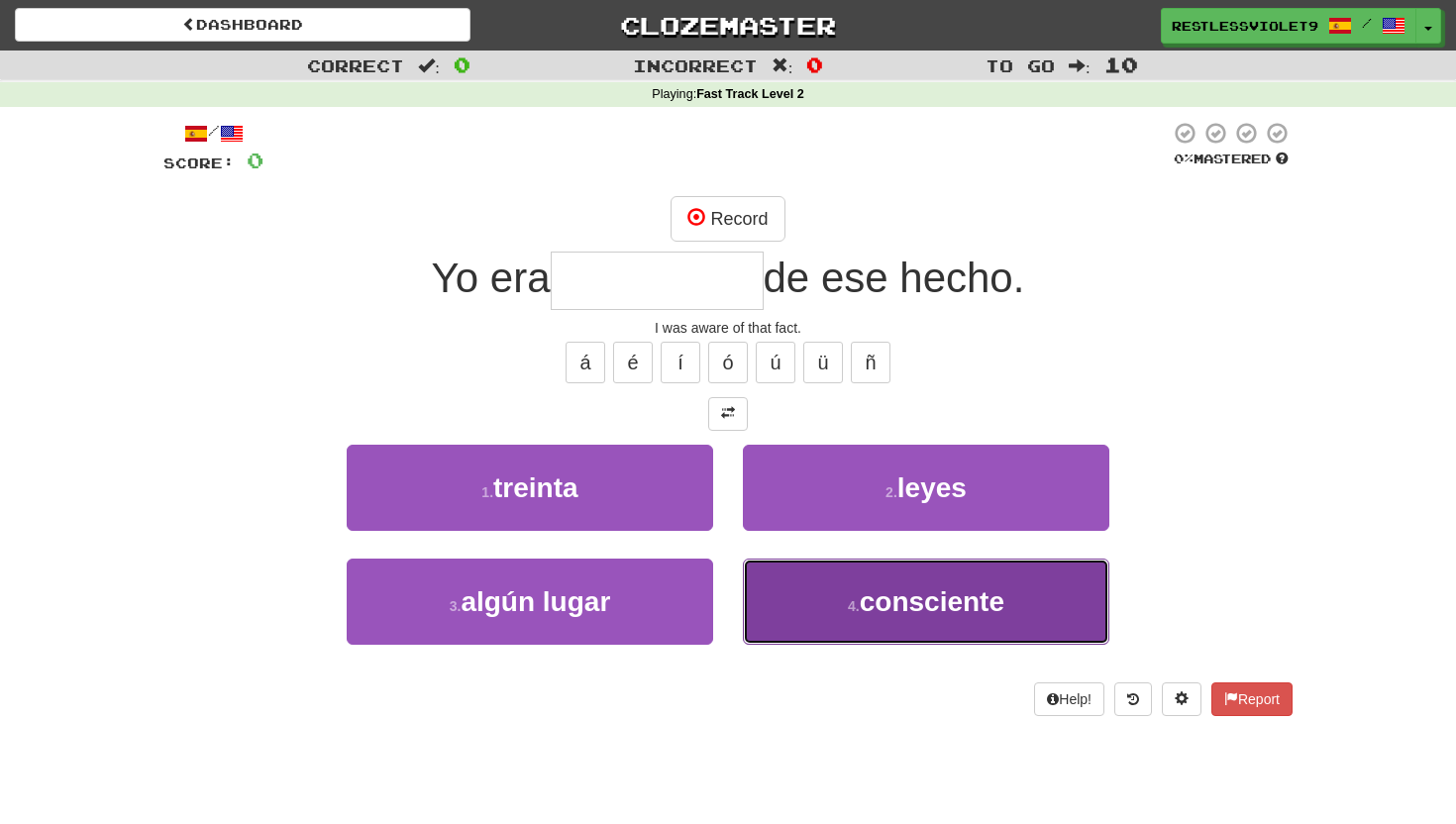 click on "consciente" at bounding box center (932, 601) 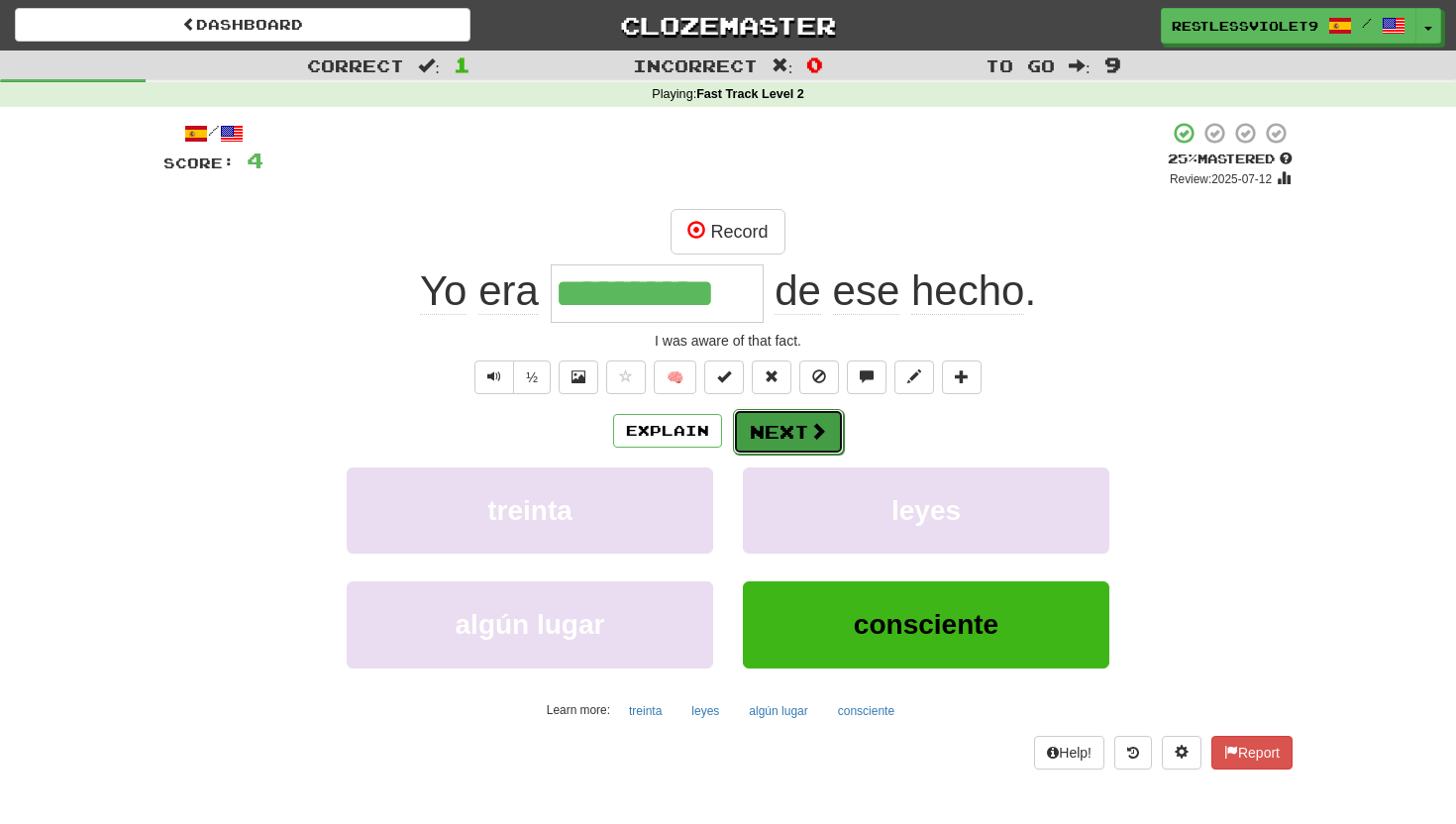 click on "Next" at bounding box center [788, 432] 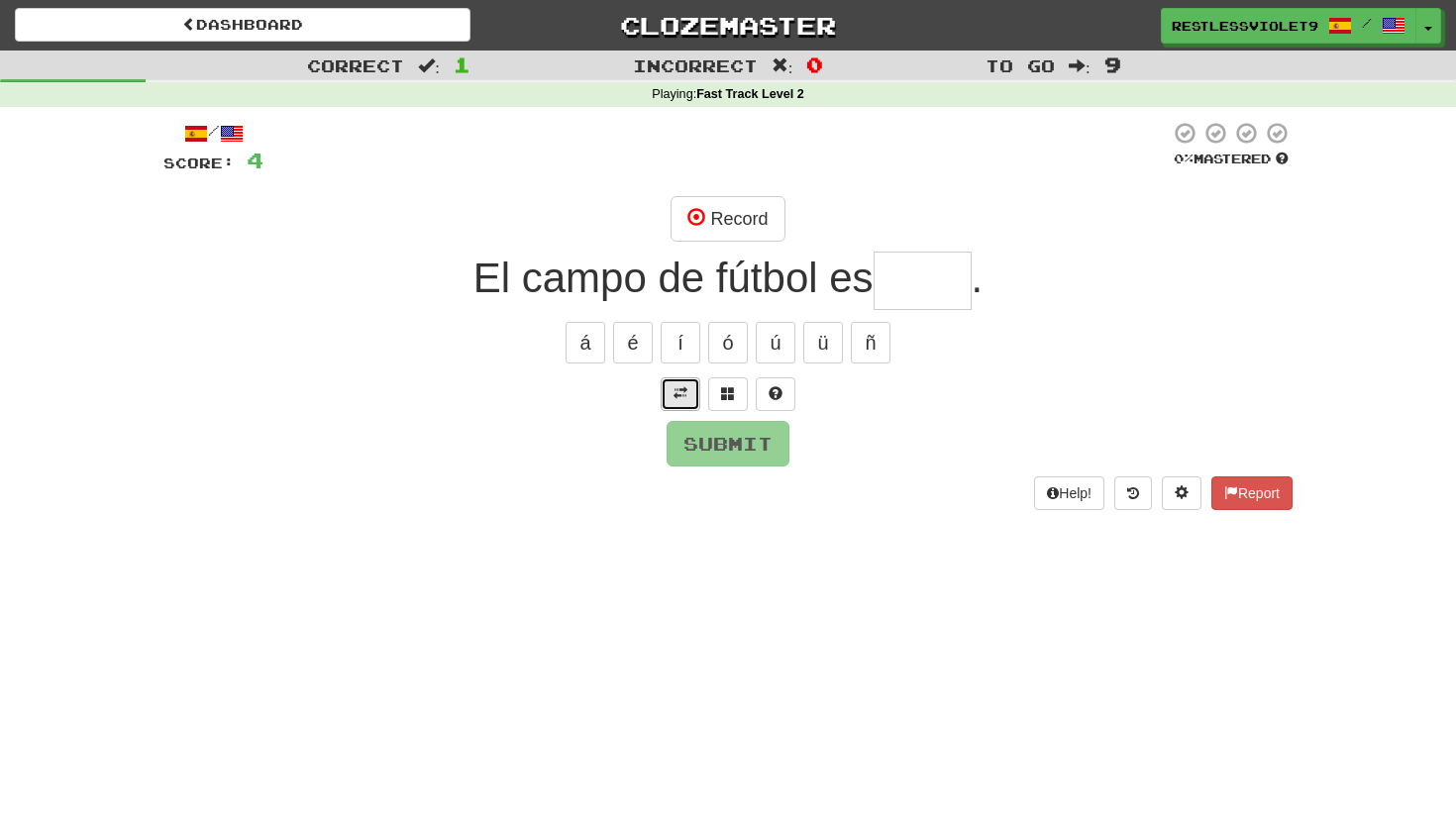 click at bounding box center (680, 393) 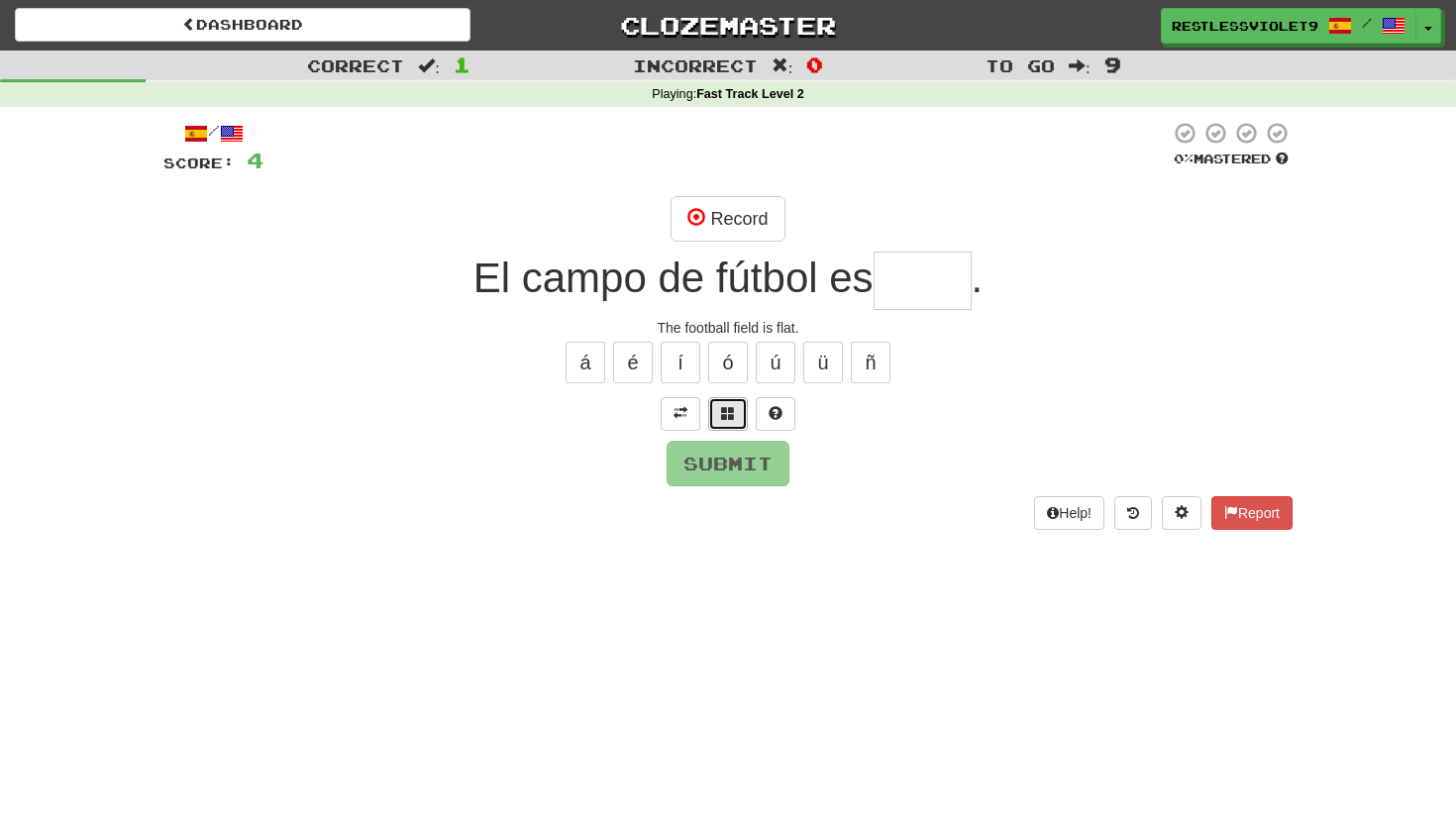 click at bounding box center [728, 413] 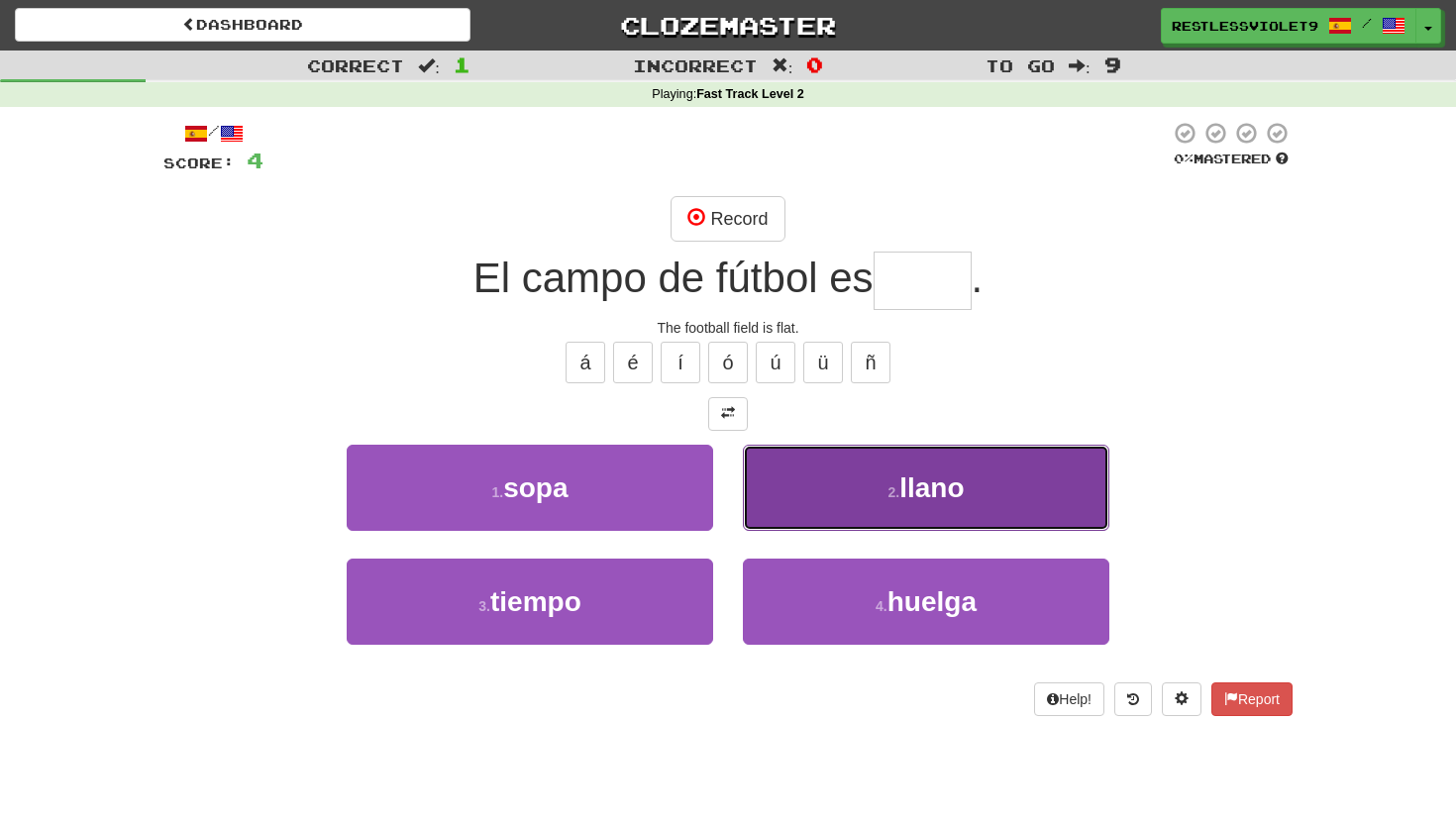 click on "2 .  llano" at bounding box center (926, 487) 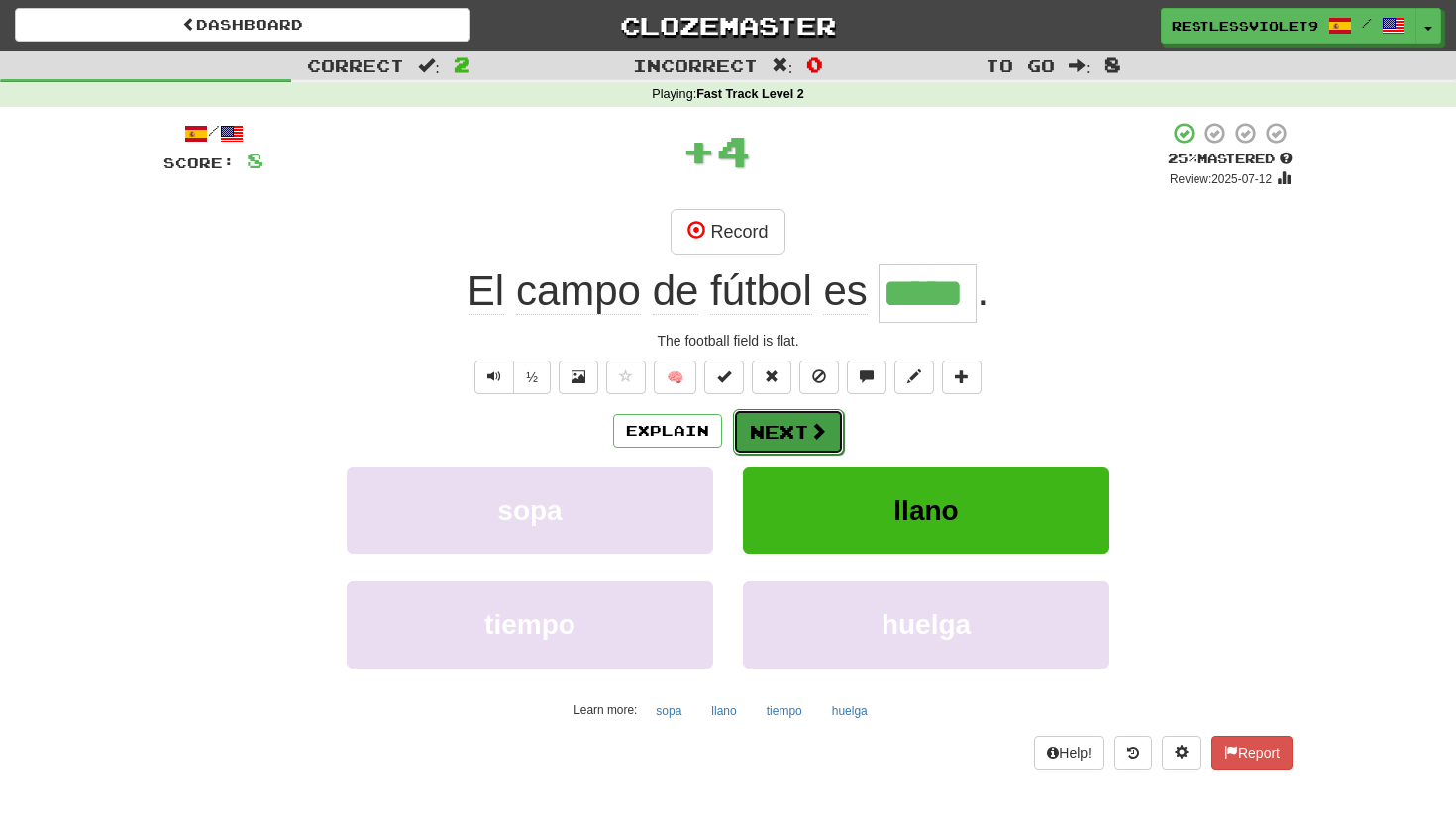 click on "Next" at bounding box center [788, 432] 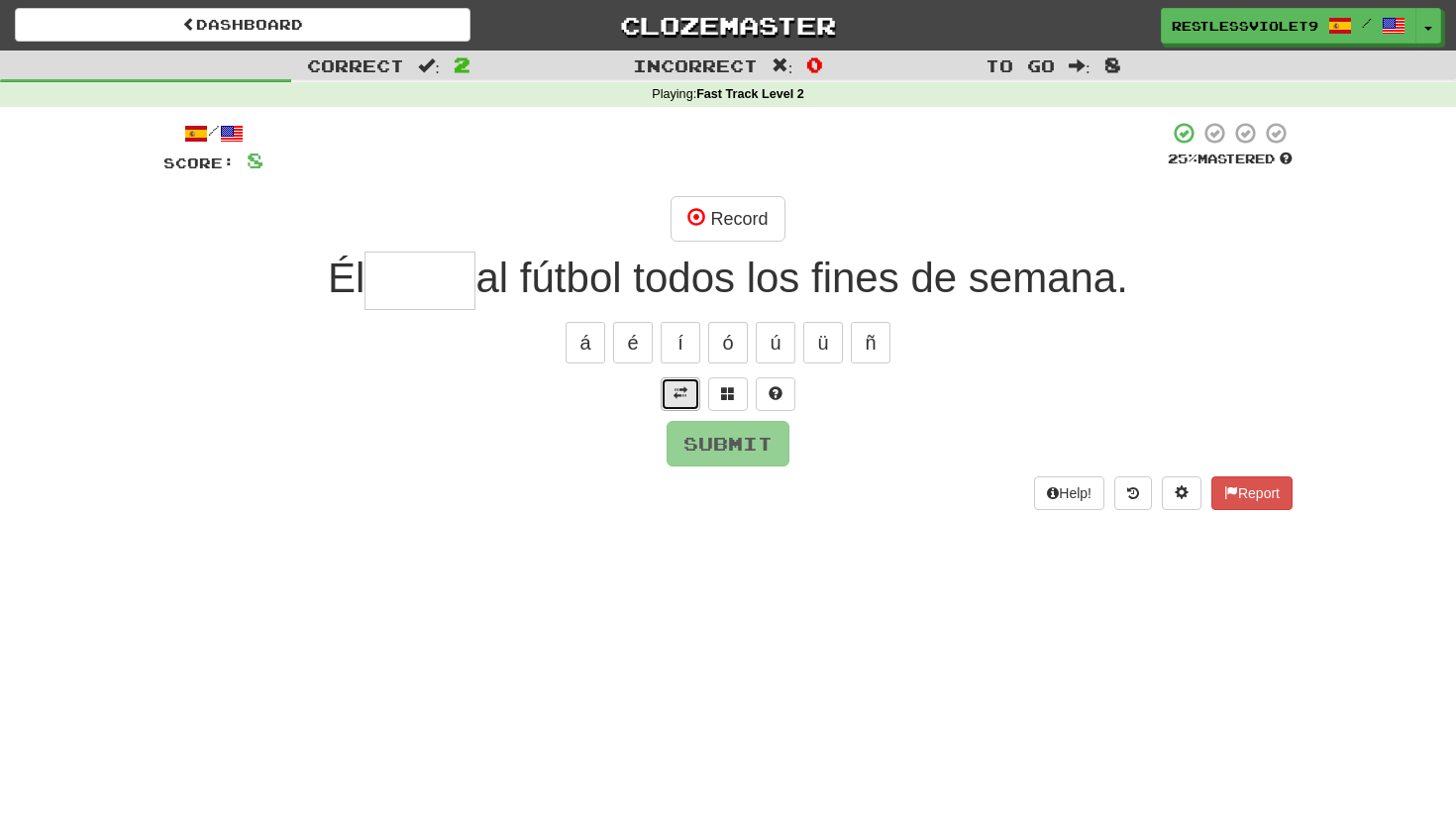 click at bounding box center (680, 393) 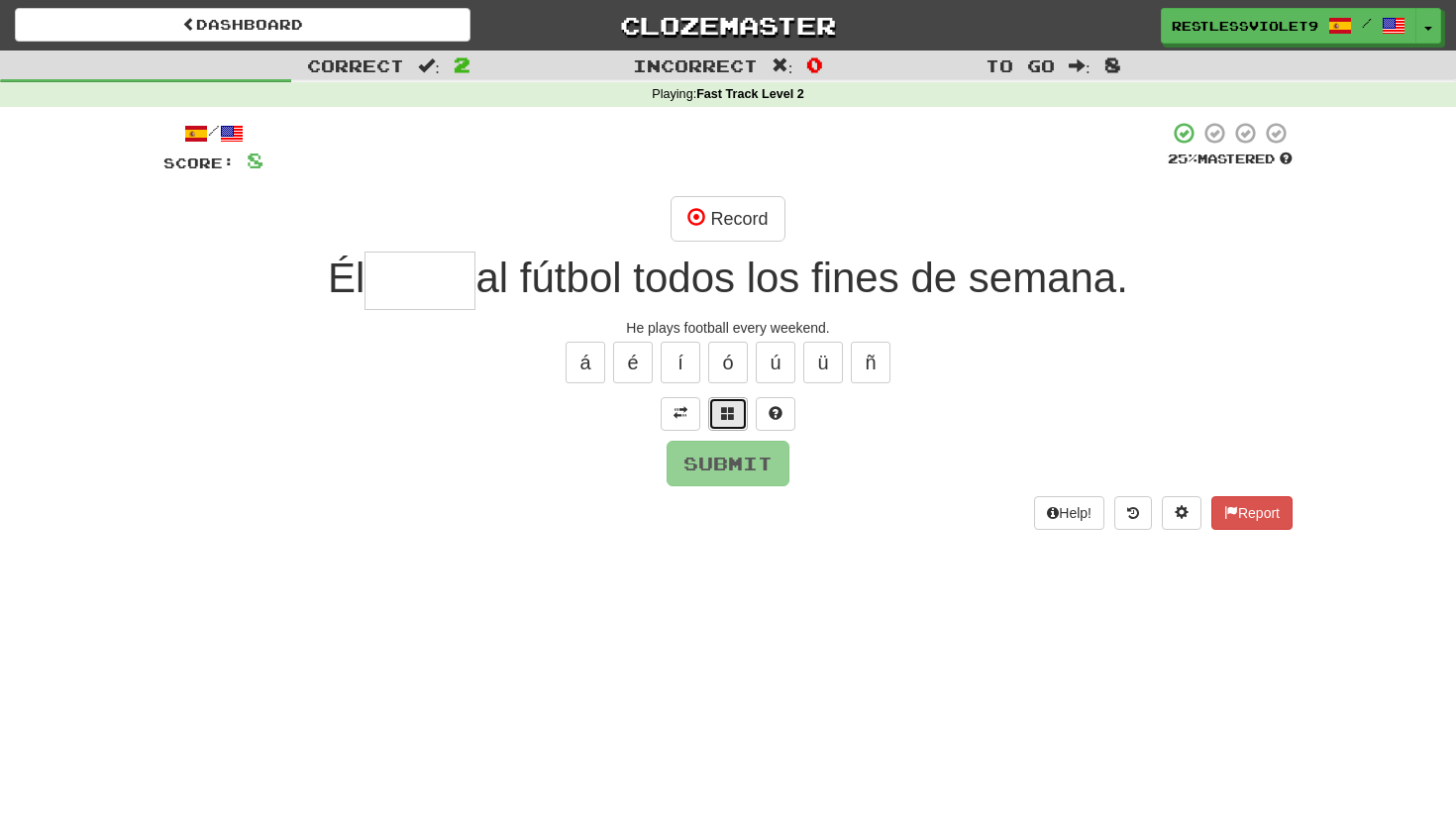 click at bounding box center (728, 413) 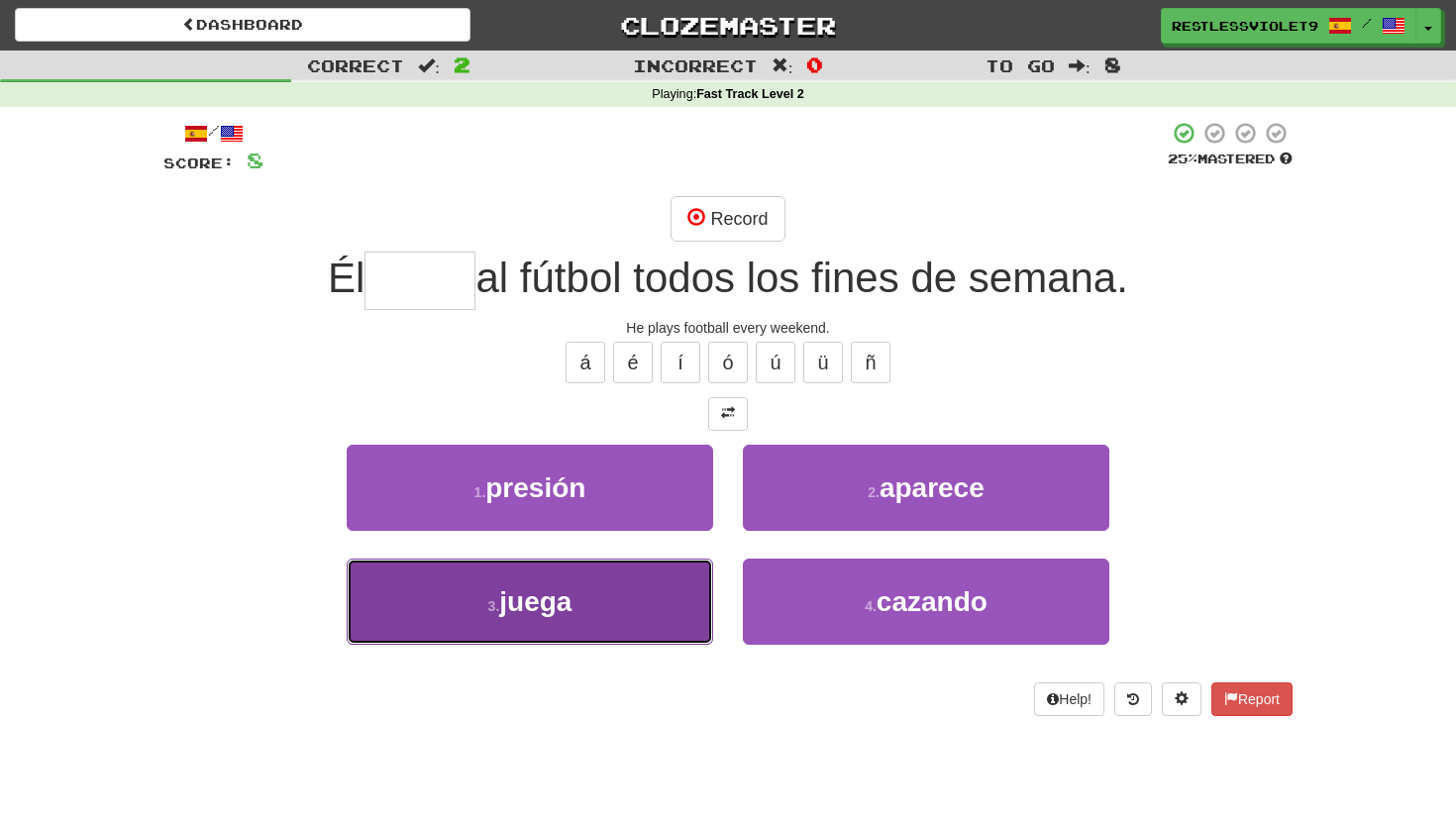 click on "juega" at bounding box center [535, 601] 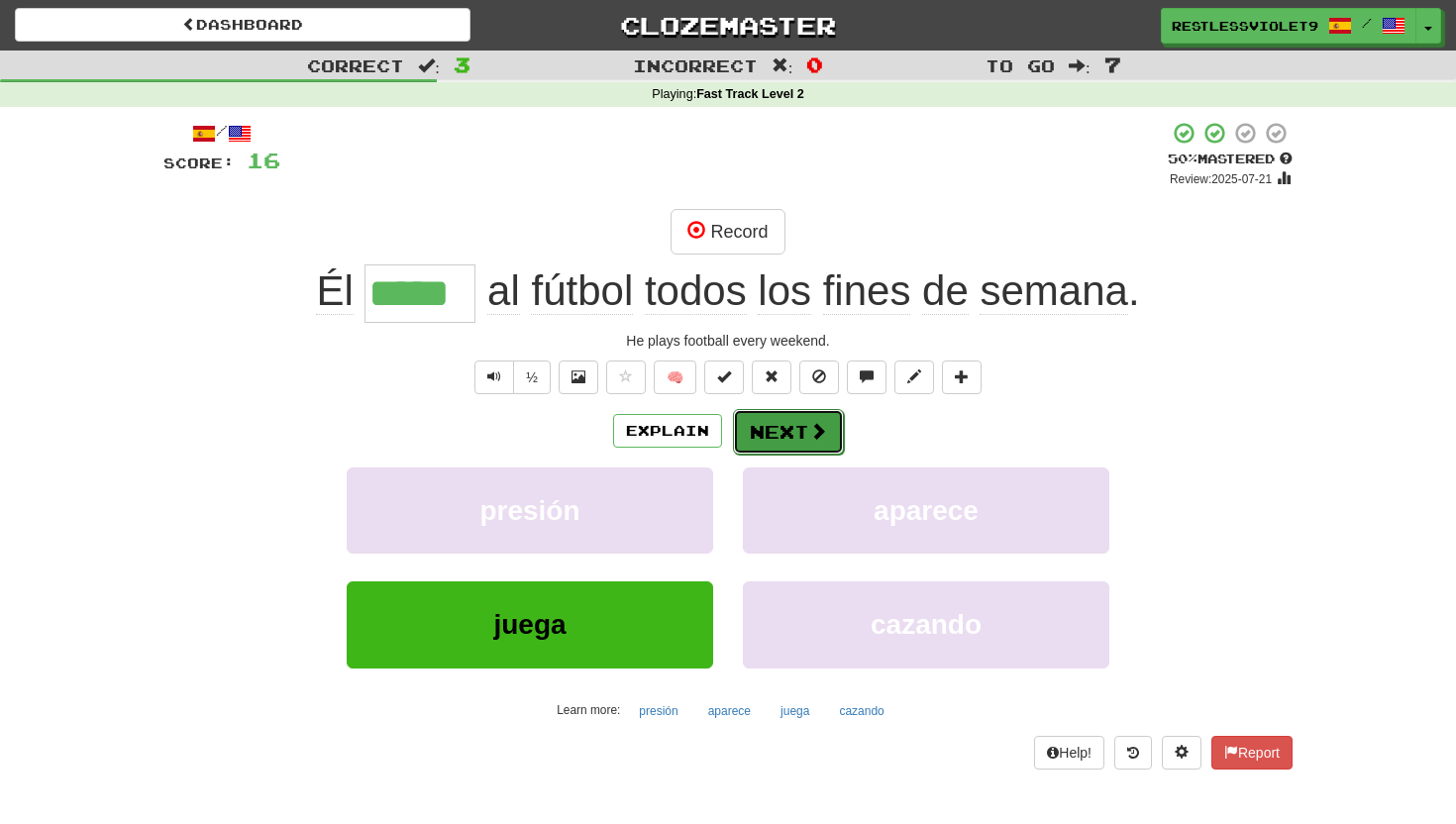 click on "Next" at bounding box center [788, 432] 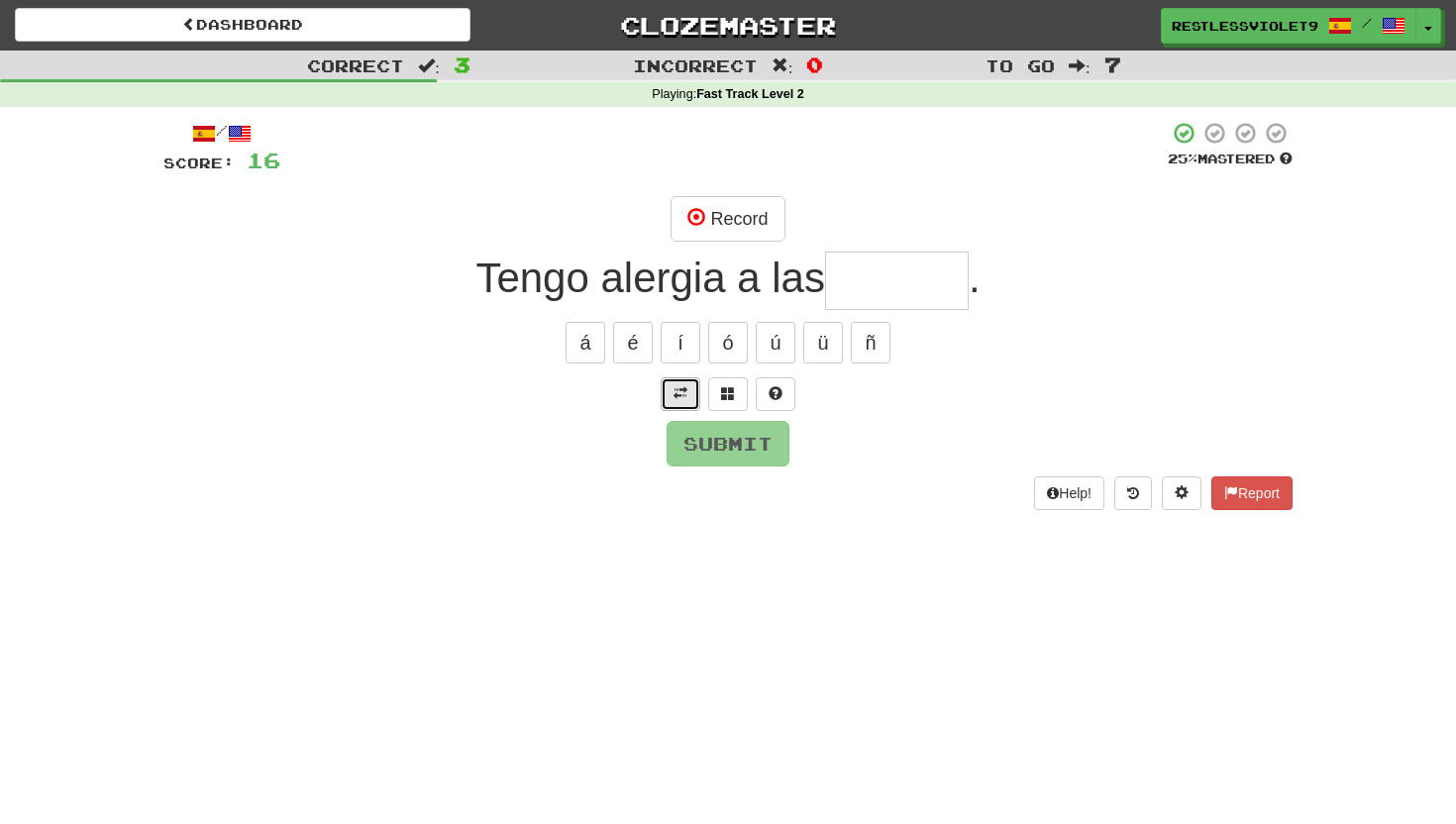click at bounding box center [680, 393] 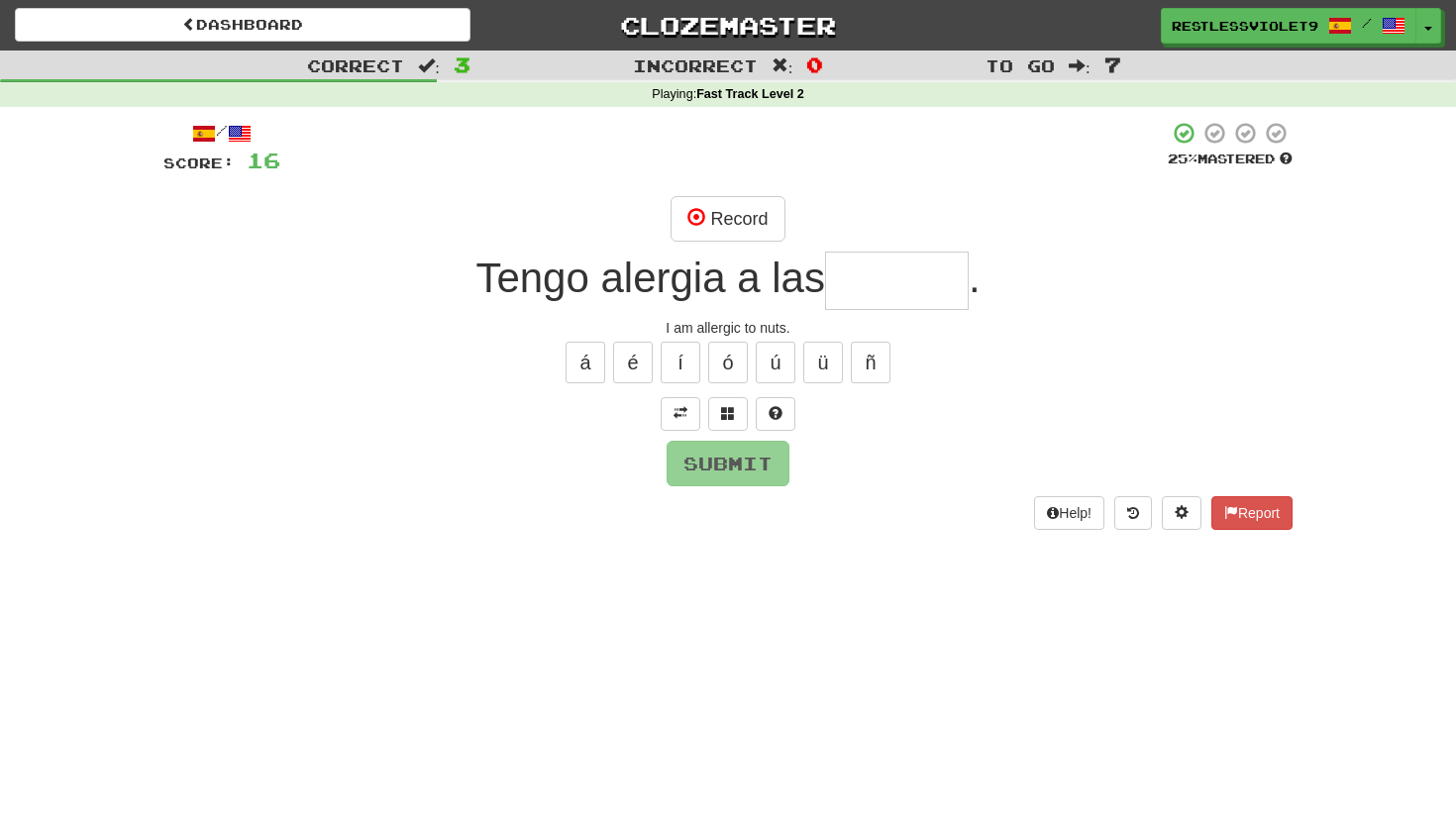 click at bounding box center (896, 280) 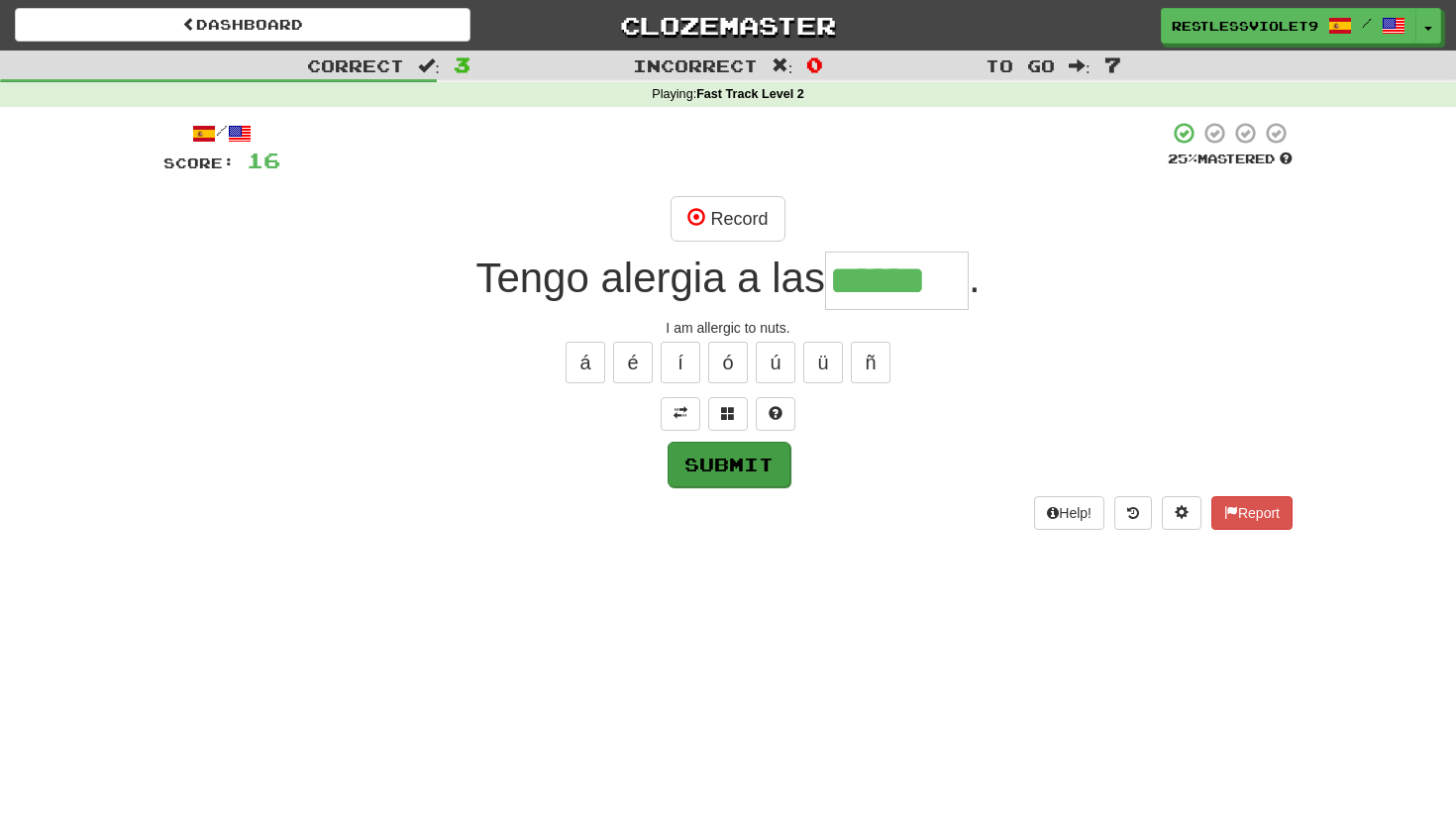 type on "******" 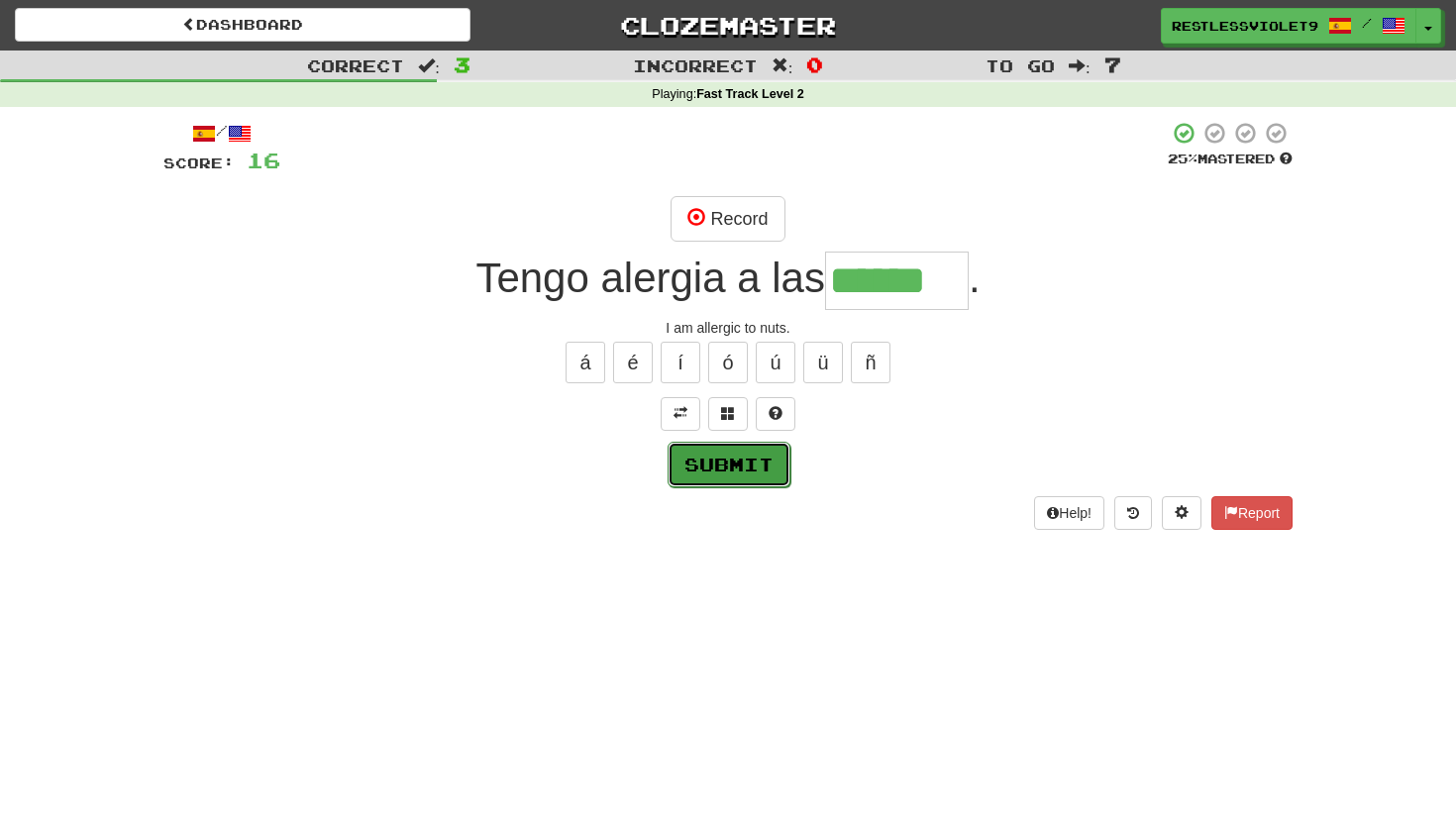 click on "Submit" at bounding box center [729, 464] 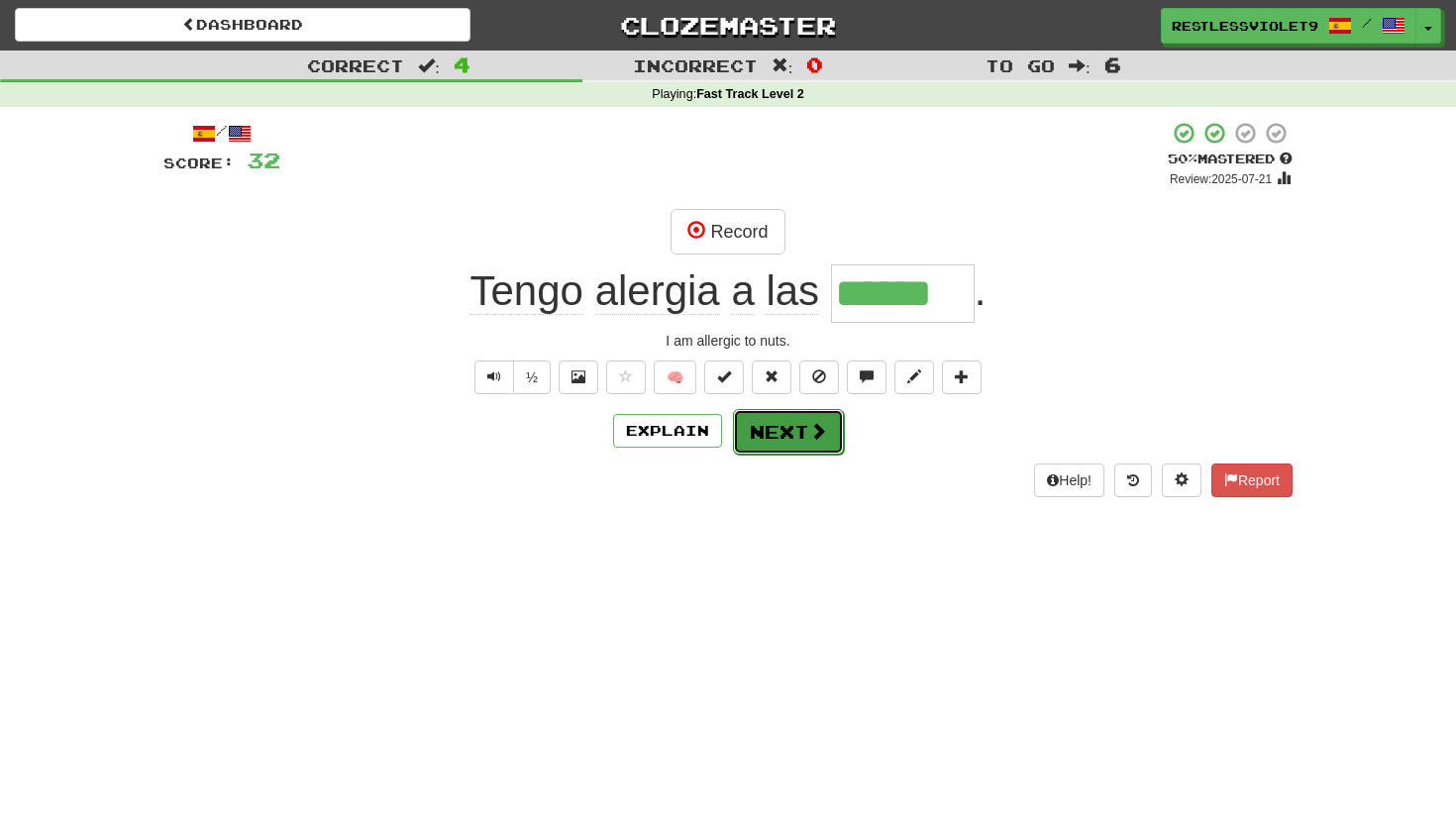 click on "Next" at bounding box center (788, 432) 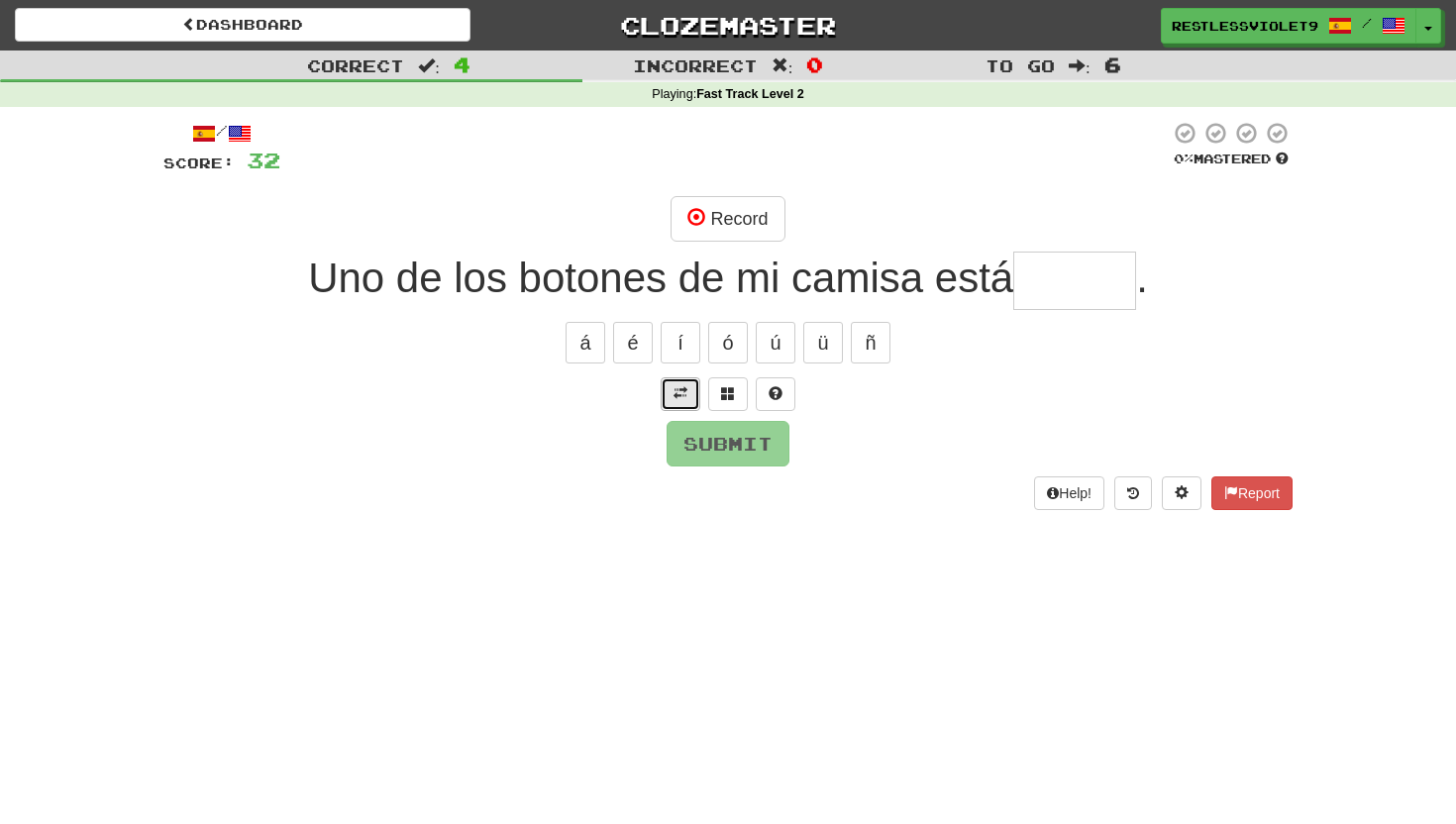 click at bounding box center [680, 393] 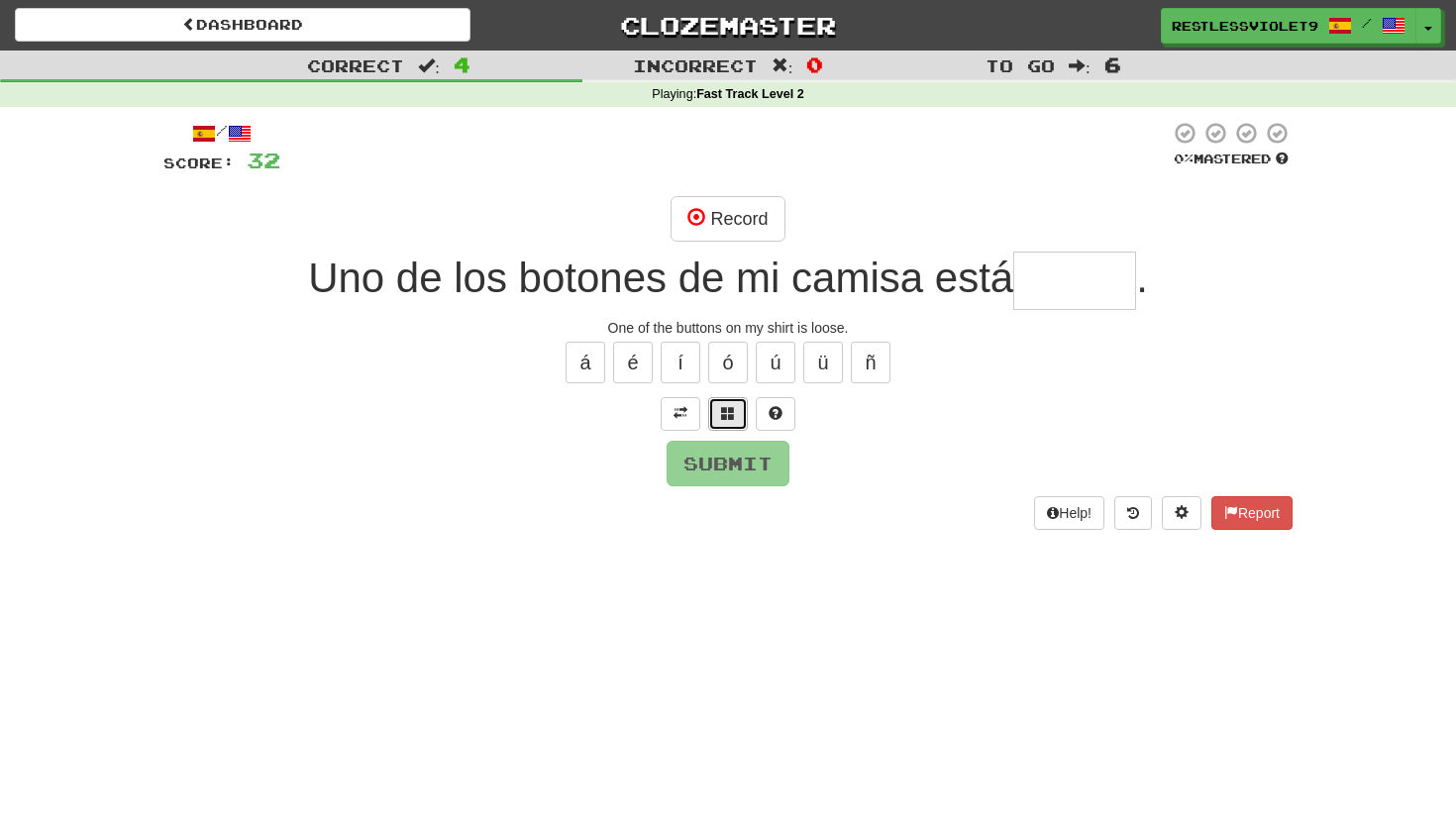 click at bounding box center (728, 413) 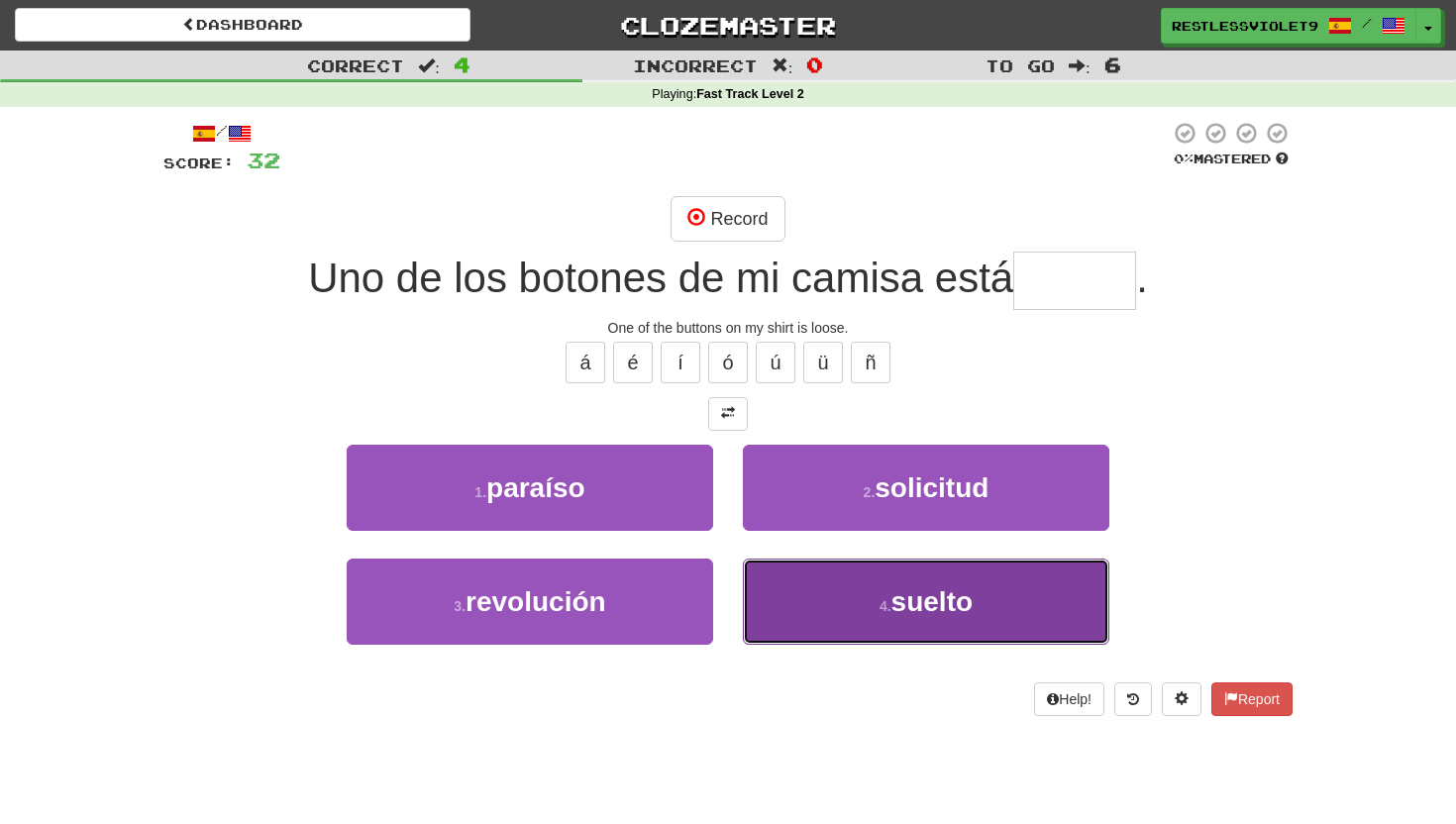 click on "suelto" at bounding box center [932, 601] 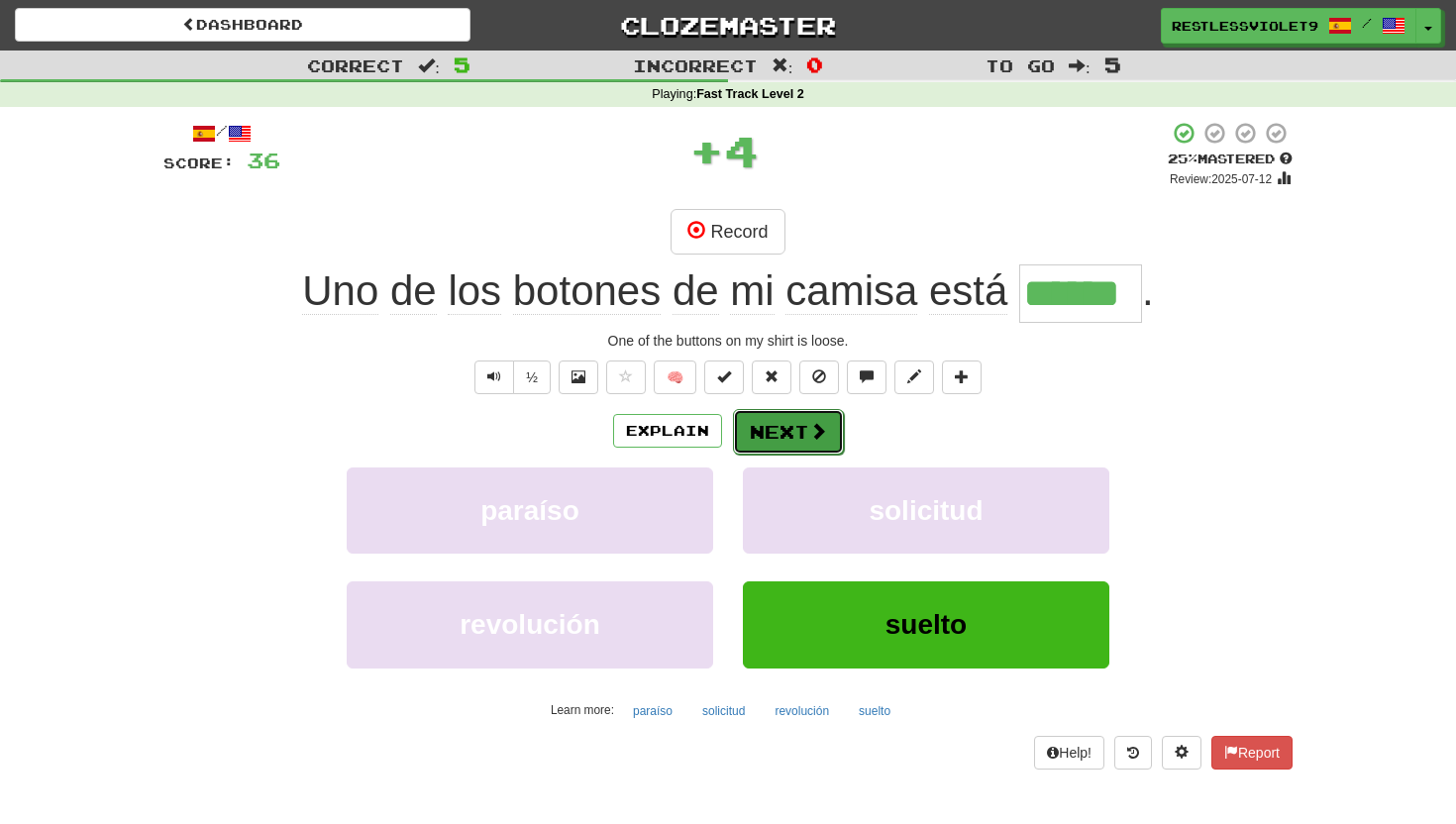 click on "Next" at bounding box center (788, 432) 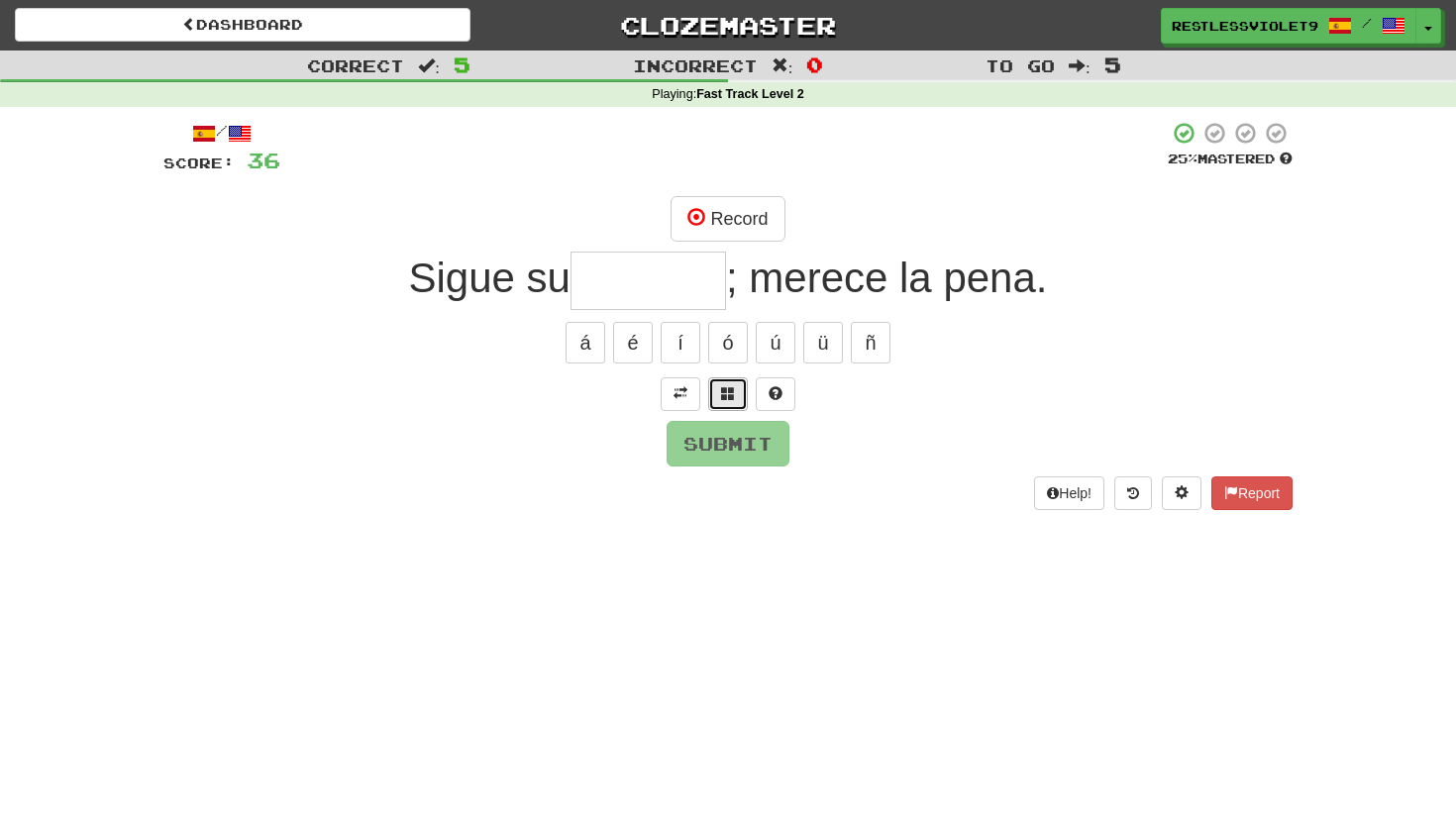 click at bounding box center [728, 393] 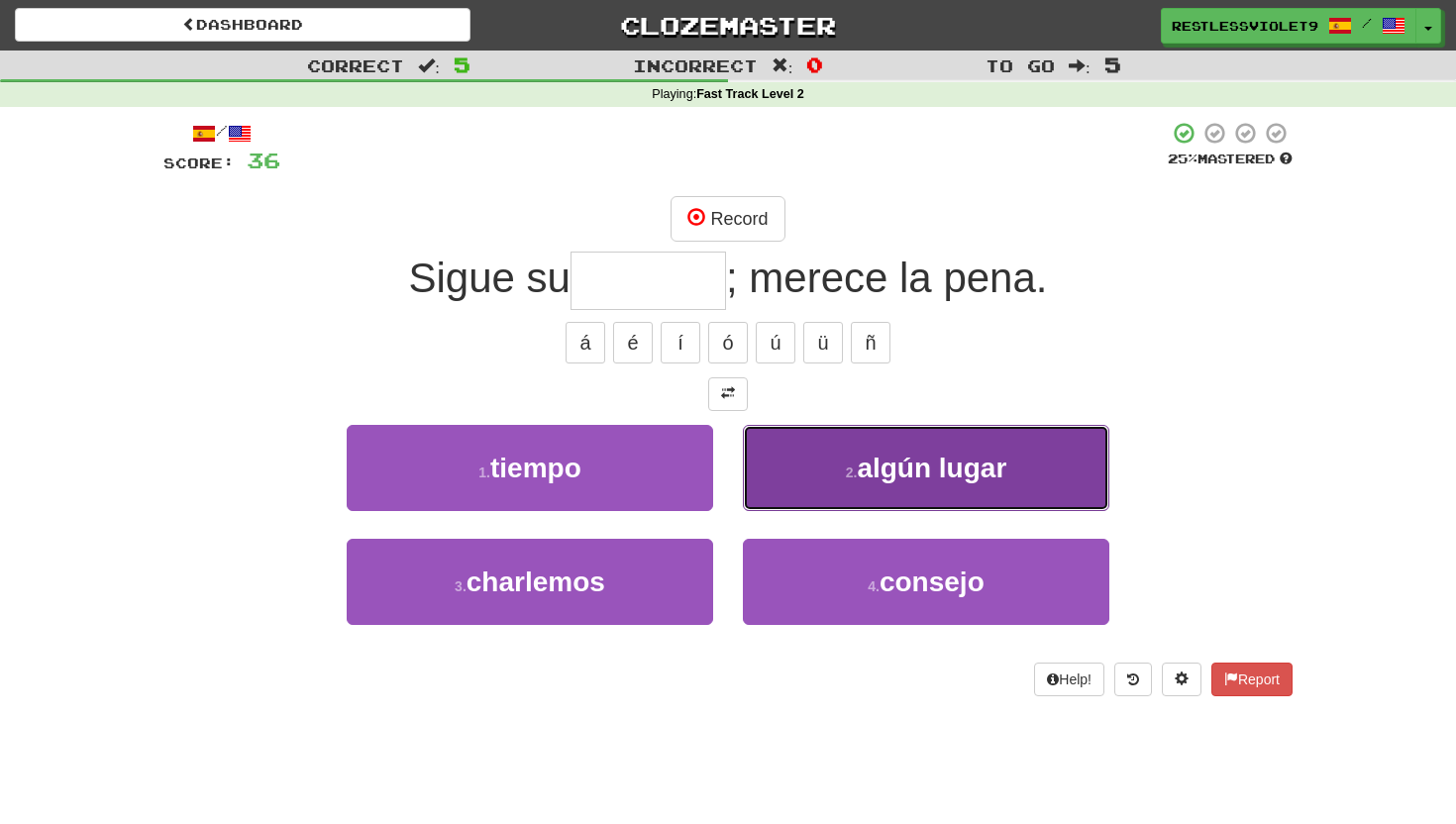 click on "algún lugar" at bounding box center [931, 467] 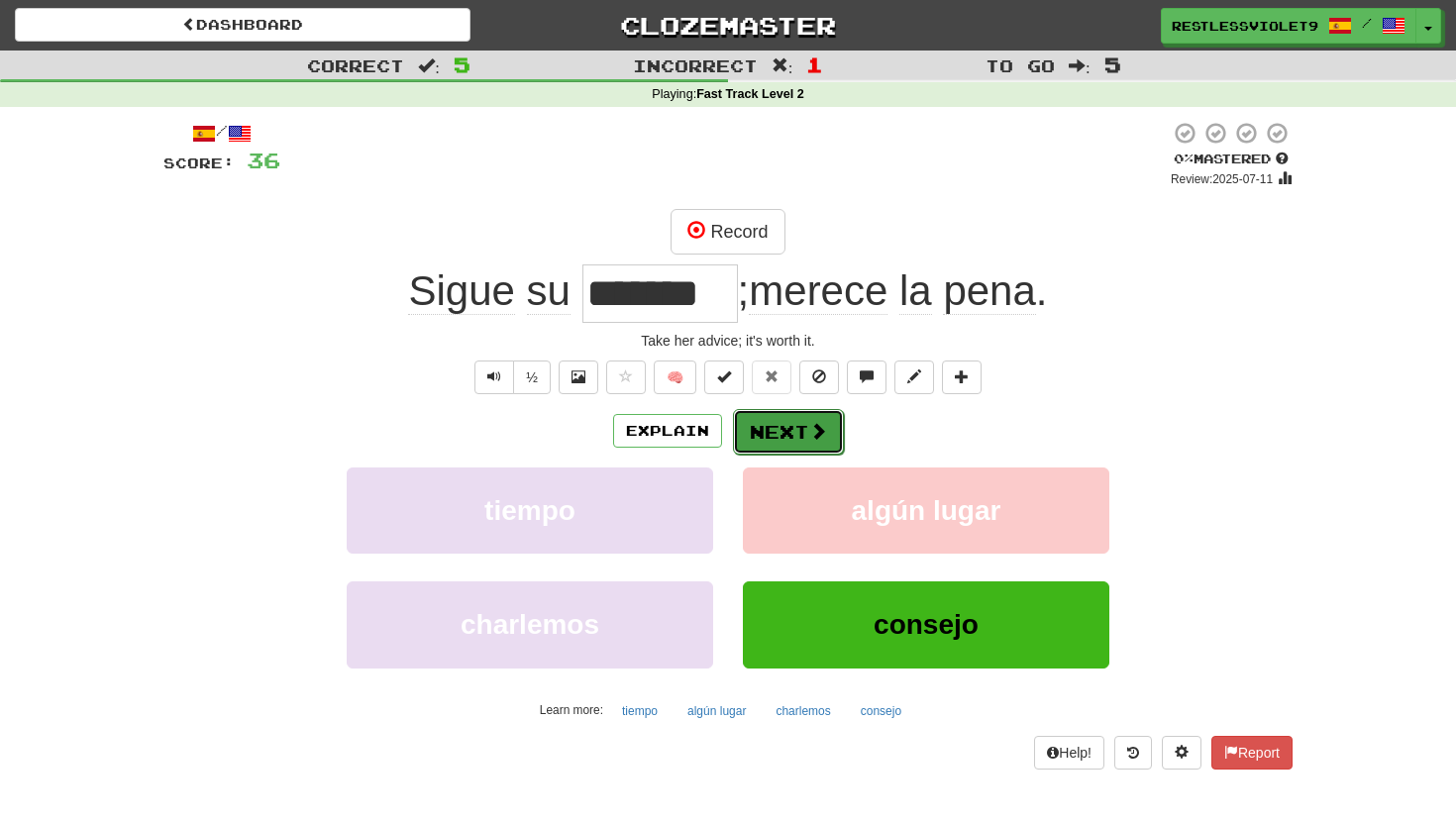 click on "Next" at bounding box center (788, 432) 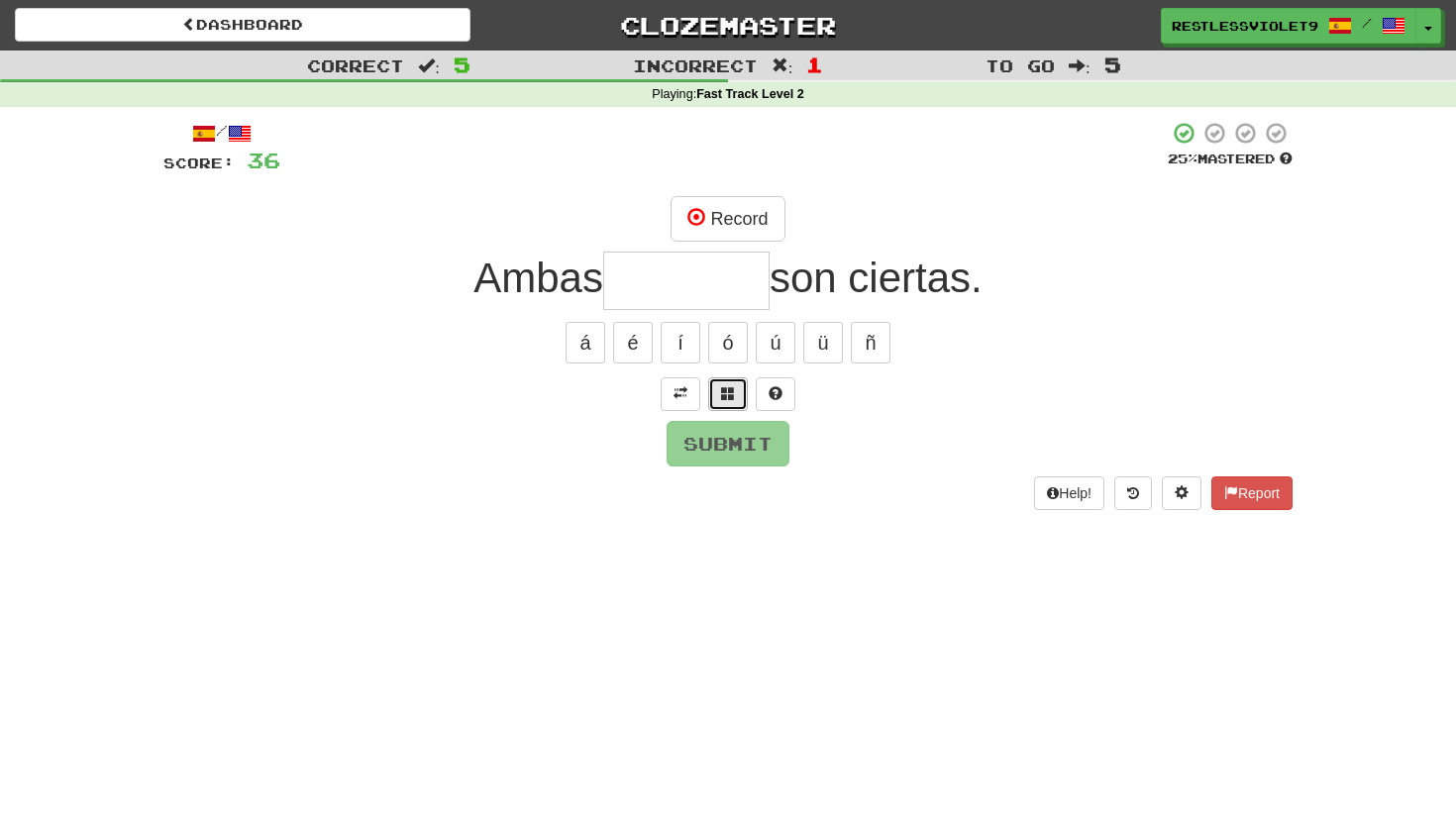 click at bounding box center (728, 393) 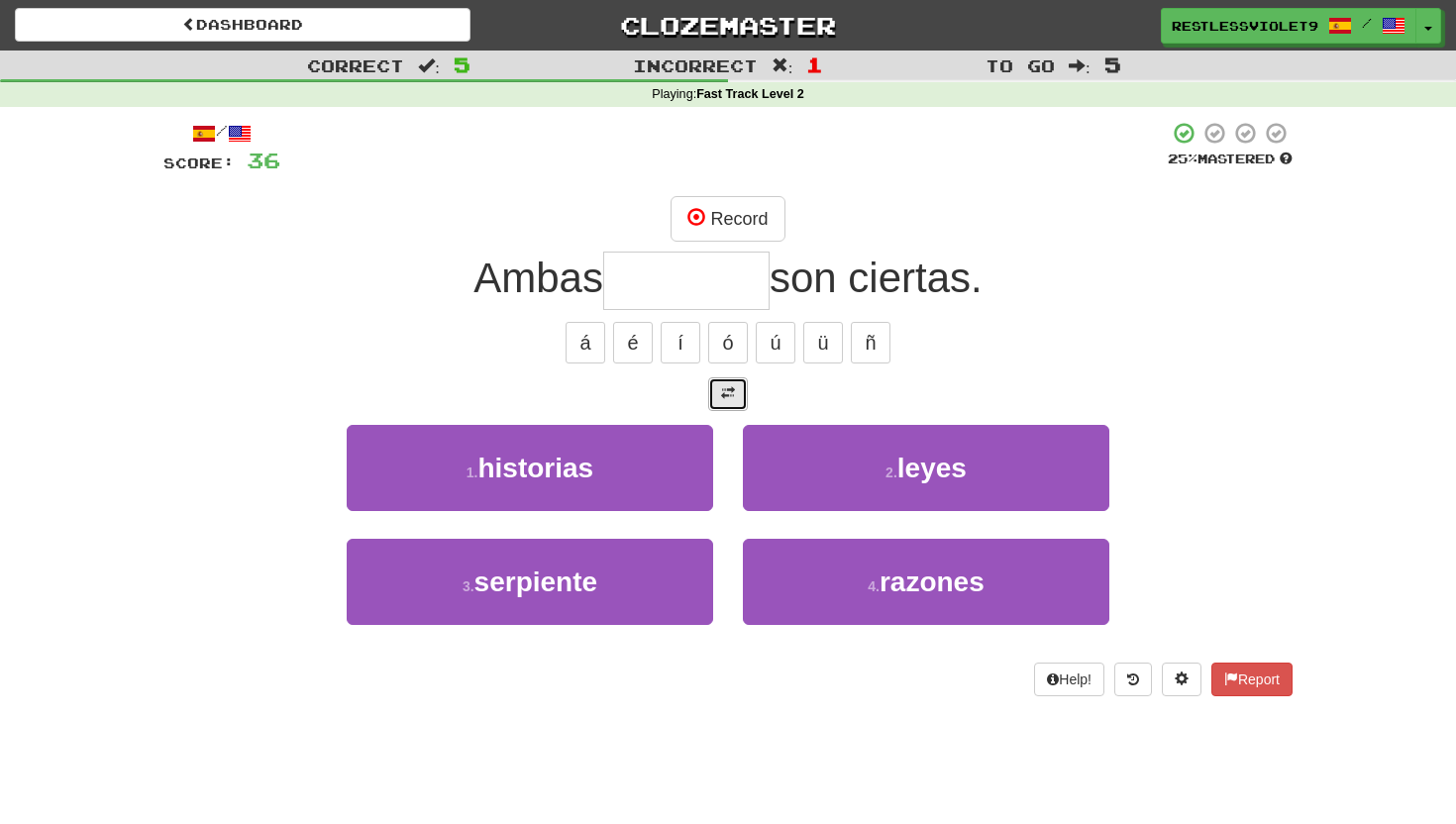 click at bounding box center (728, 393) 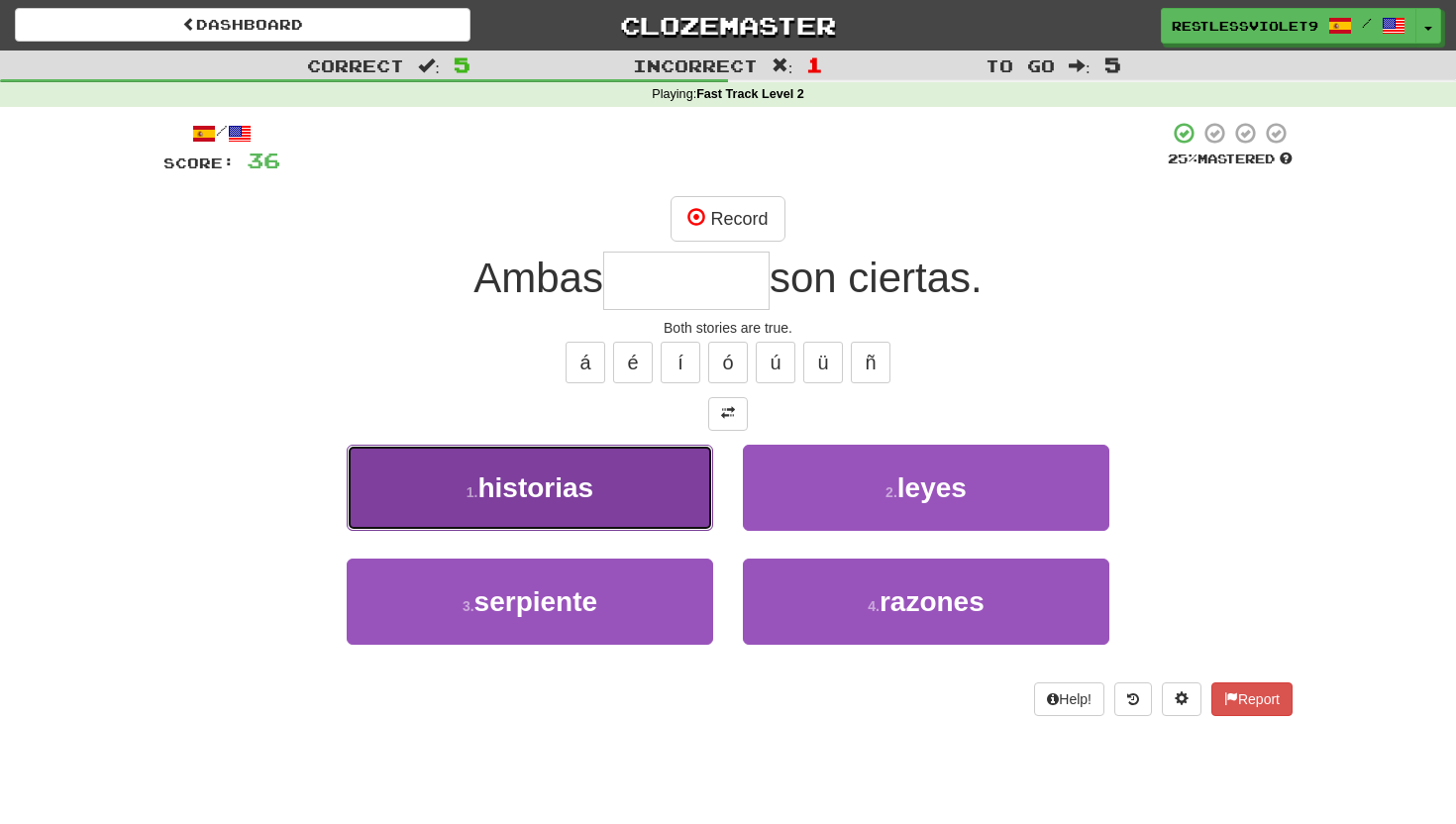click on "1 .  historias" at bounding box center [530, 487] 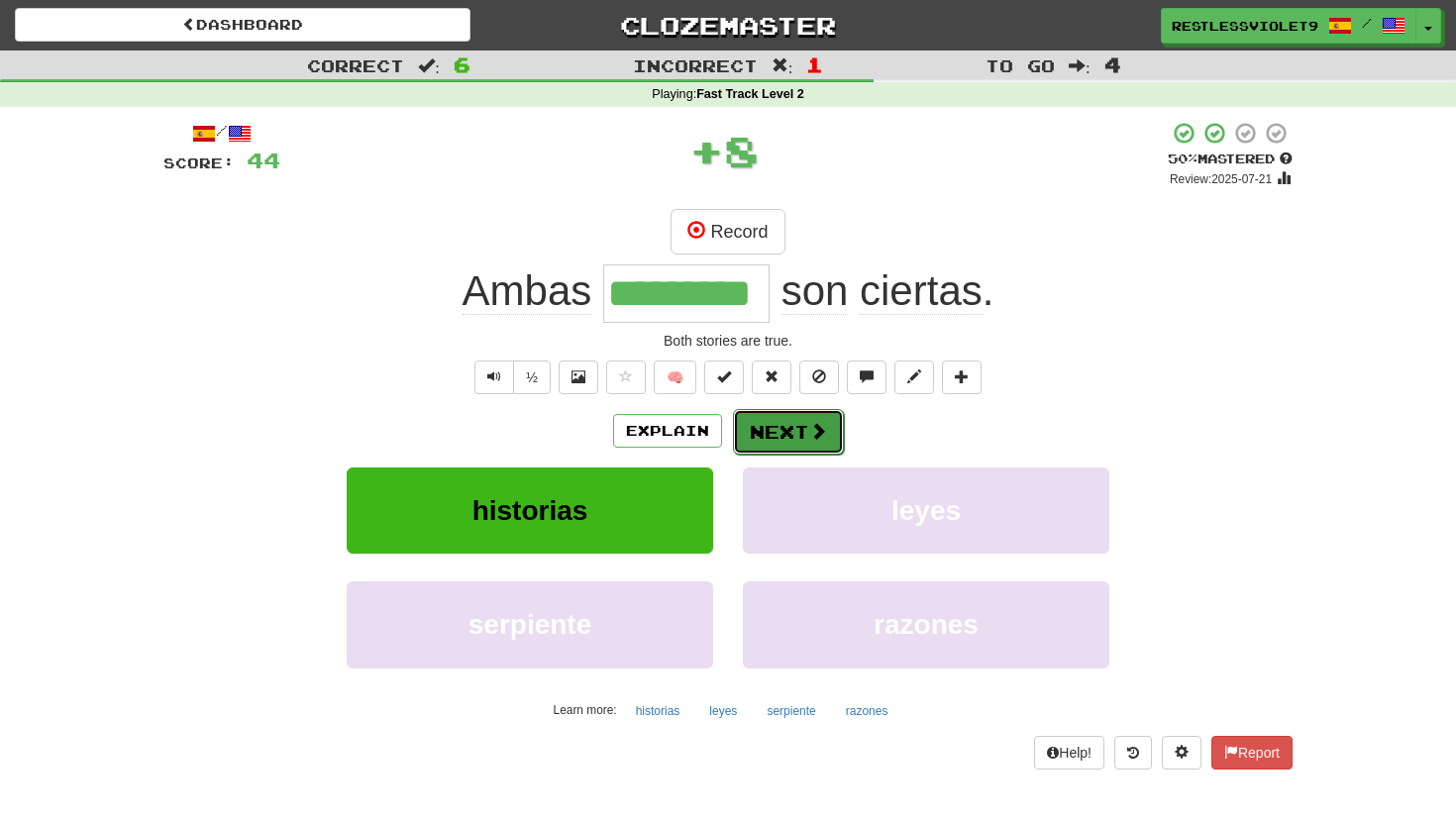 click on "Next" at bounding box center [788, 432] 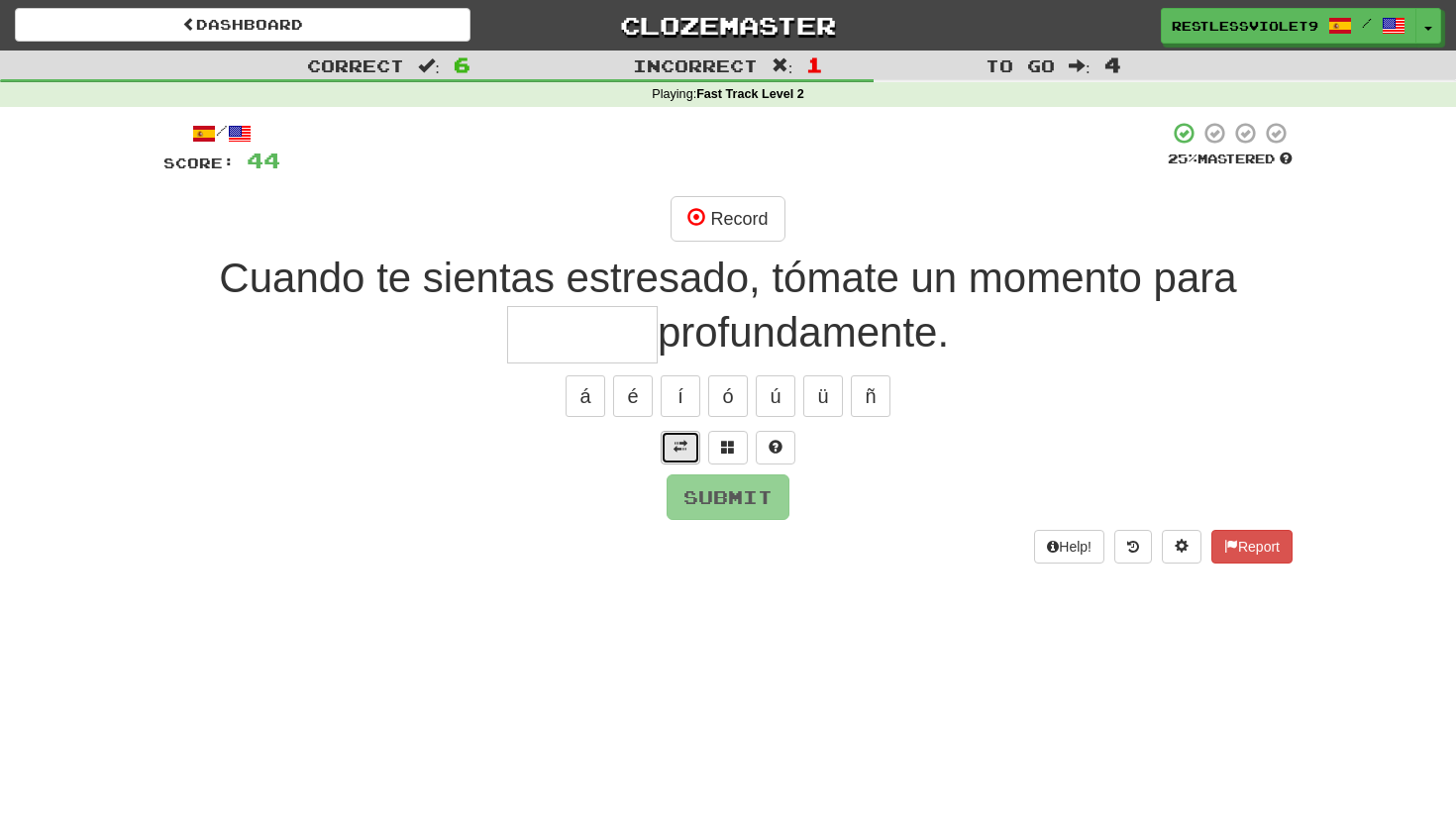 click at bounding box center [680, 447] 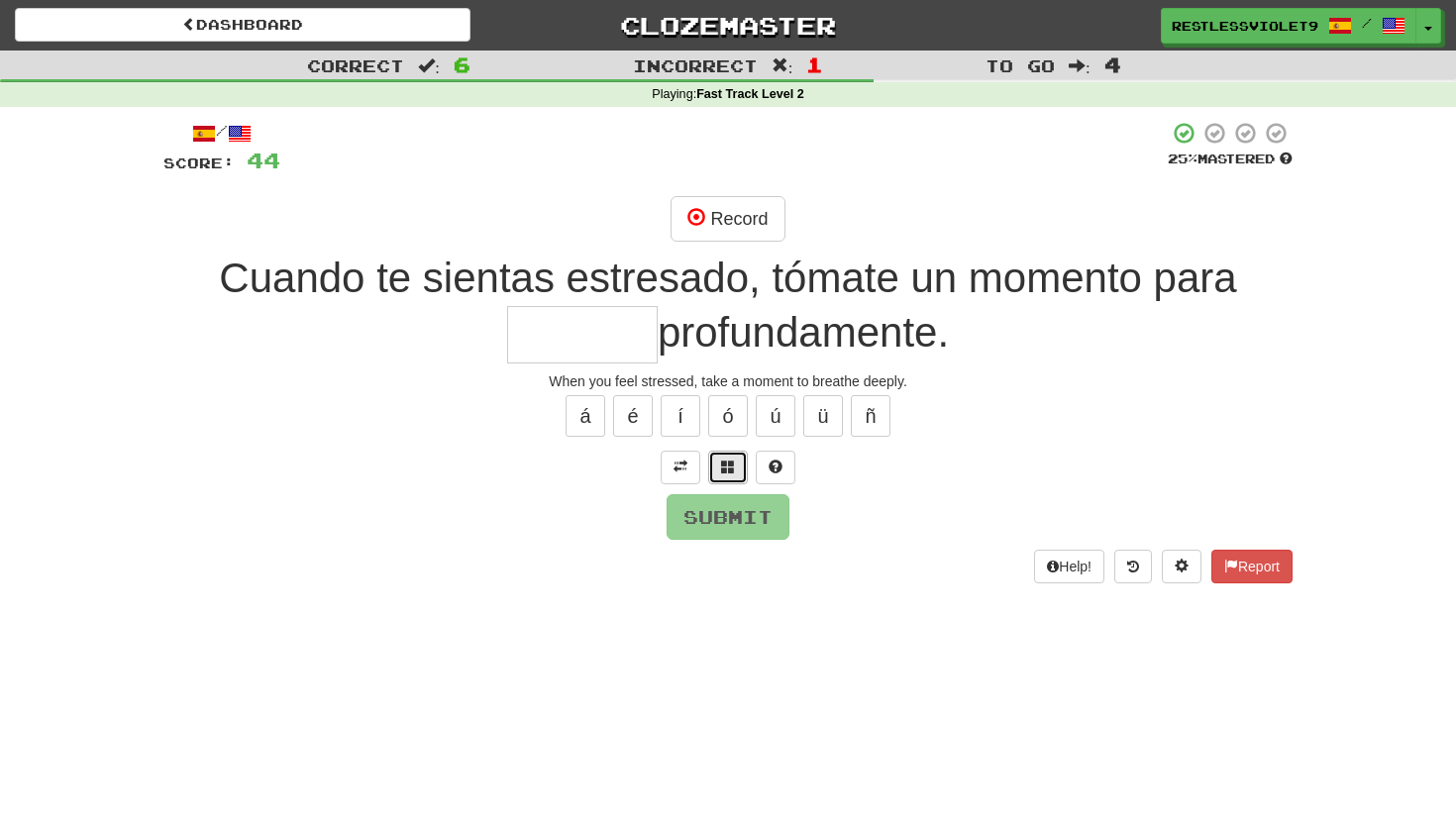 click at bounding box center (728, 466) 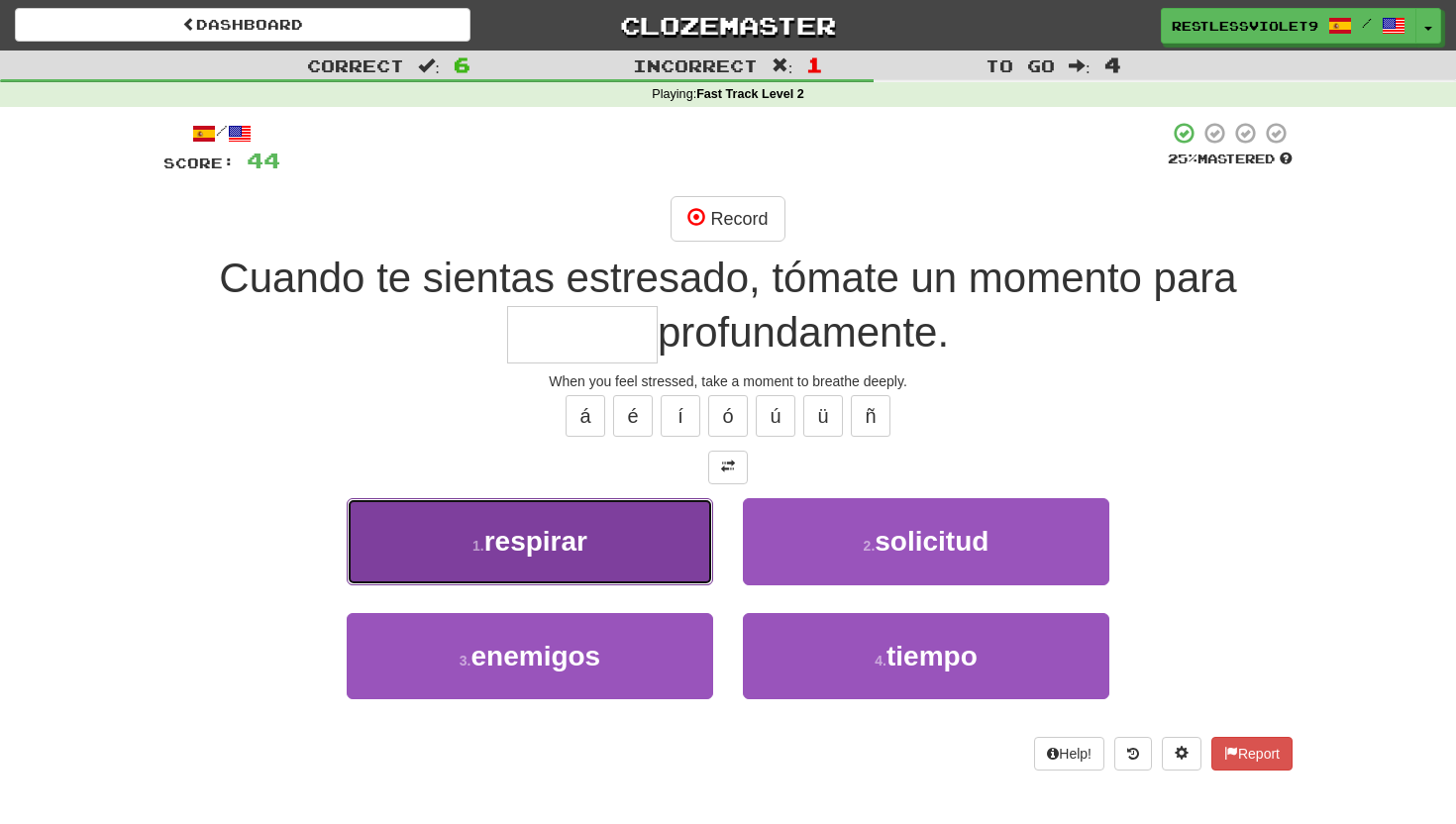 click on "respirar" at bounding box center (536, 541) 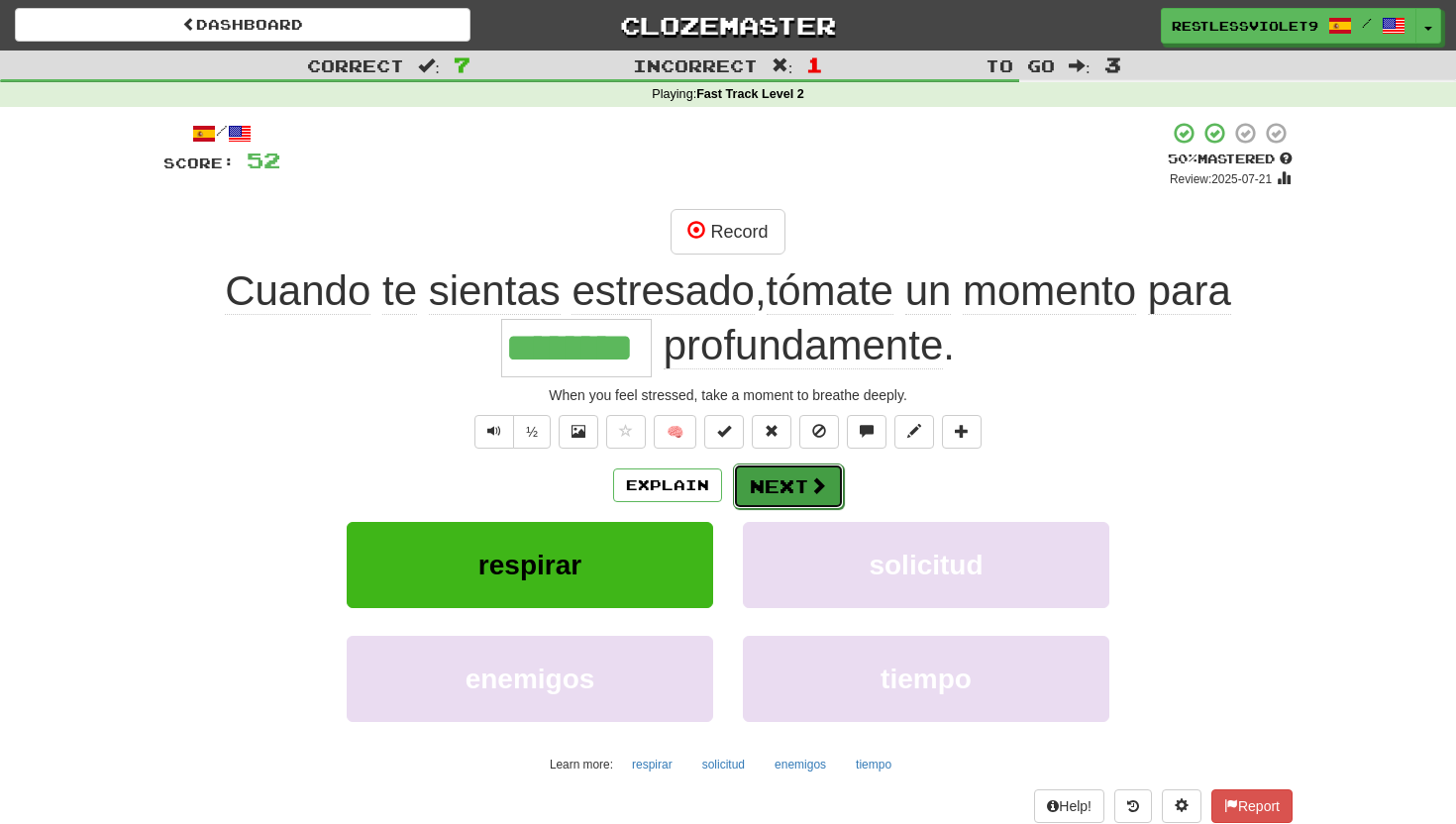 click on "Next" at bounding box center (788, 486) 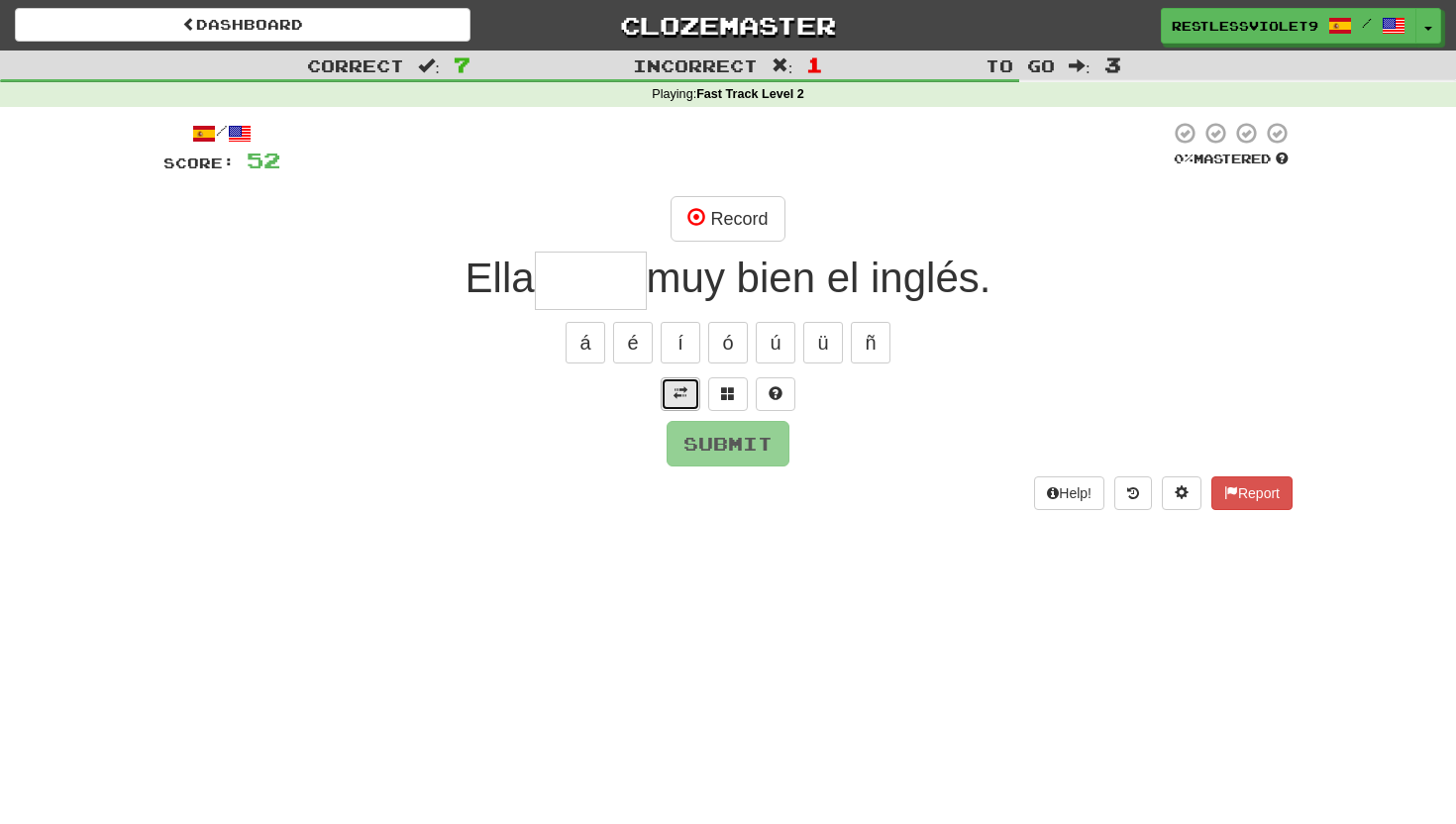click at bounding box center (680, 393) 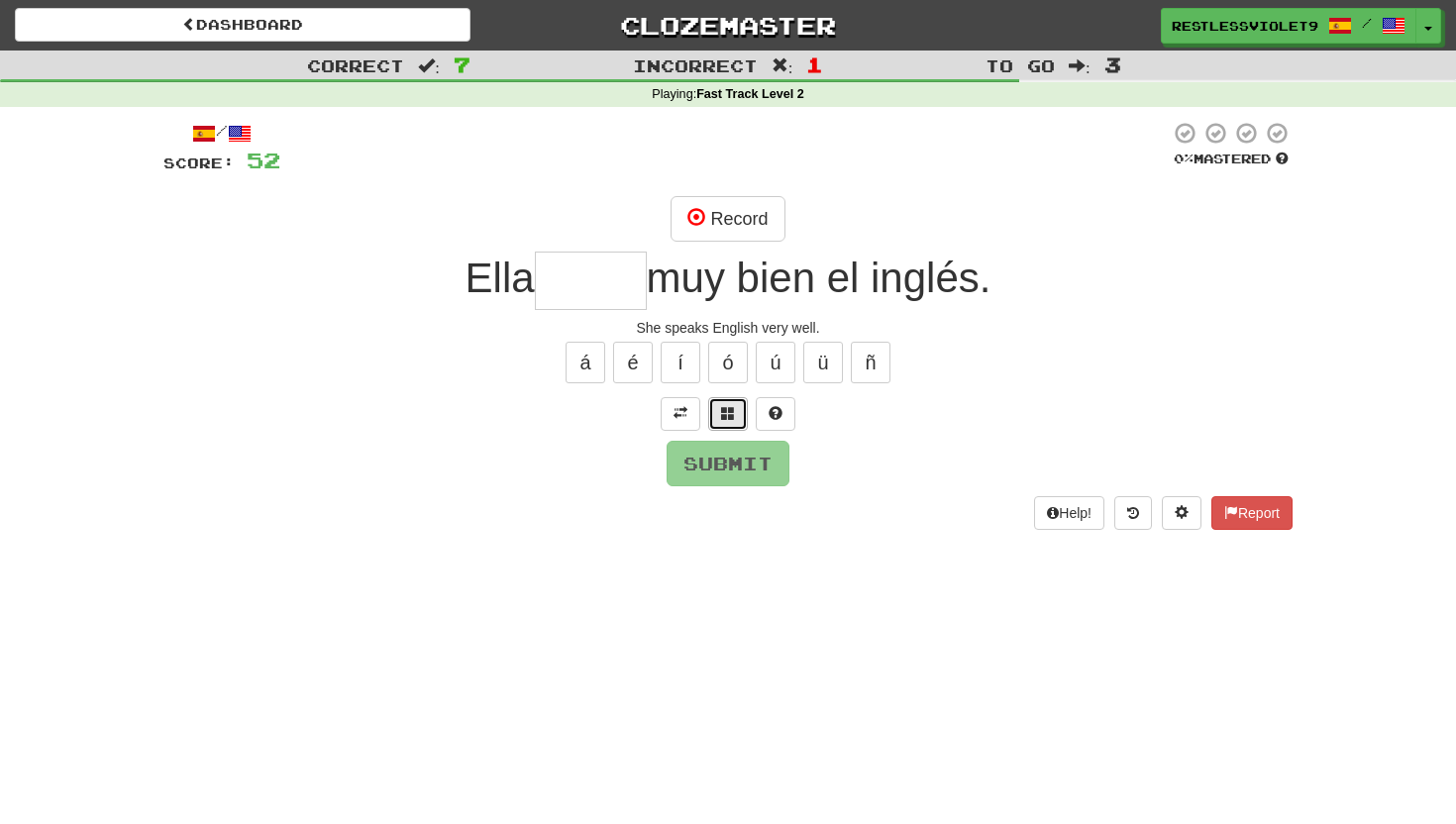 click at bounding box center (728, 413) 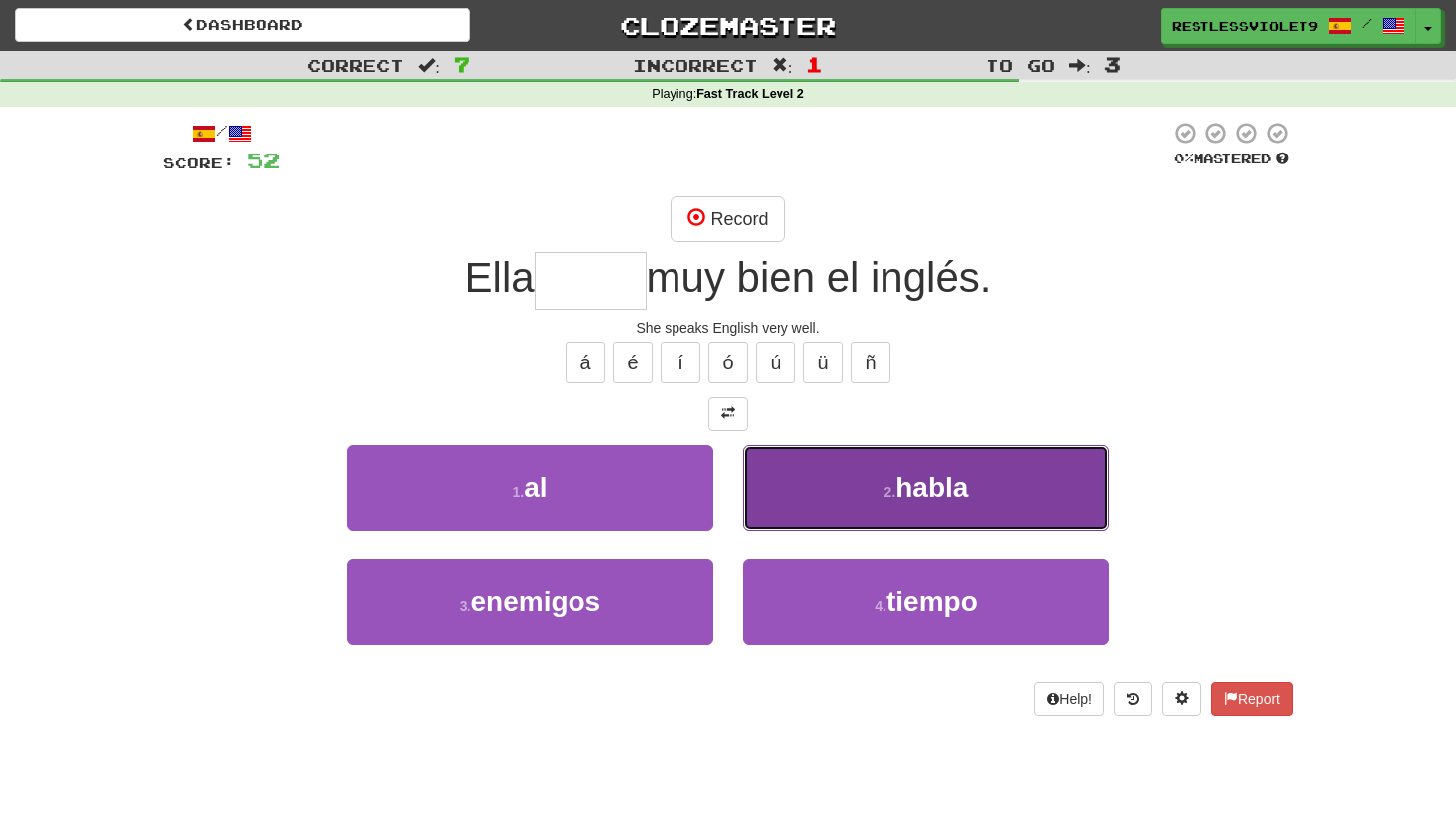 click on "habla" at bounding box center (931, 487) 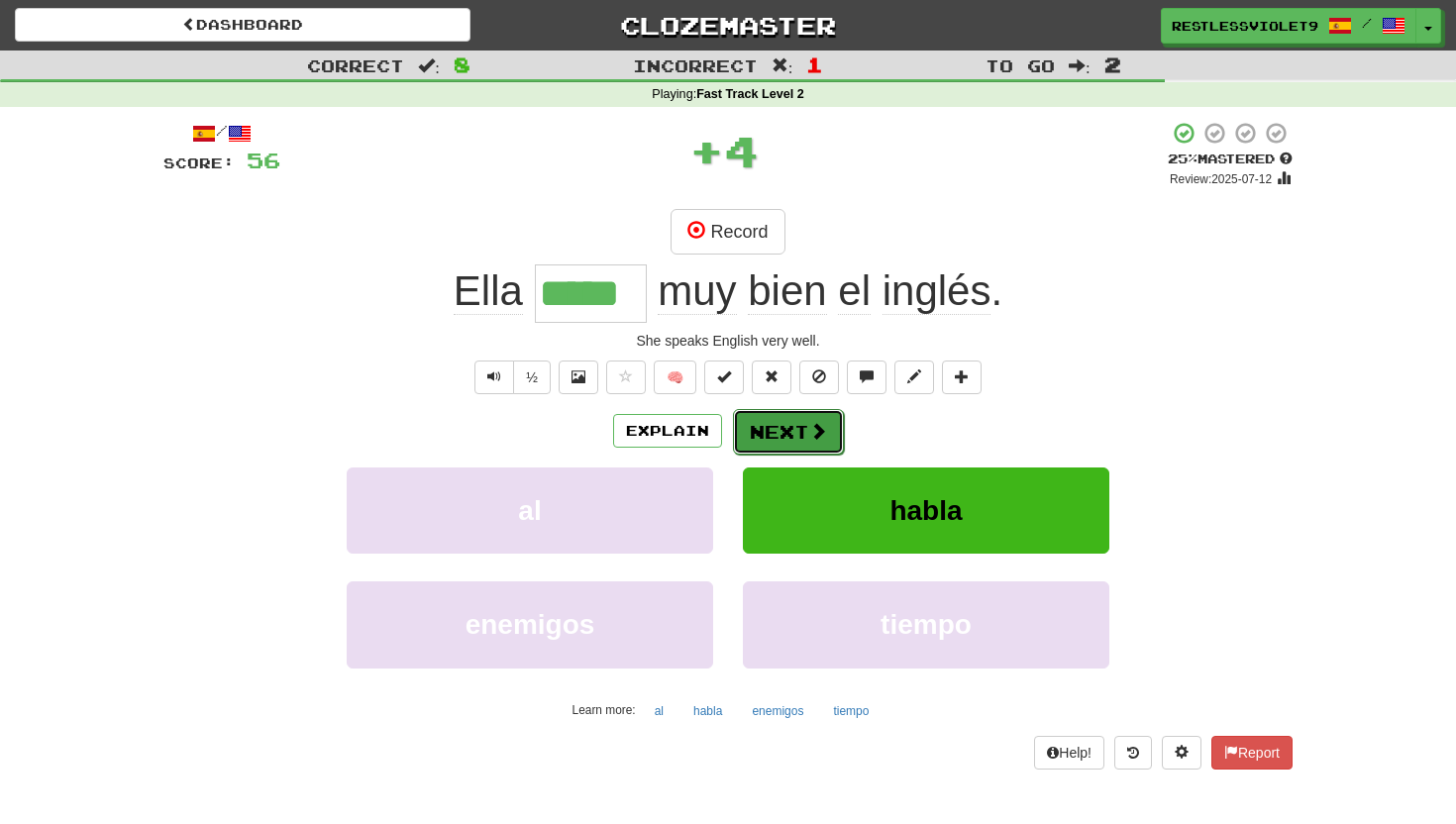 click on "Next" at bounding box center (788, 432) 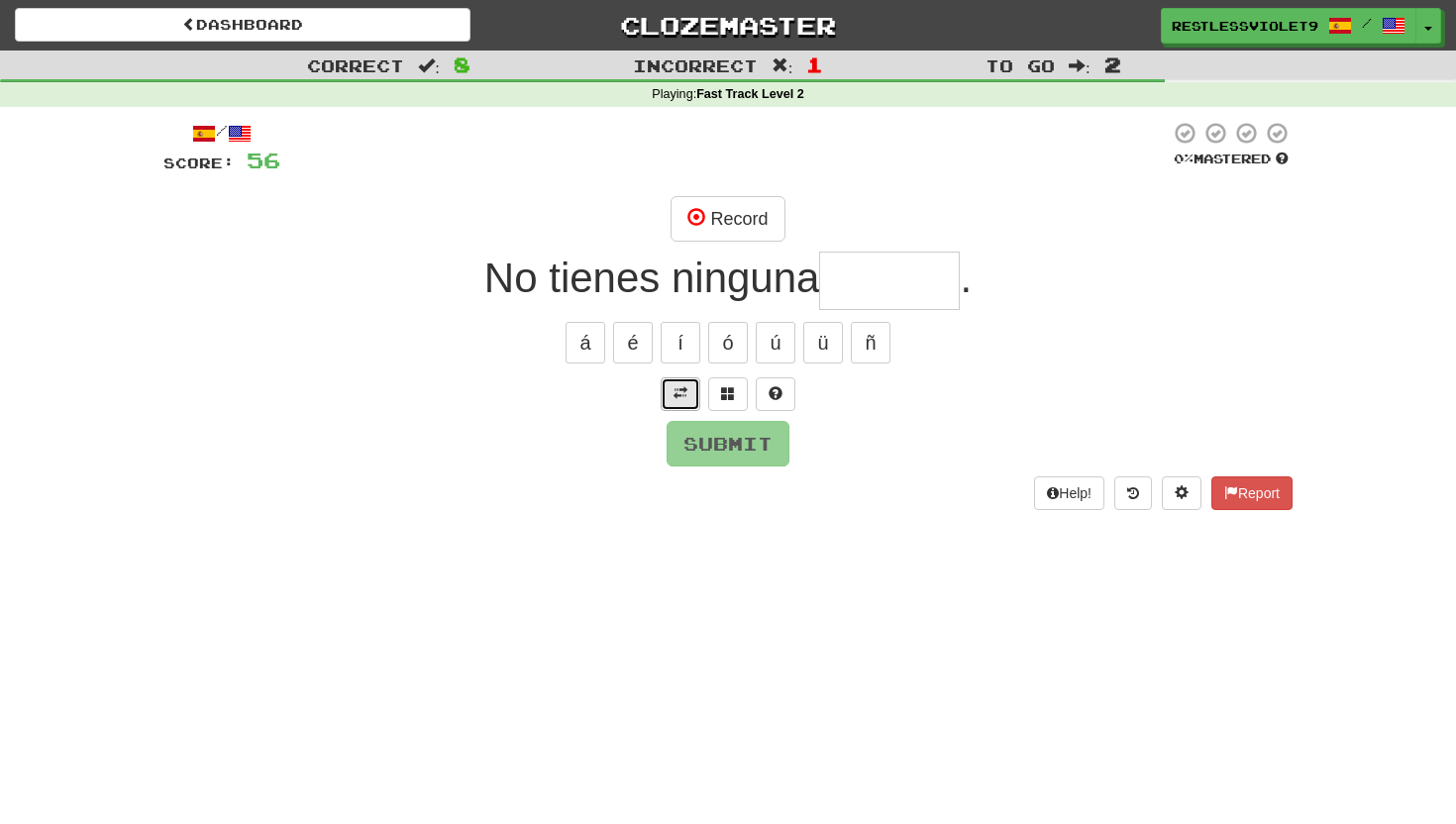 click at bounding box center [680, 393] 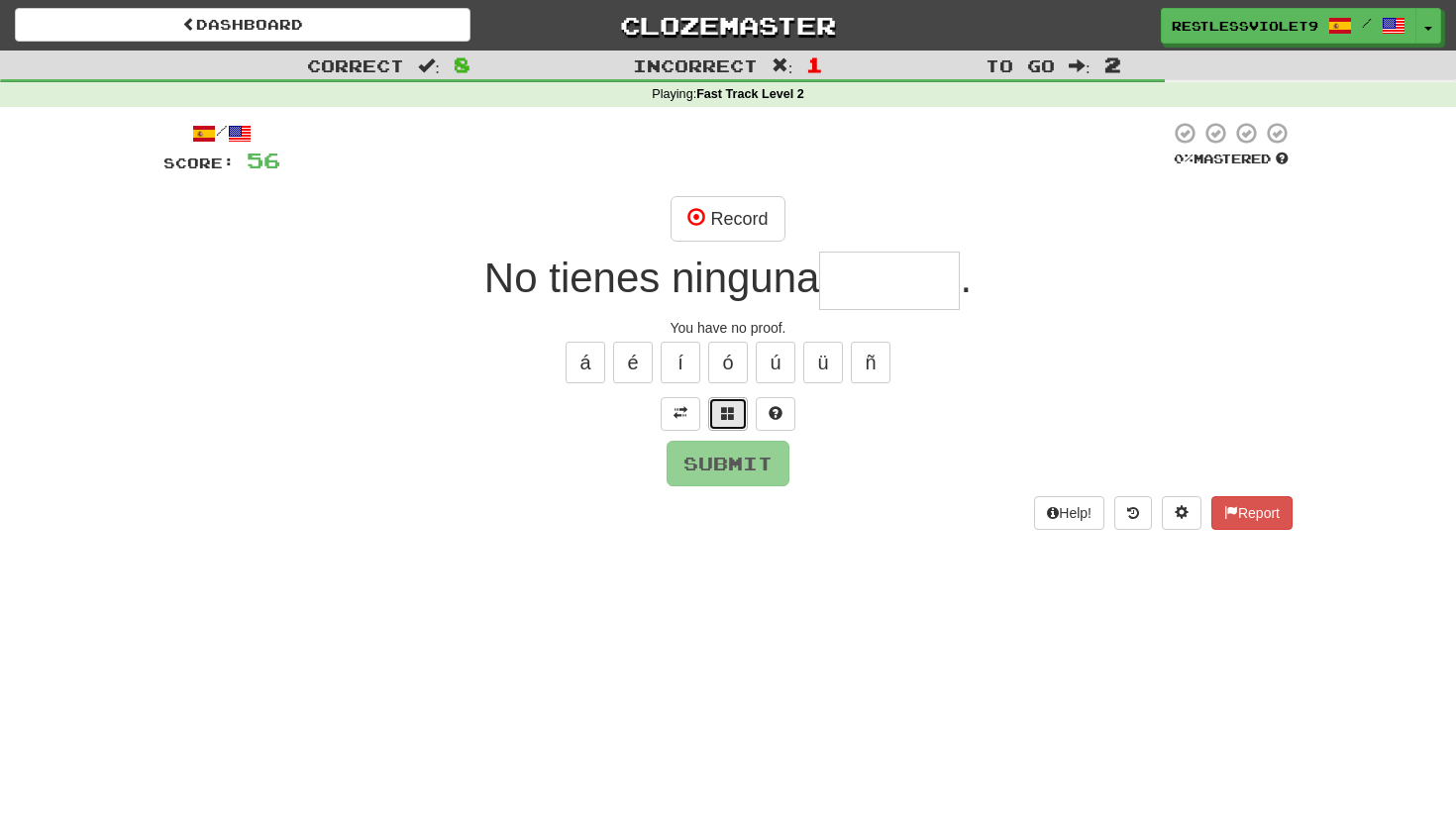 click at bounding box center (728, 413) 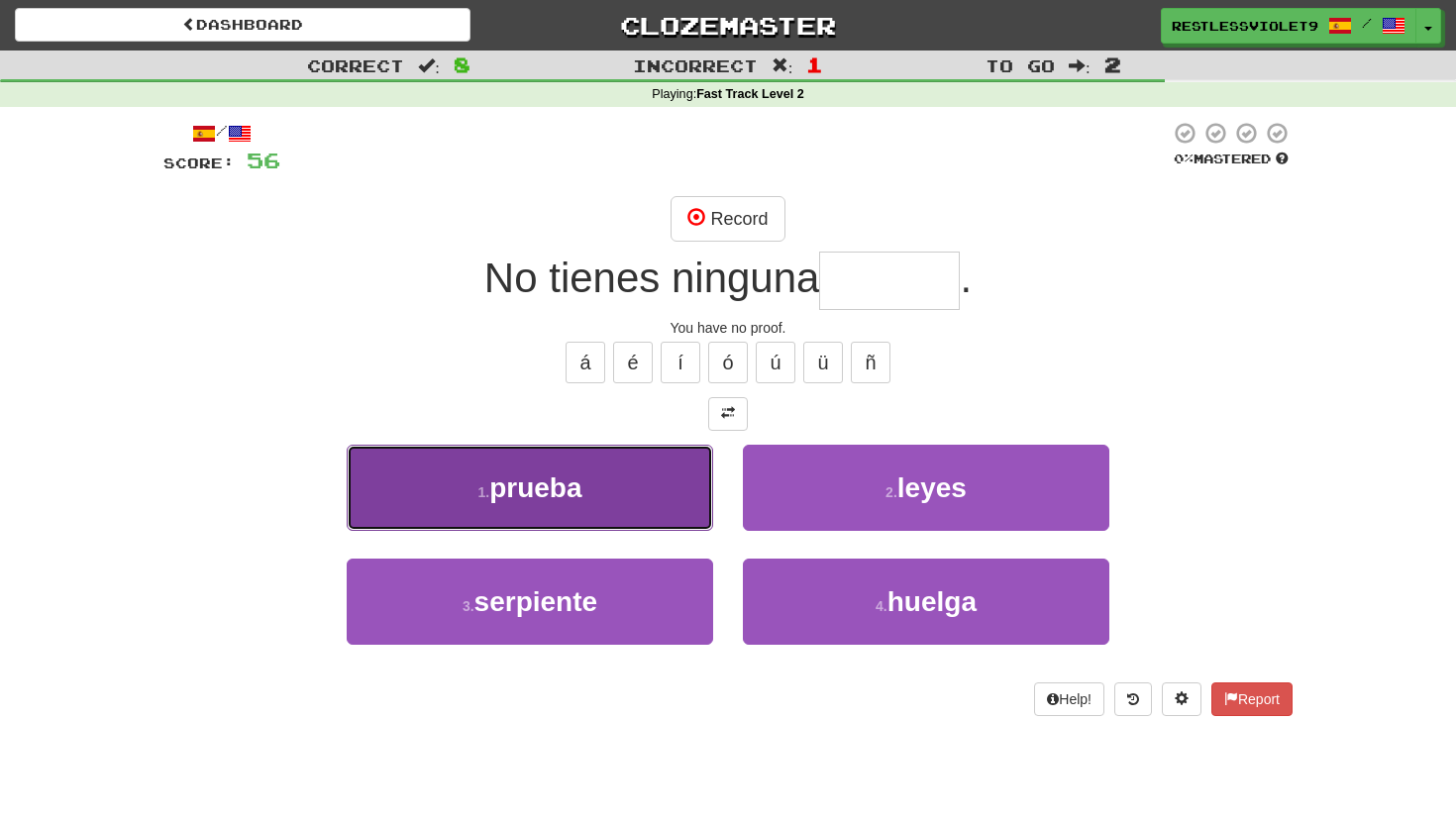 click on "1 .  prueba" at bounding box center (530, 487) 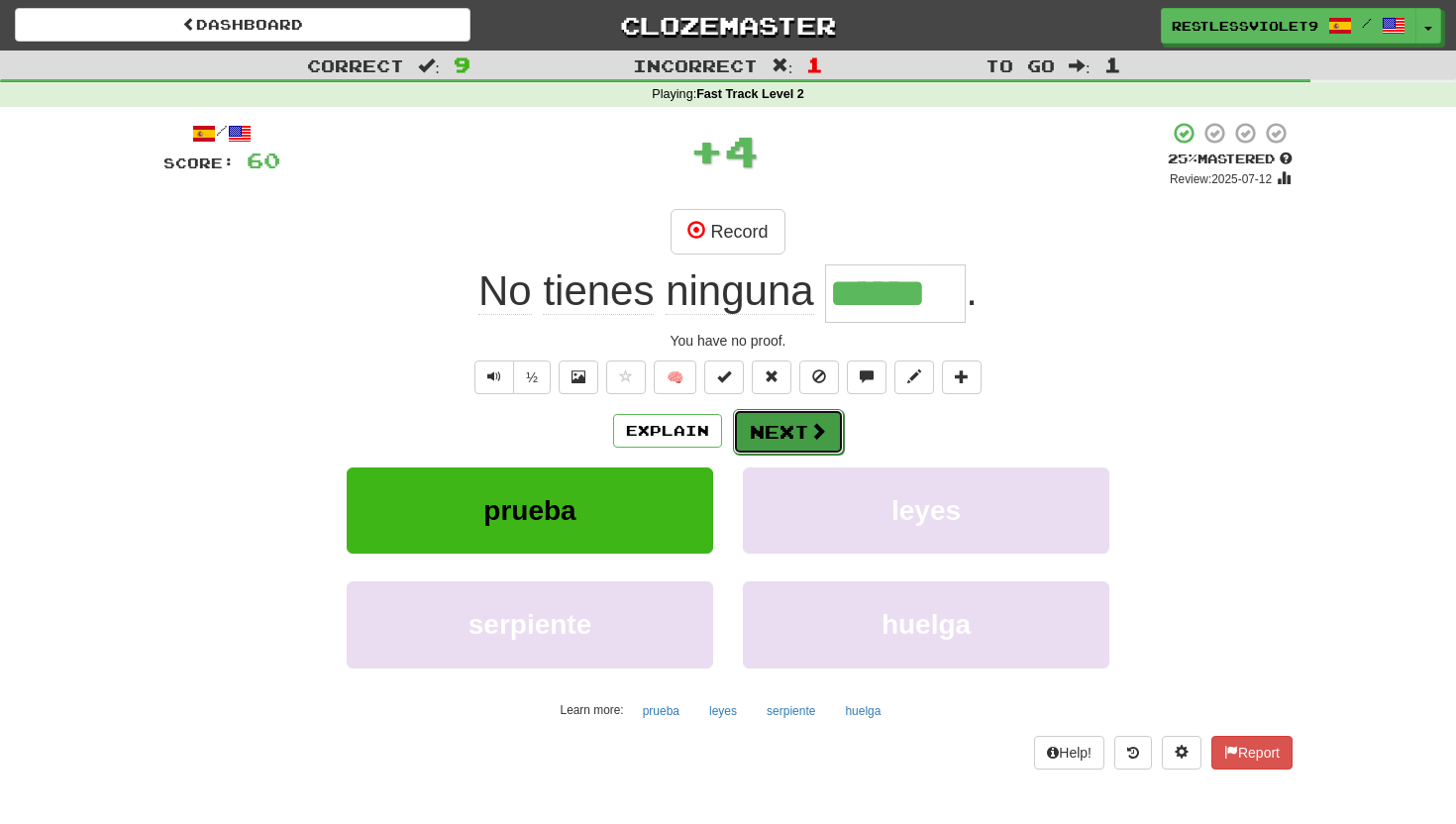 click on "Next" at bounding box center (788, 432) 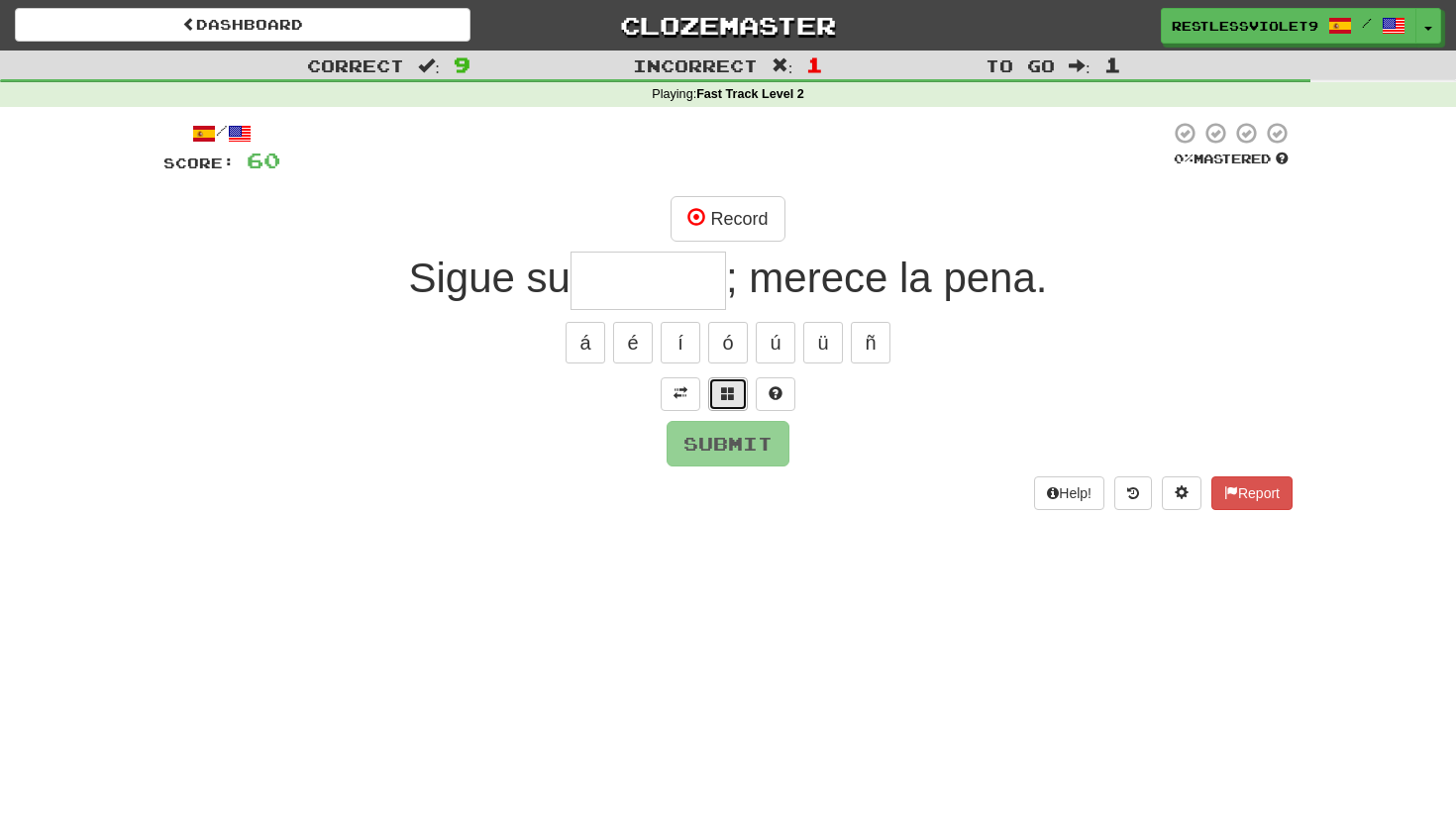 click at bounding box center [728, 393] 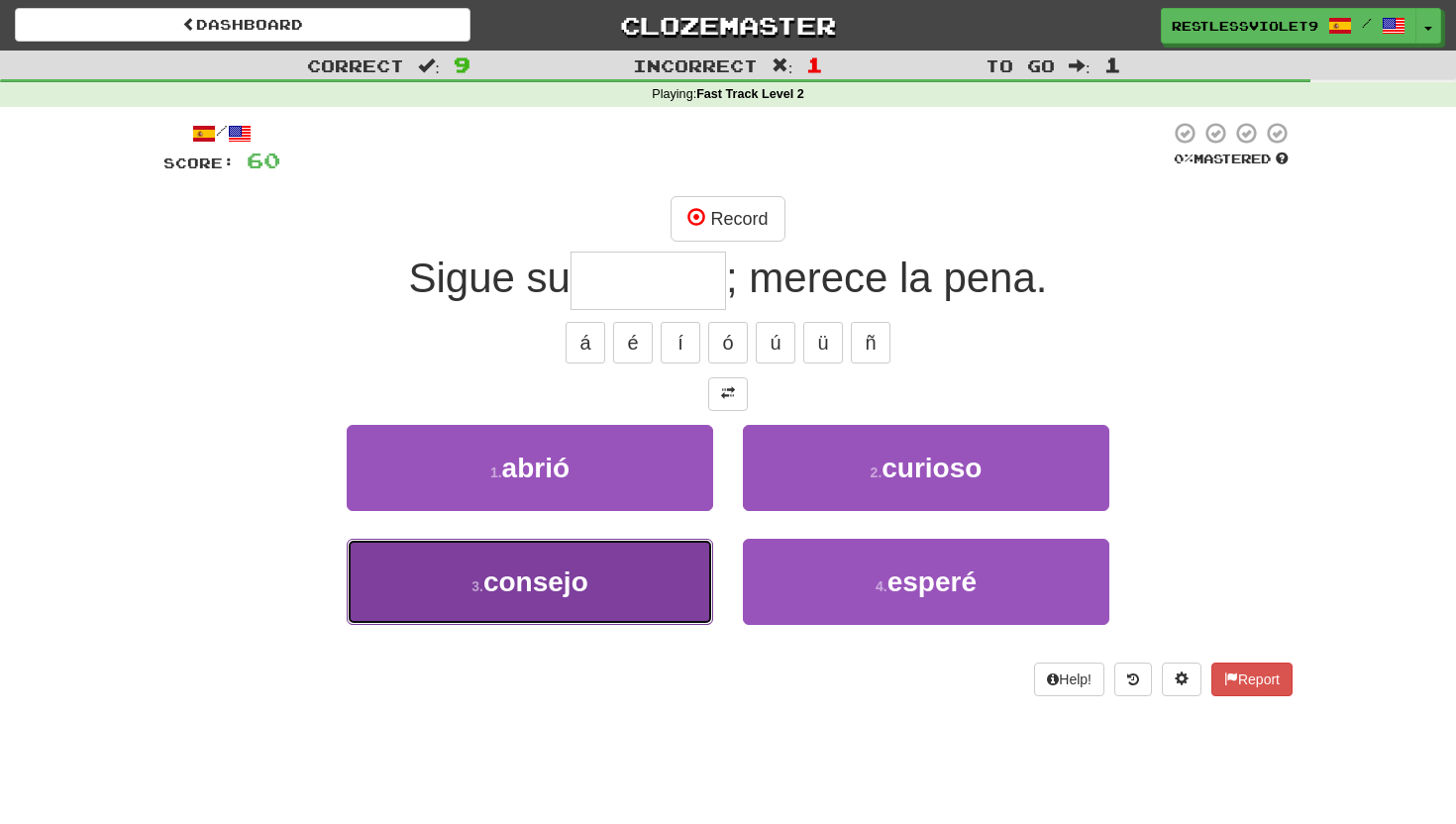 click on "consejo" at bounding box center [536, 581] 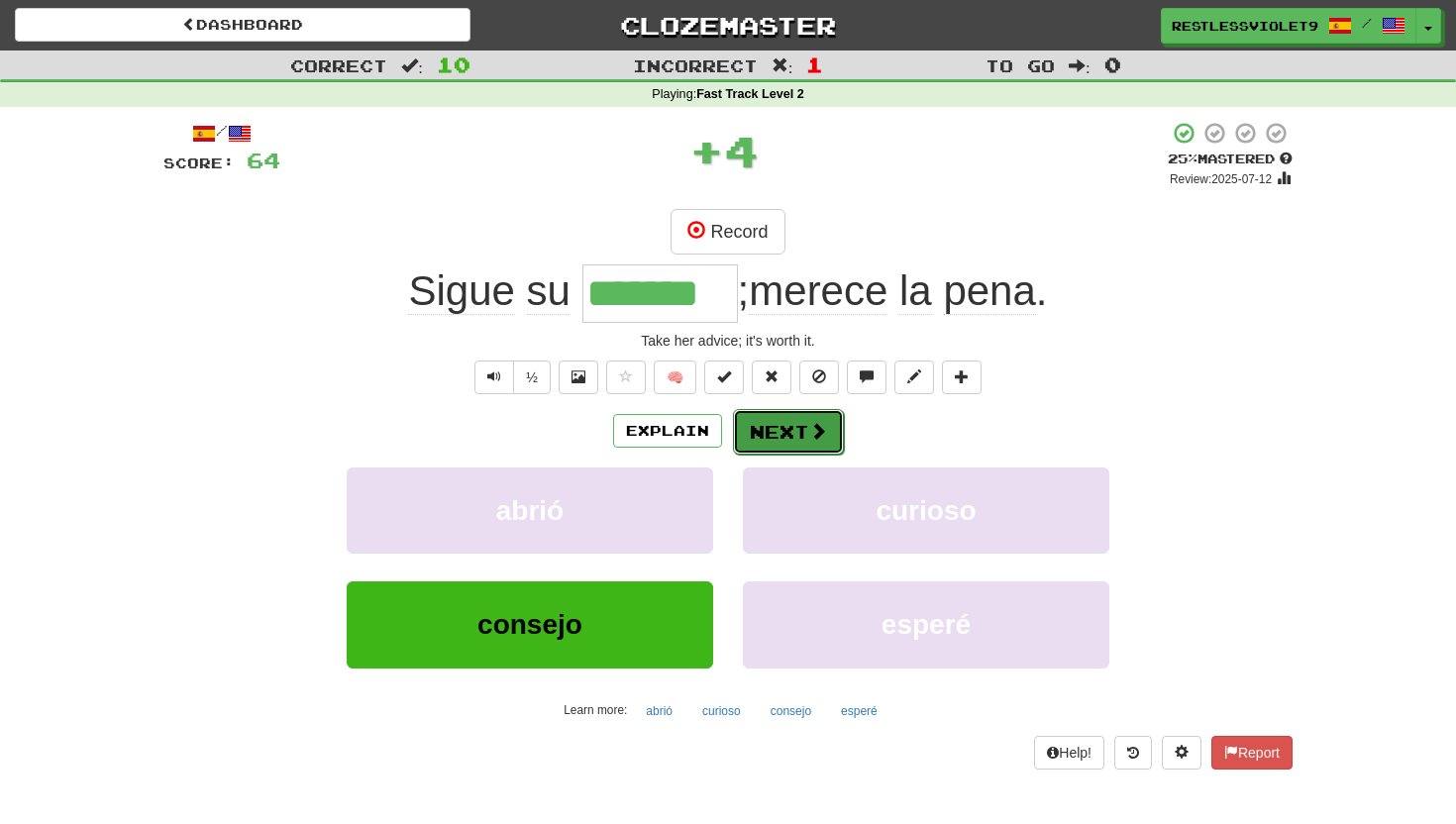click on "Next" at bounding box center [788, 432] 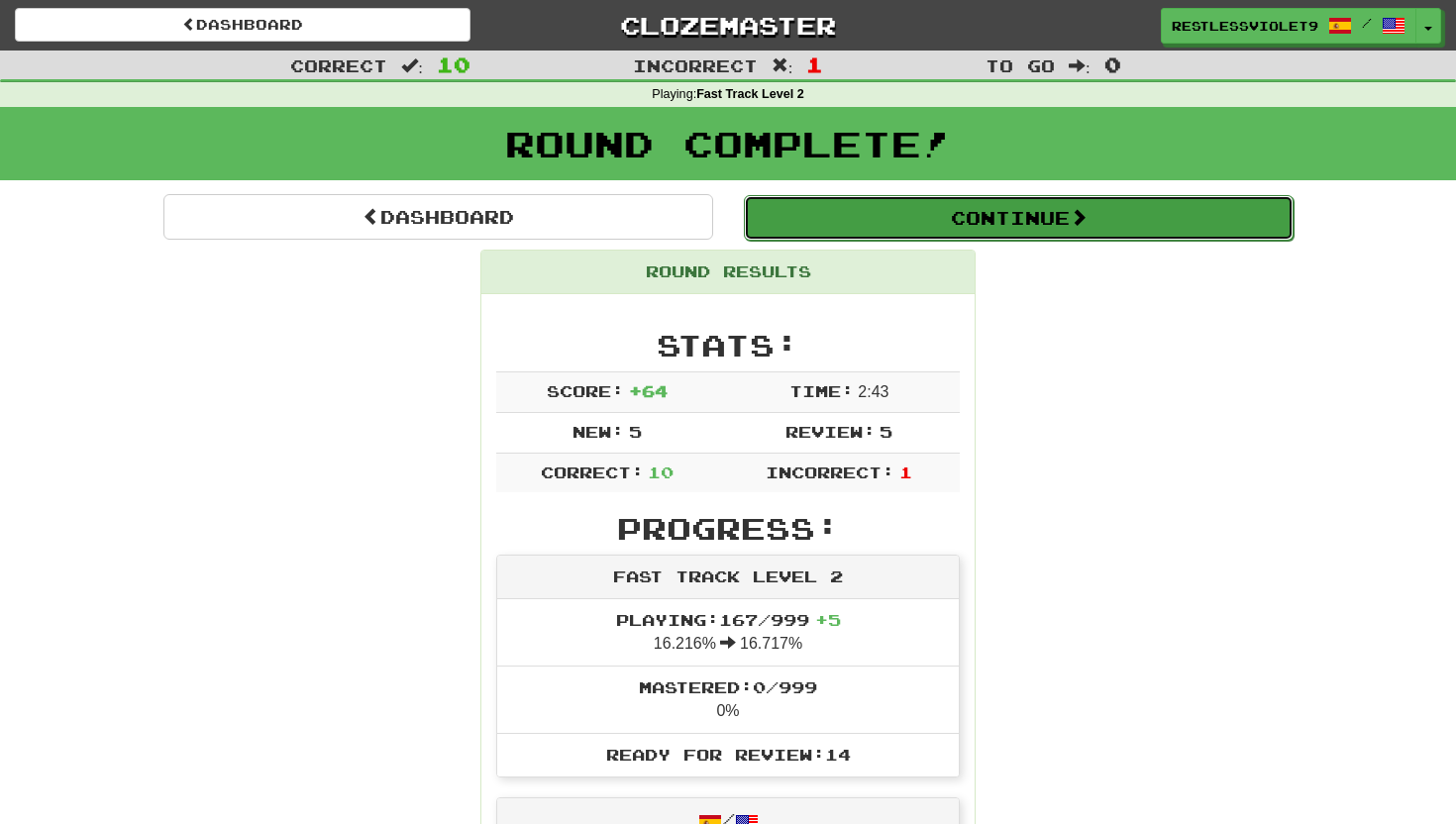 click on "Continue" at bounding box center [1018, 218] 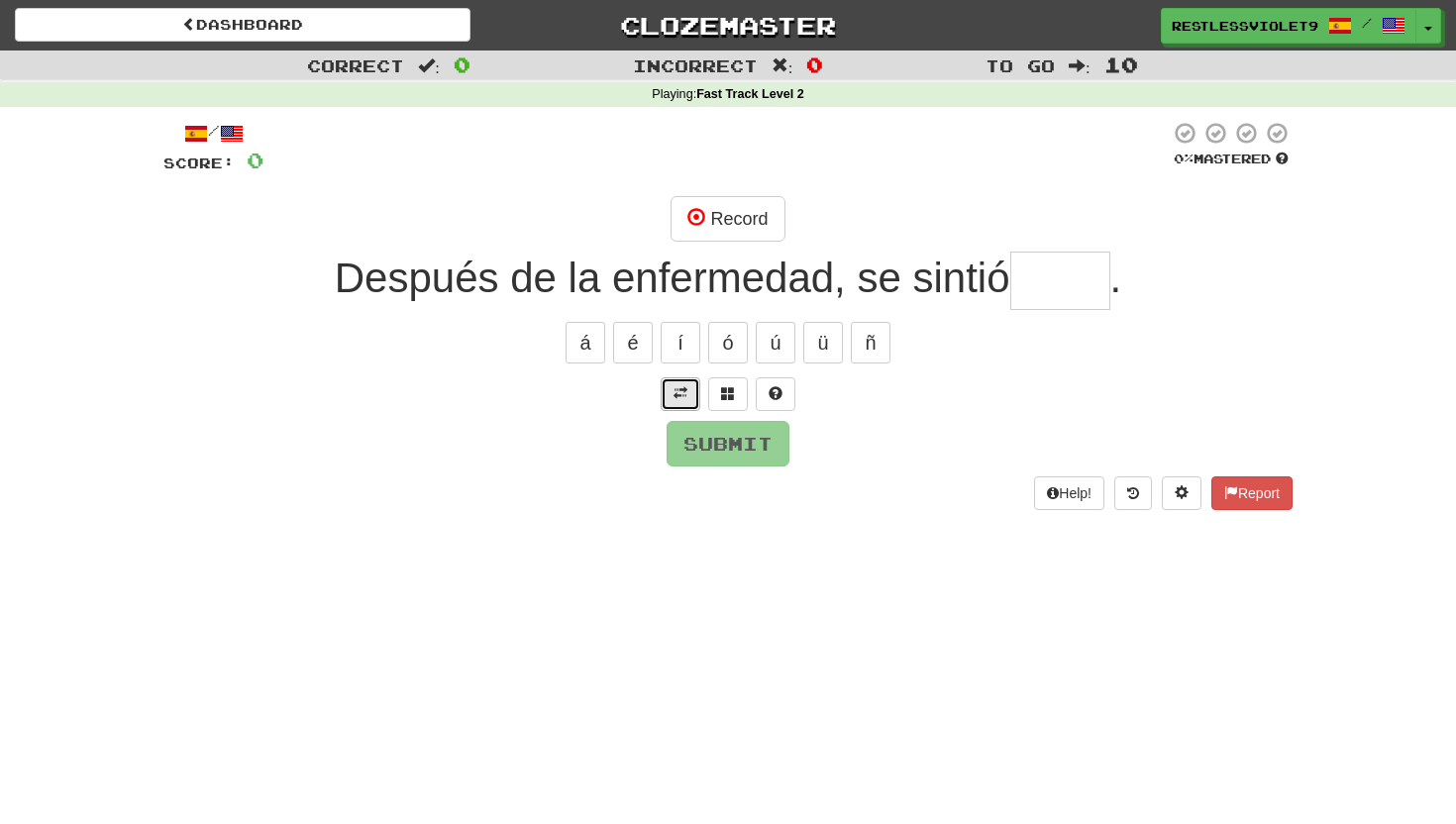 click at bounding box center (680, 393) 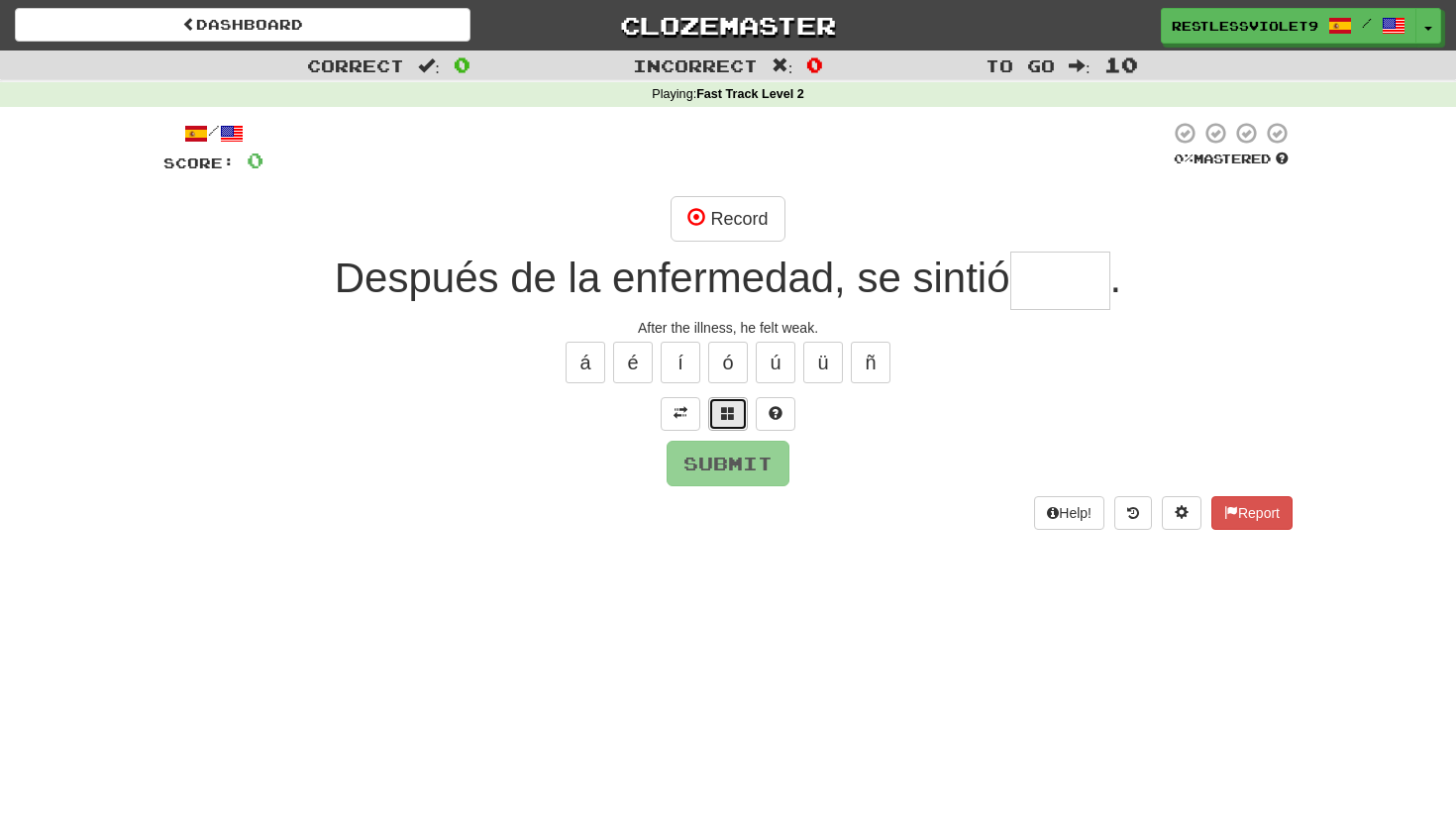 click at bounding box center [728, 413] 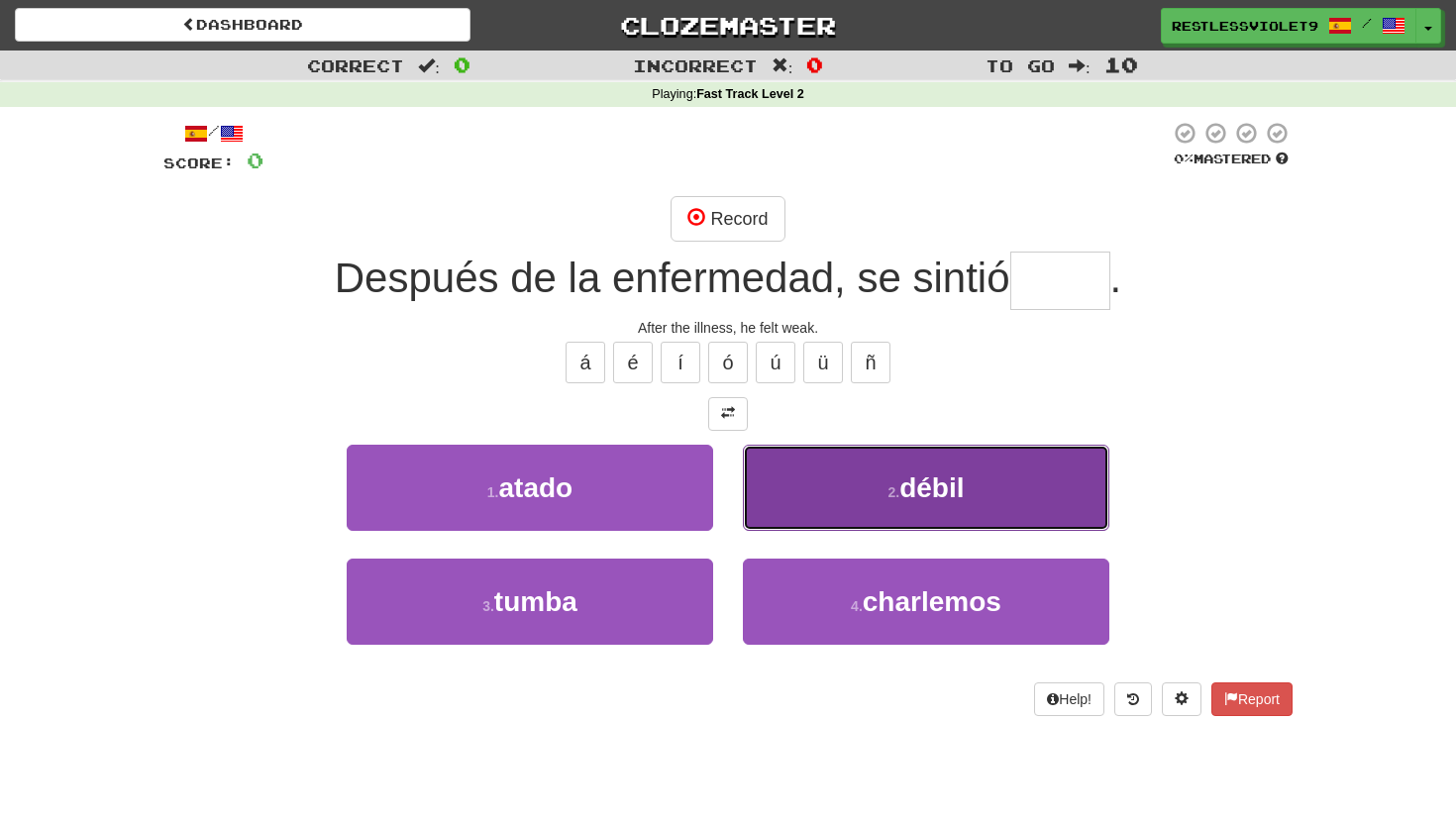 click on "débil" at bounding box center [931, 487] 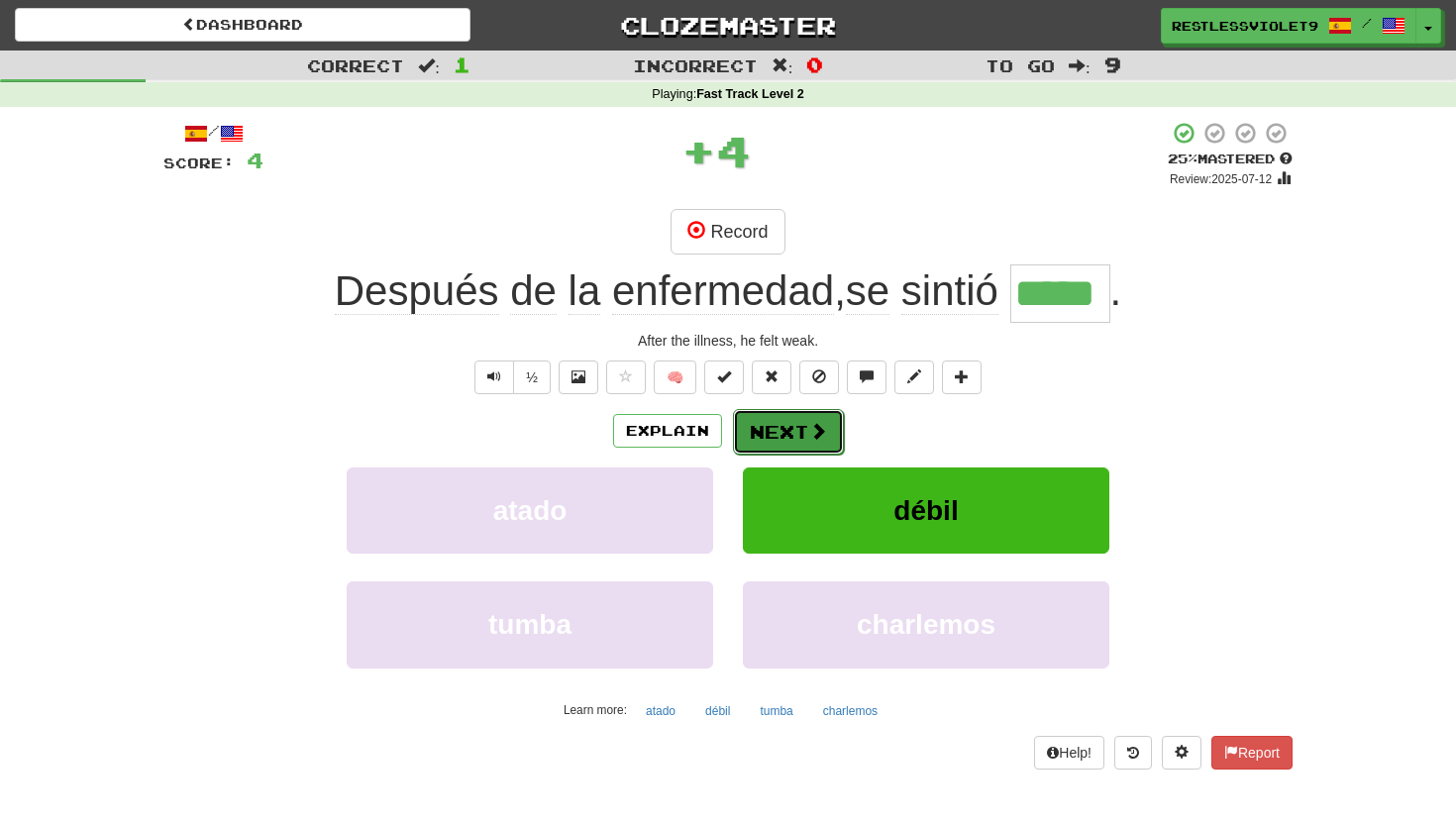 click on "Next" at bounding box center (788, 432) 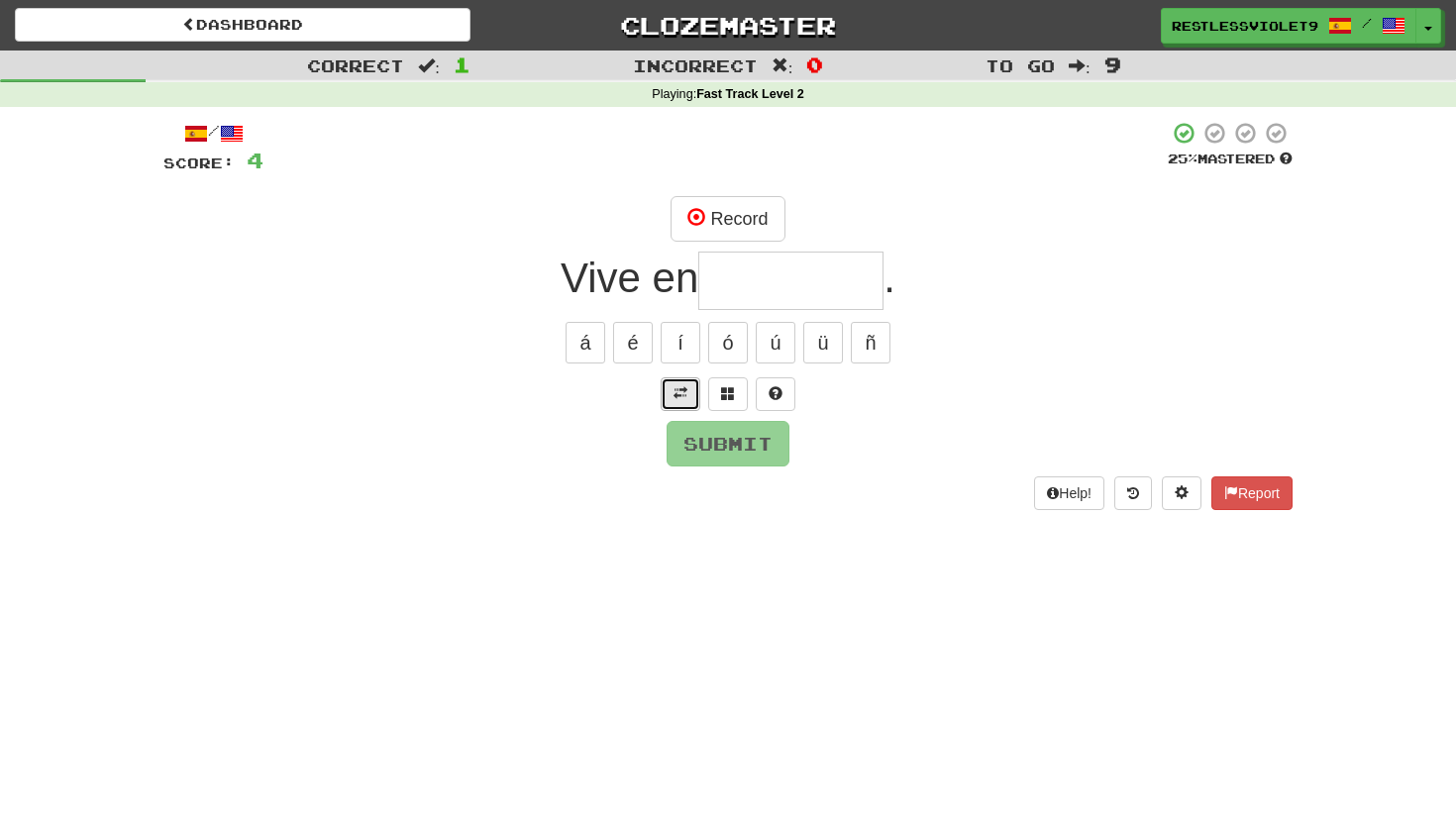click at bounding box center [680, 393] 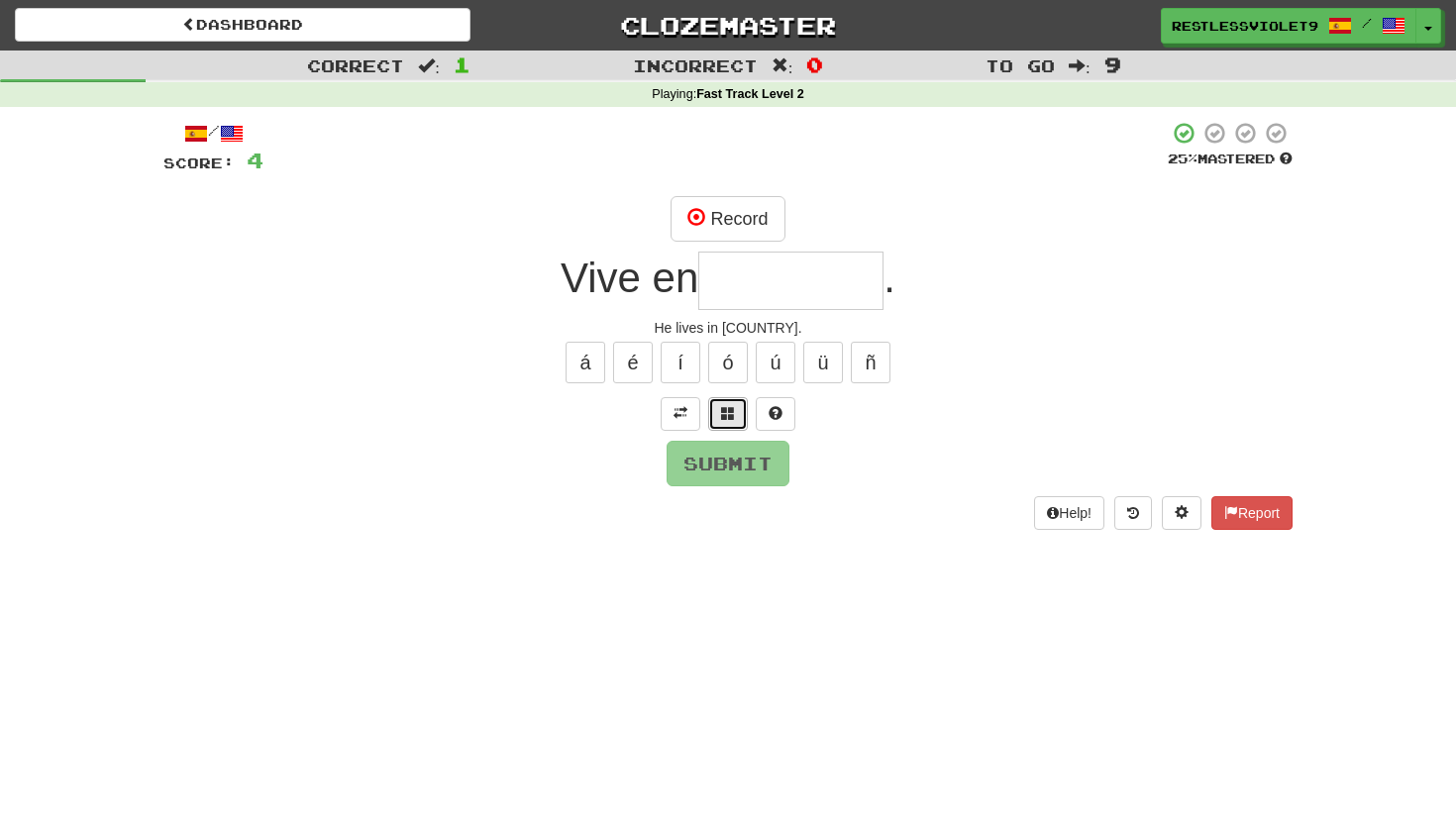 click at bounding box center [728, 413] 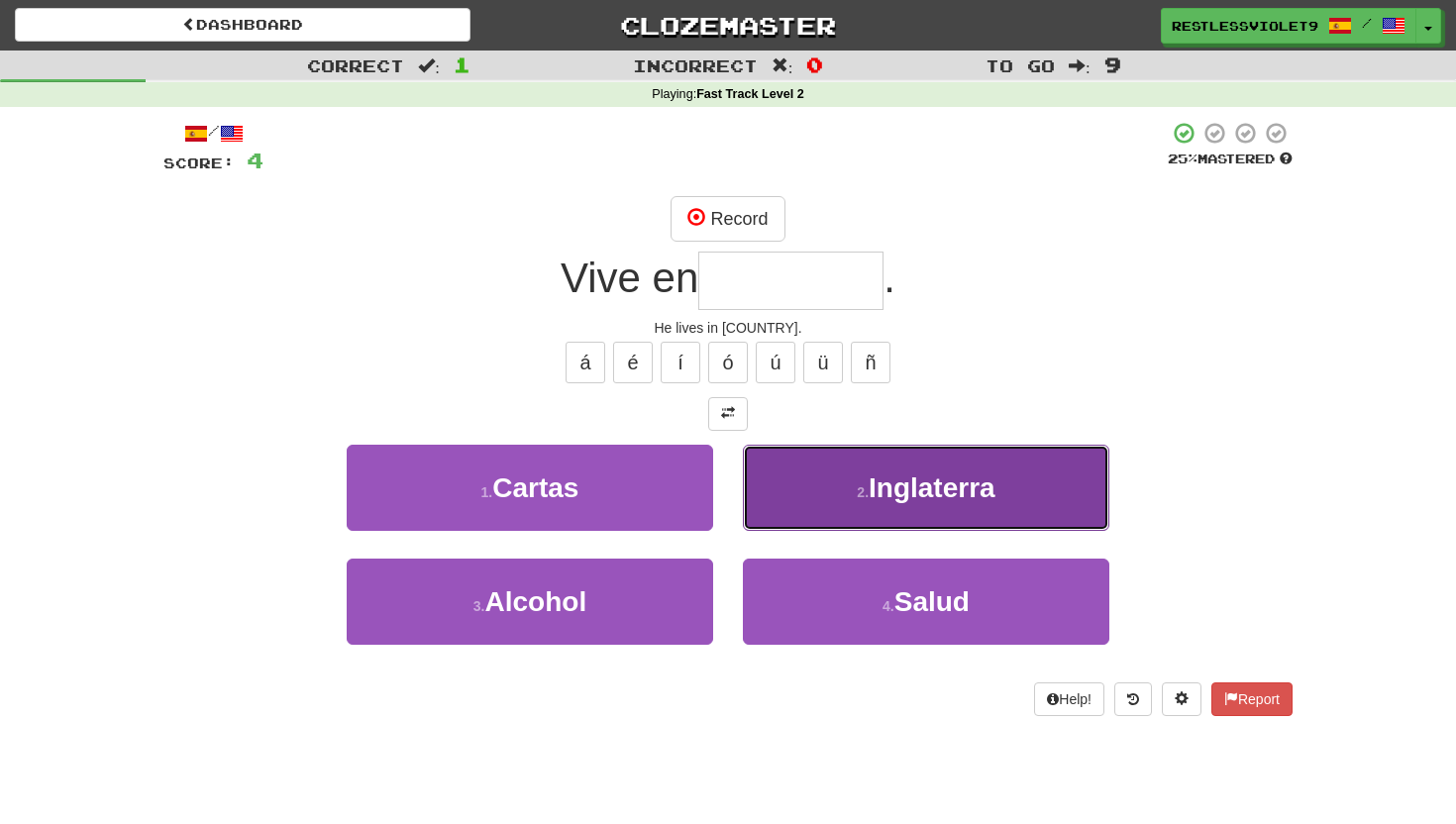 click on "Inglaterra" at bounding box center (932, 487) 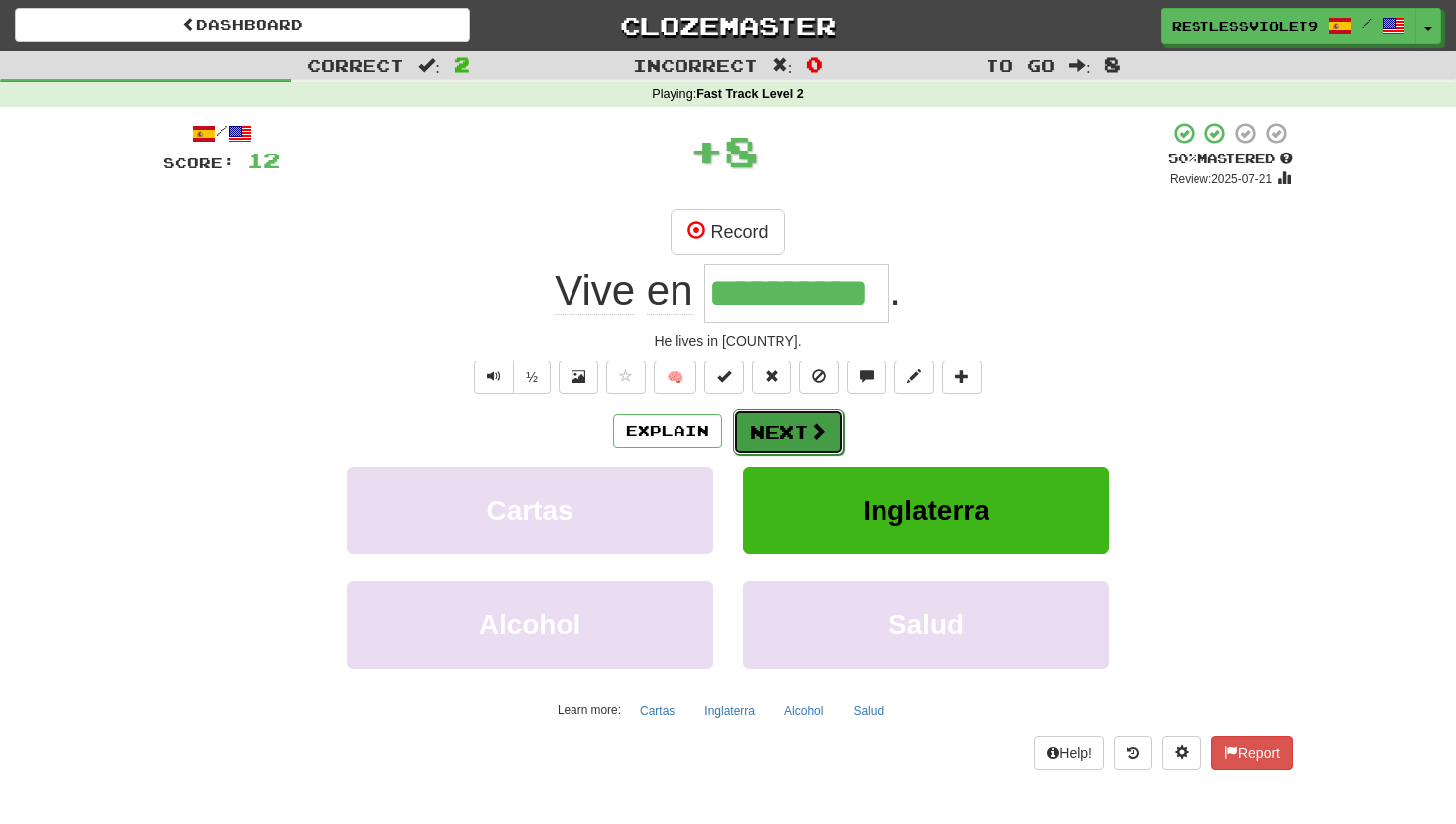 click on "Next" at bounding box center (788, 432) 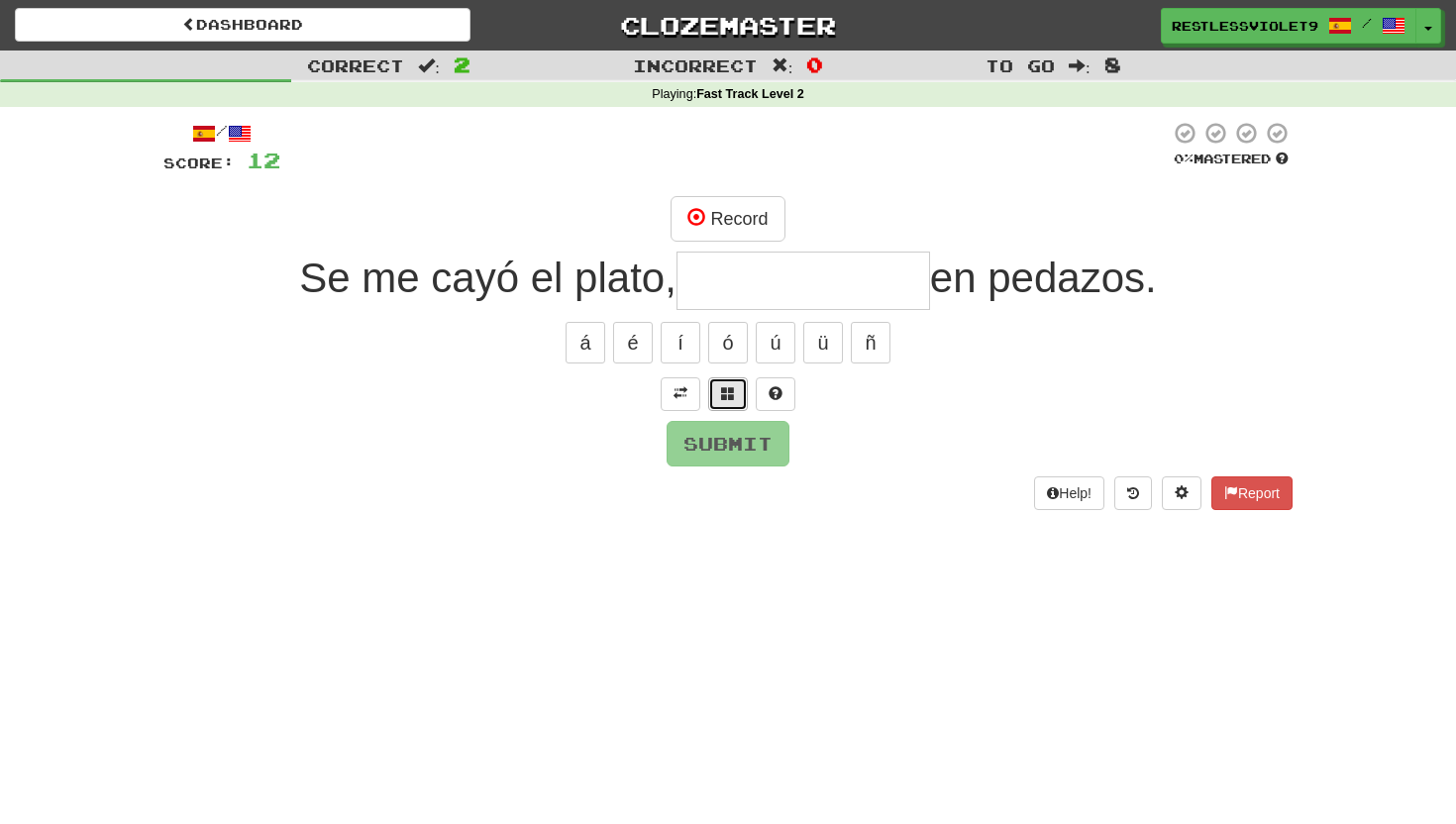 click at bounding box center [728, 393] 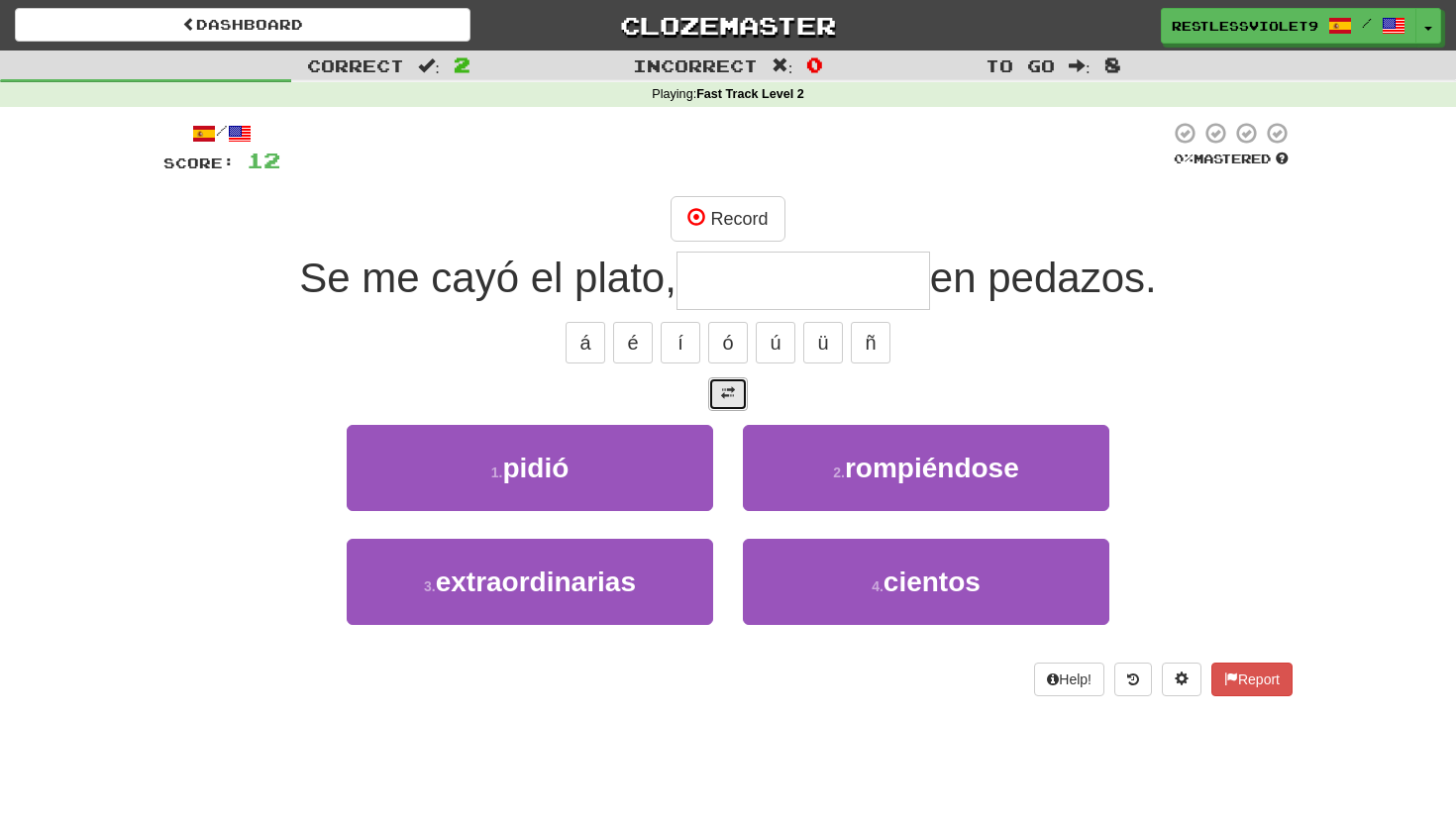 click at bounding box center (728, 393) 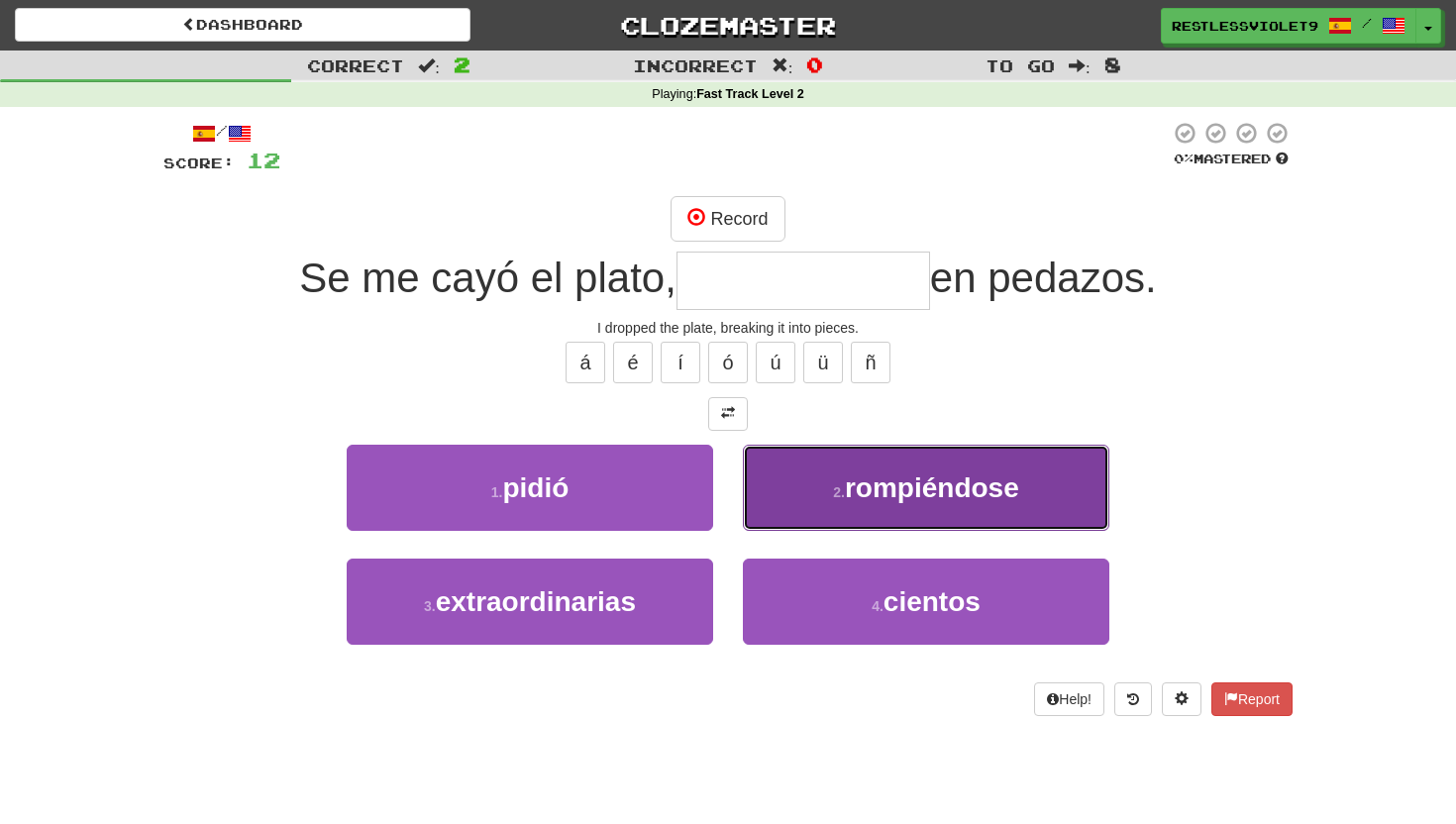 click on "rompiéndose" at bounding box center (932, 487) 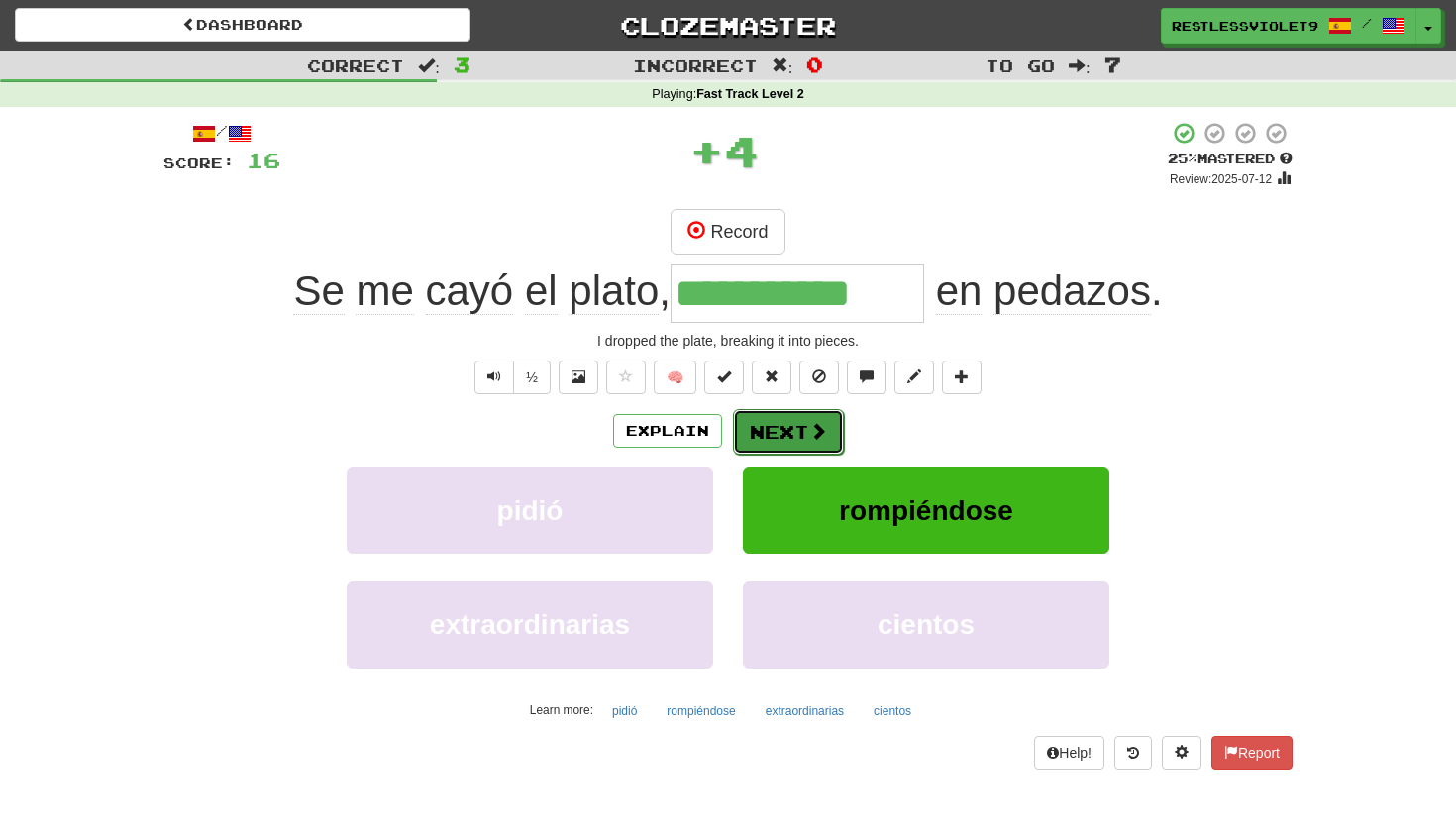 click on "Next" at bounding box center (788, 432) 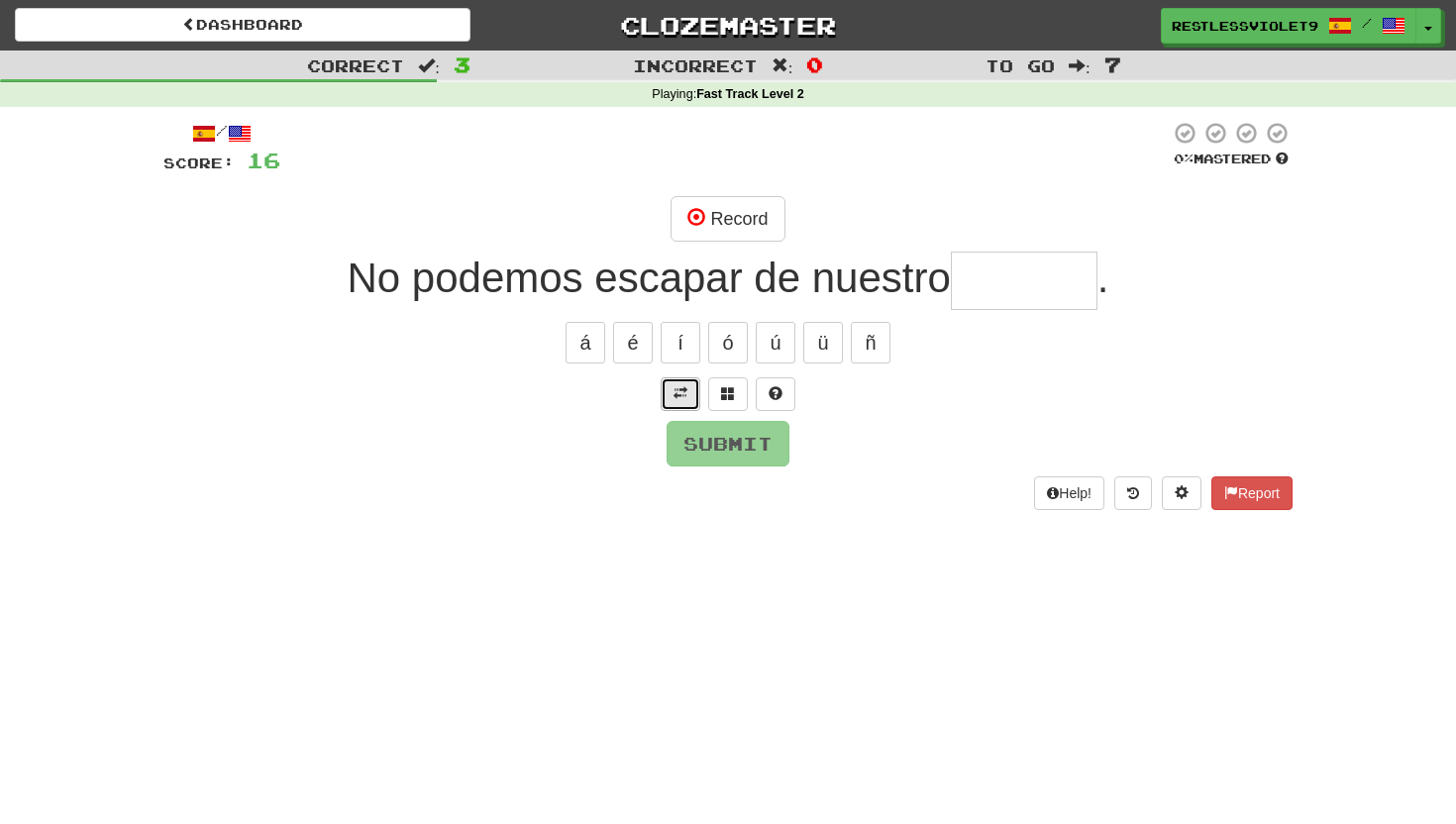 click at bounding box center [680, 393] 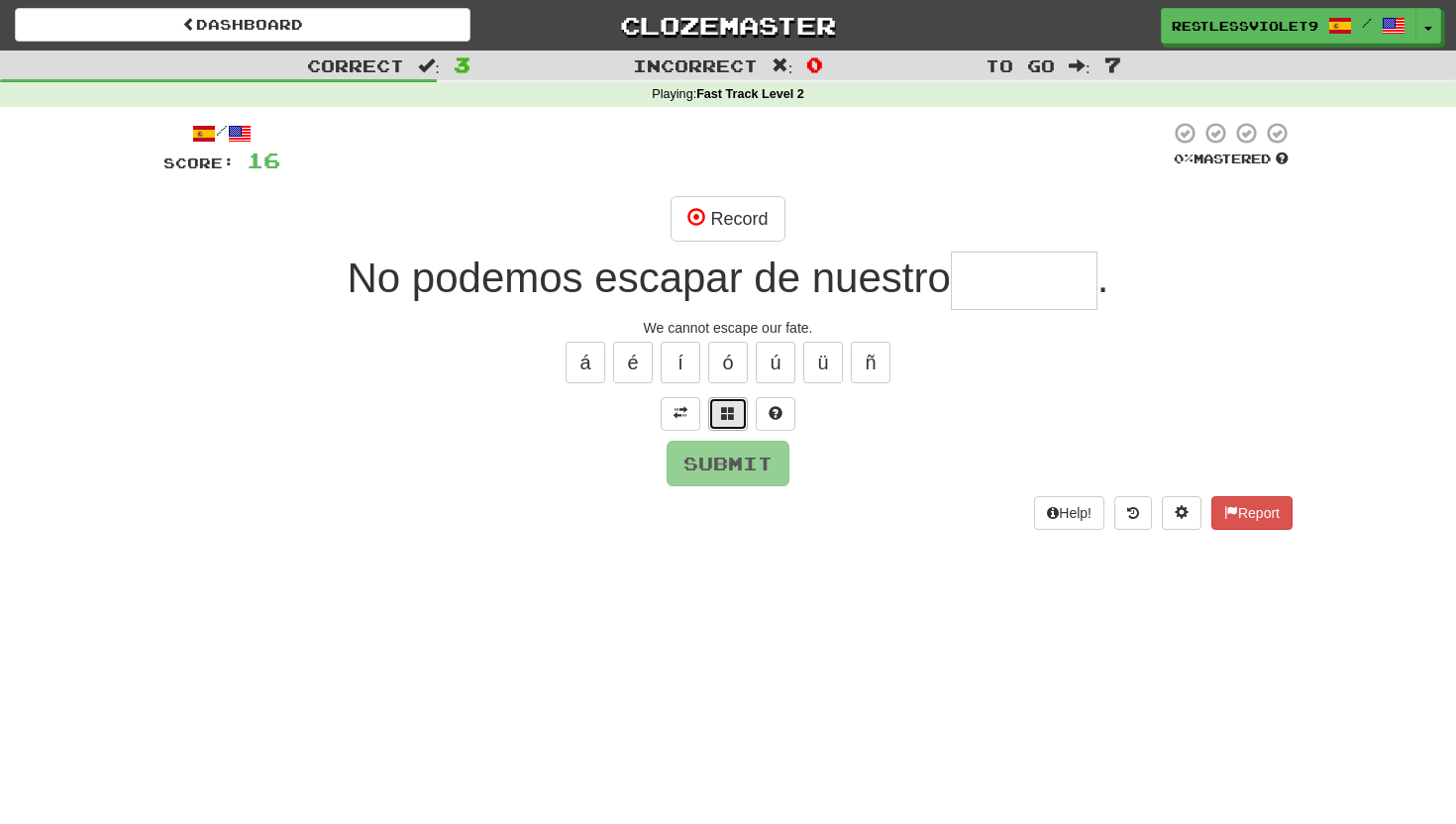 click at bounding box center [728, 413] 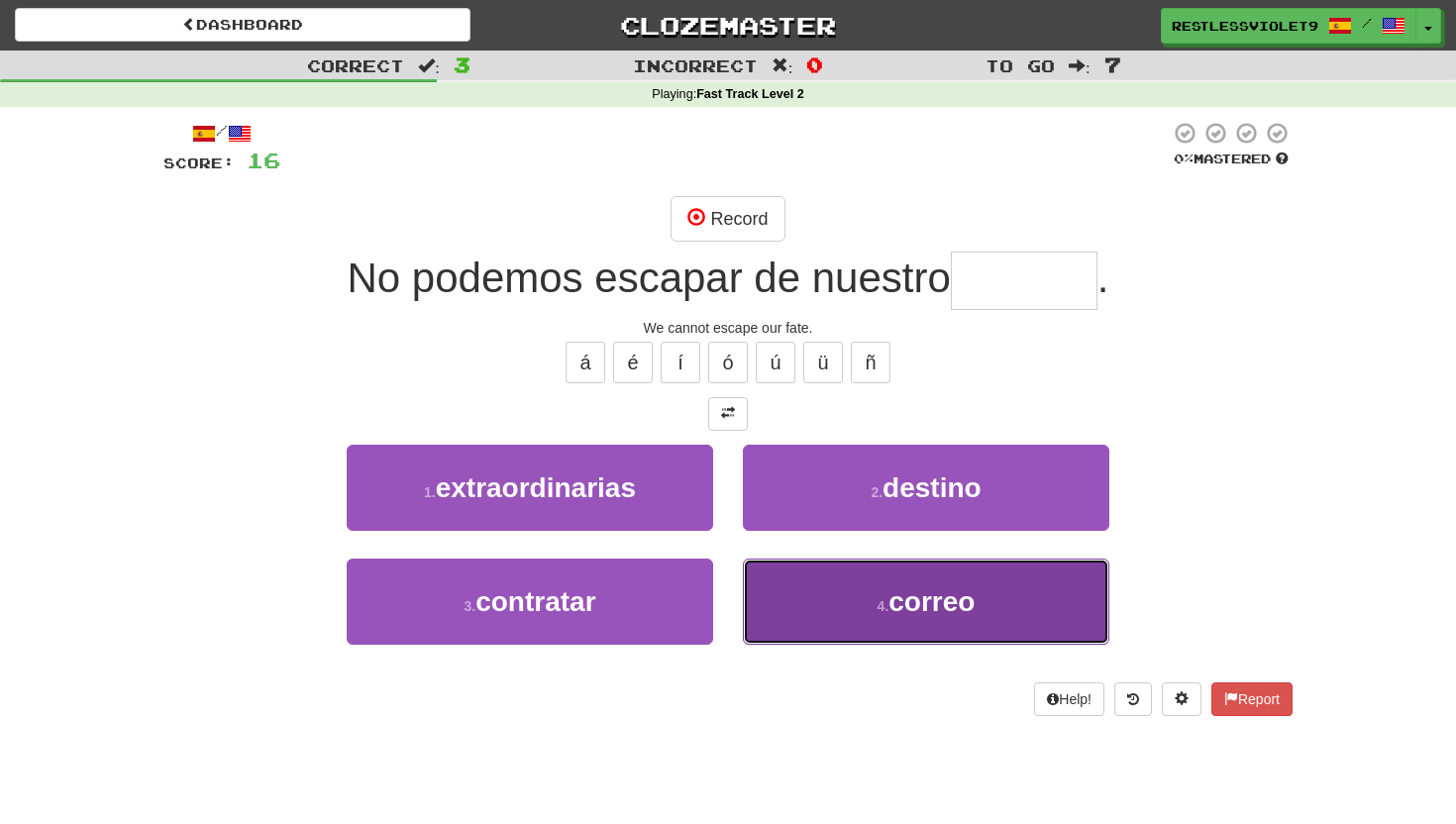 click on "correo" at bounding box center [931, 601] 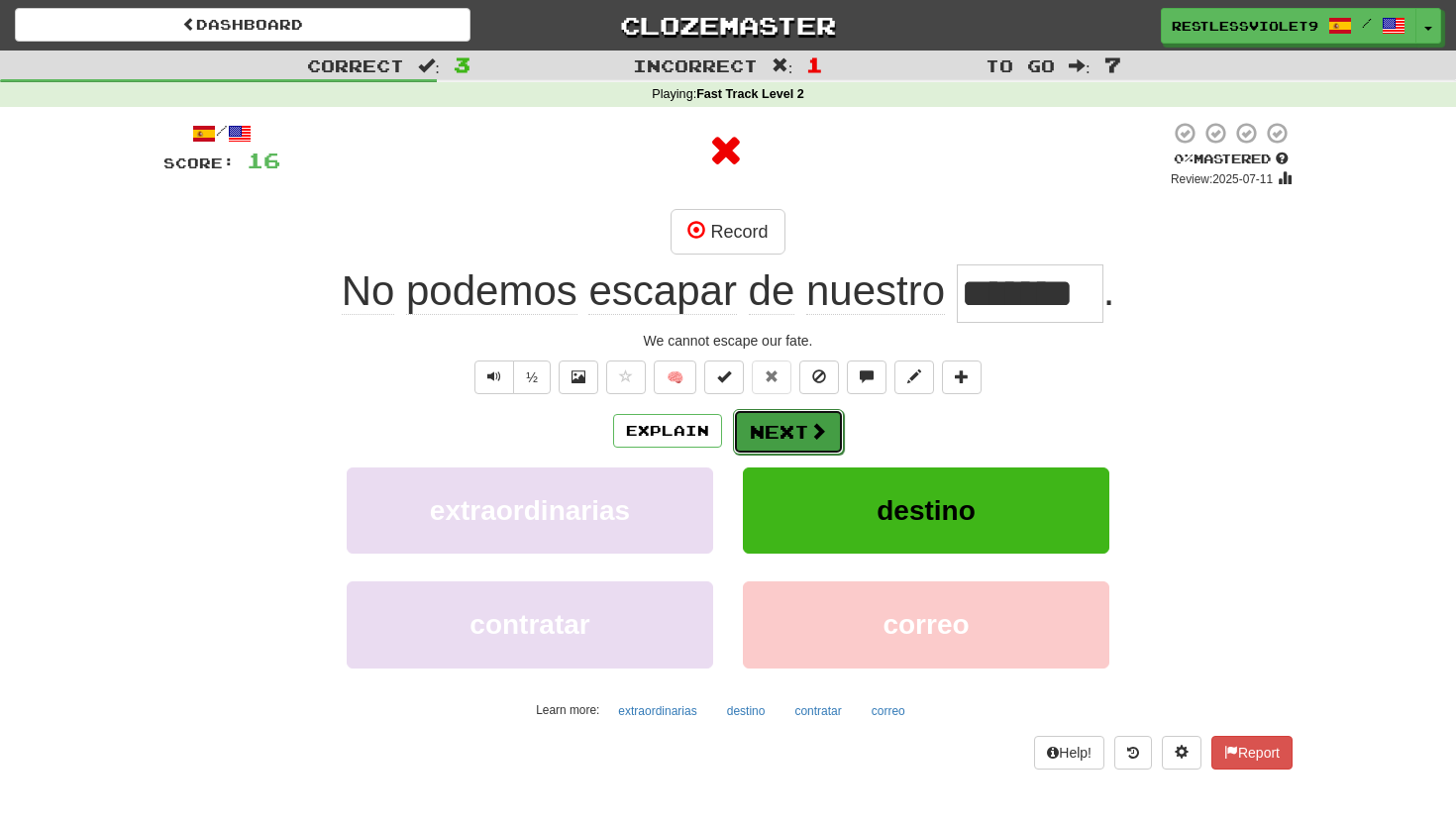 click on "Next" at bounding box center [788, 432] 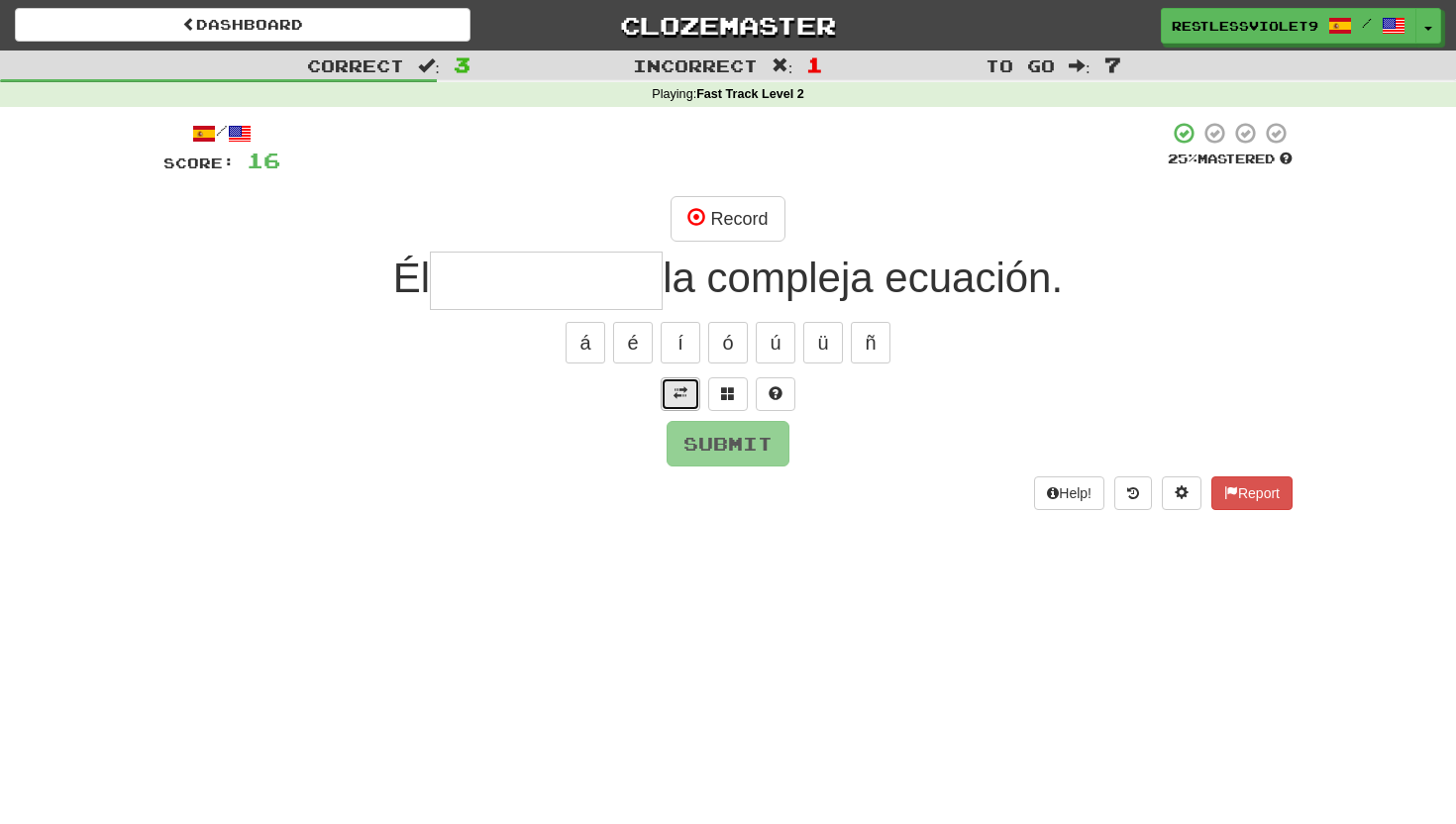 click at bounding box center [680, 393] 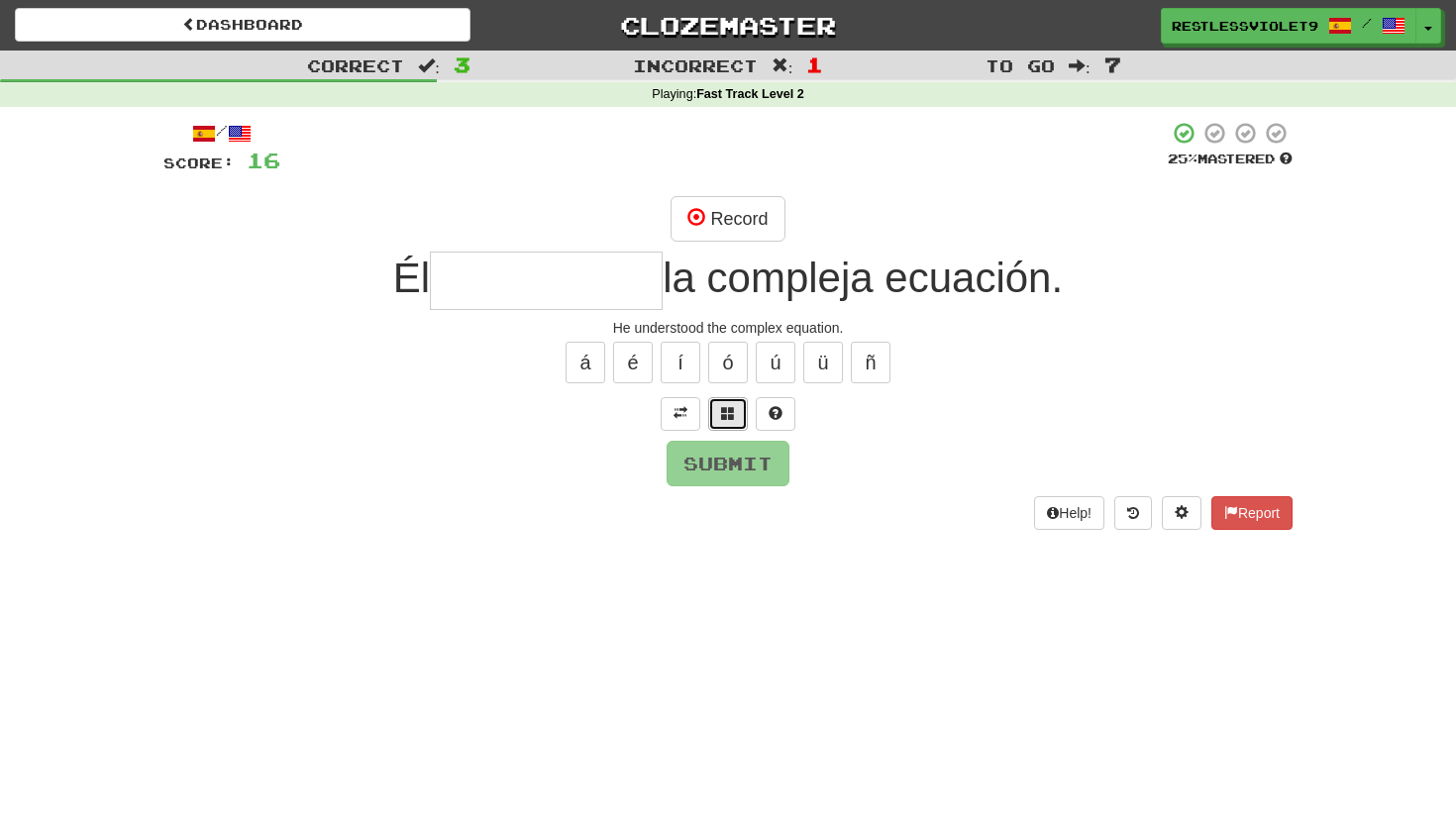click at bounding box center (728, 413) 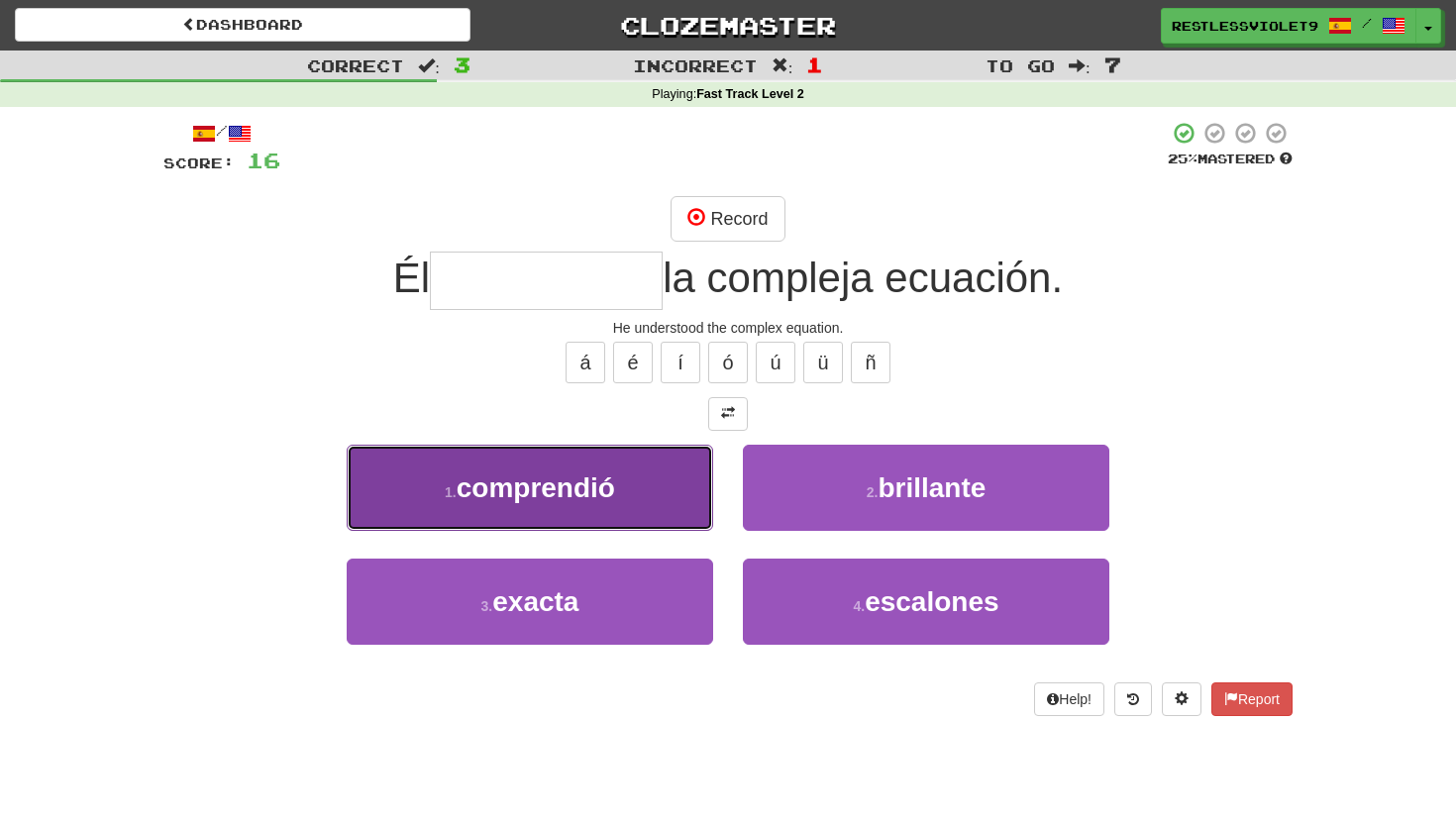 click on "comprendió" at bounding box center (536, 487) 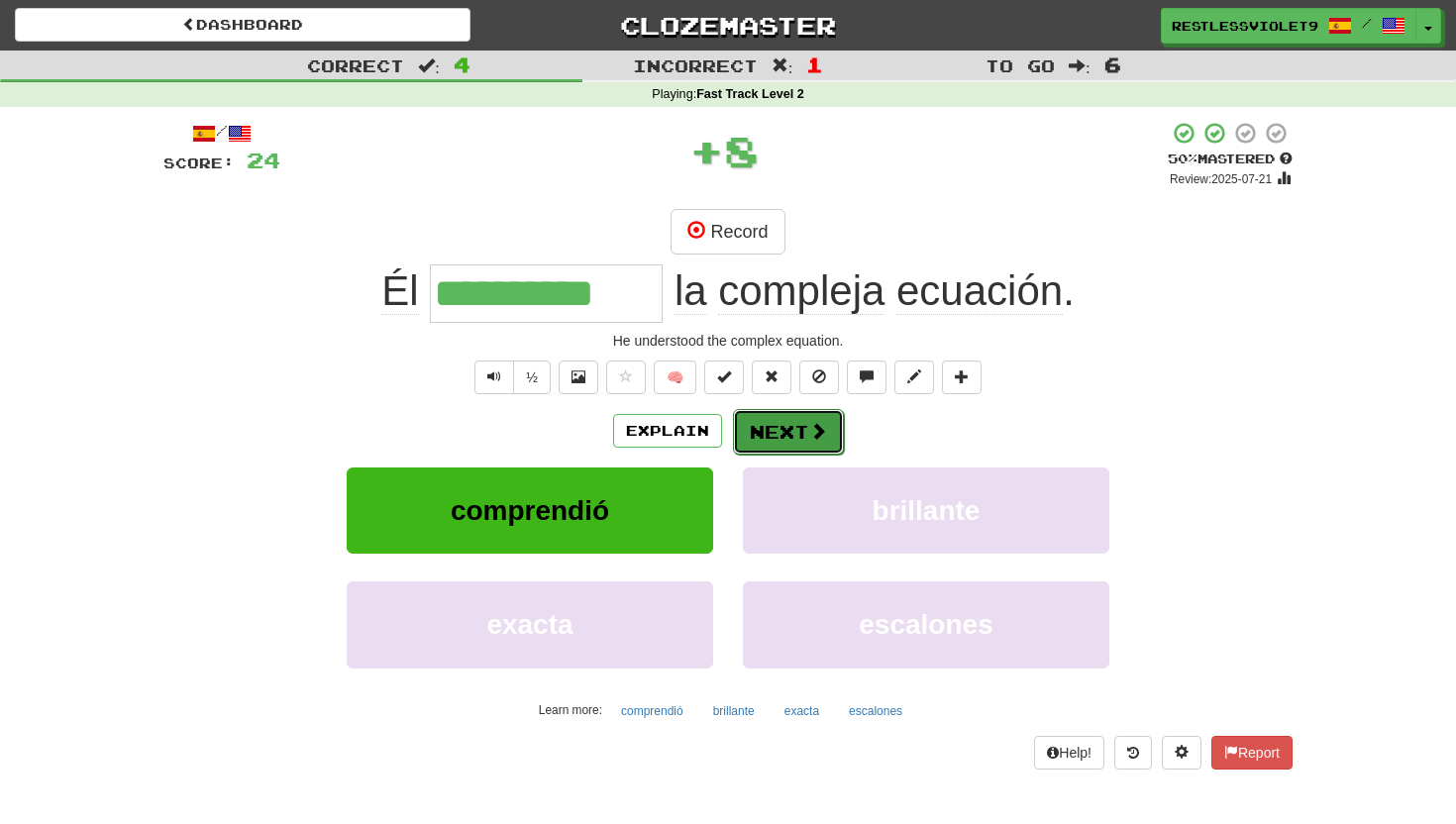 click on "Next" at bounding box center (788, 432) 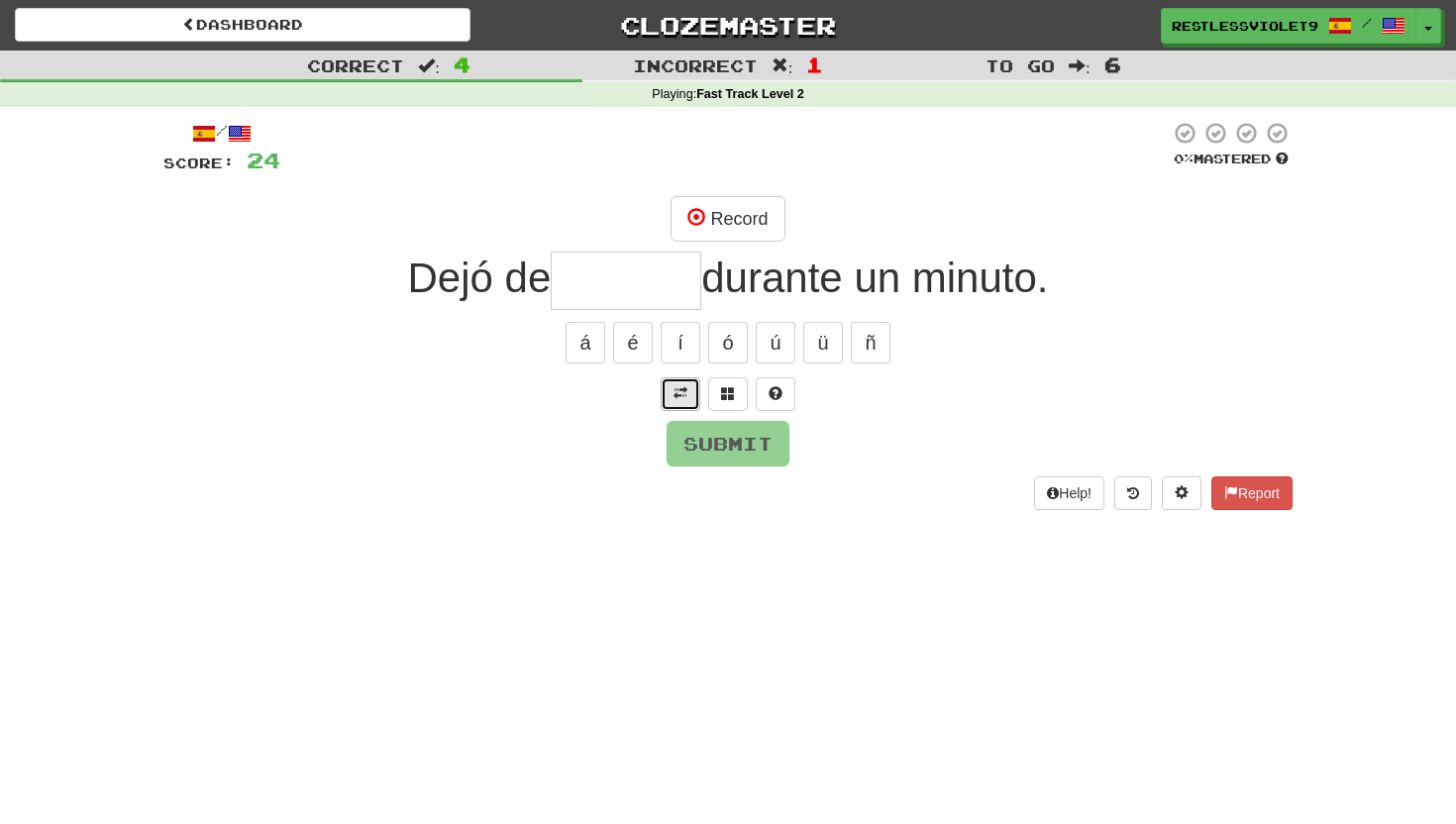 click at bounding box center [680, 393] 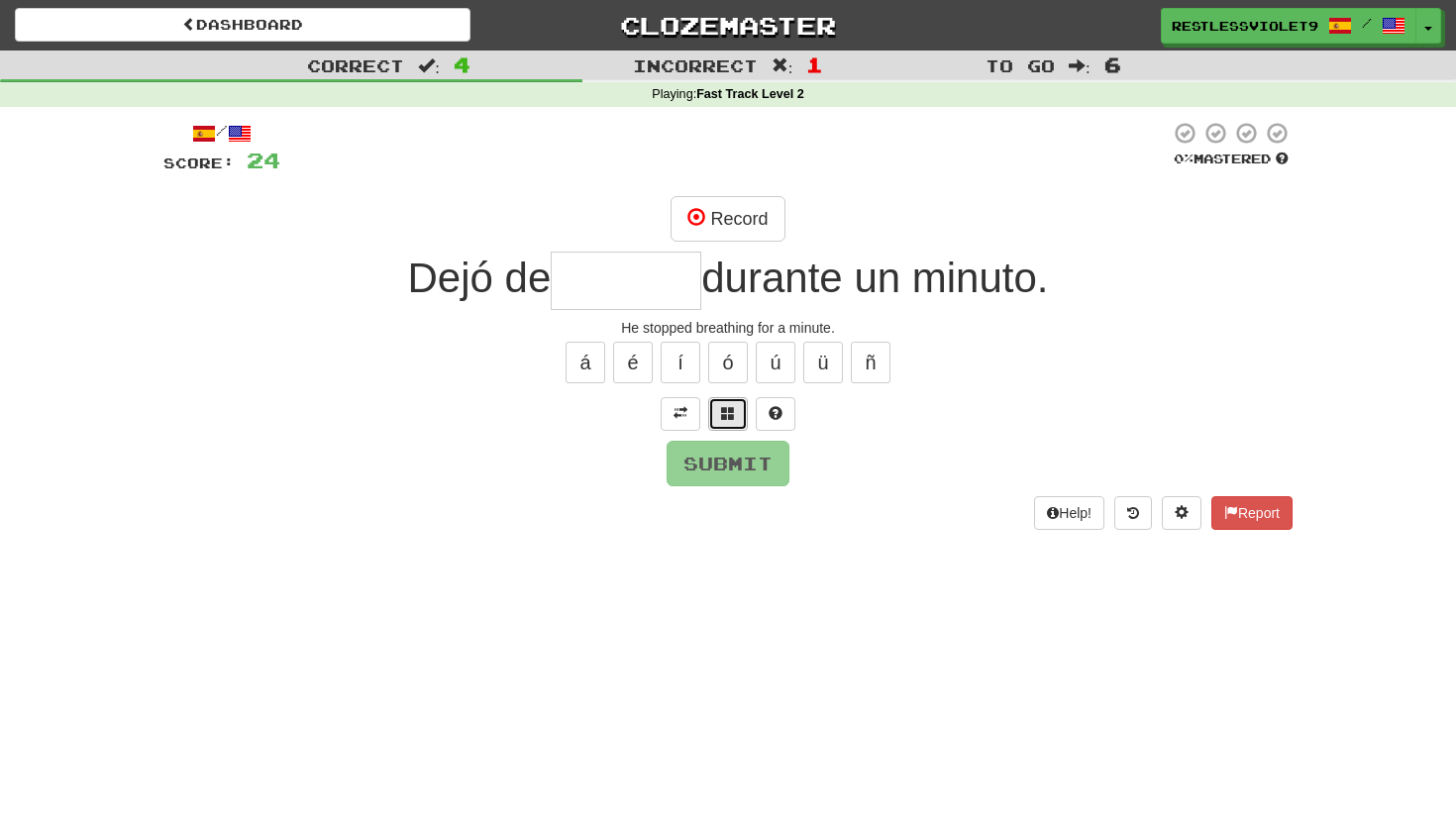click at bounding box center (728, 413) 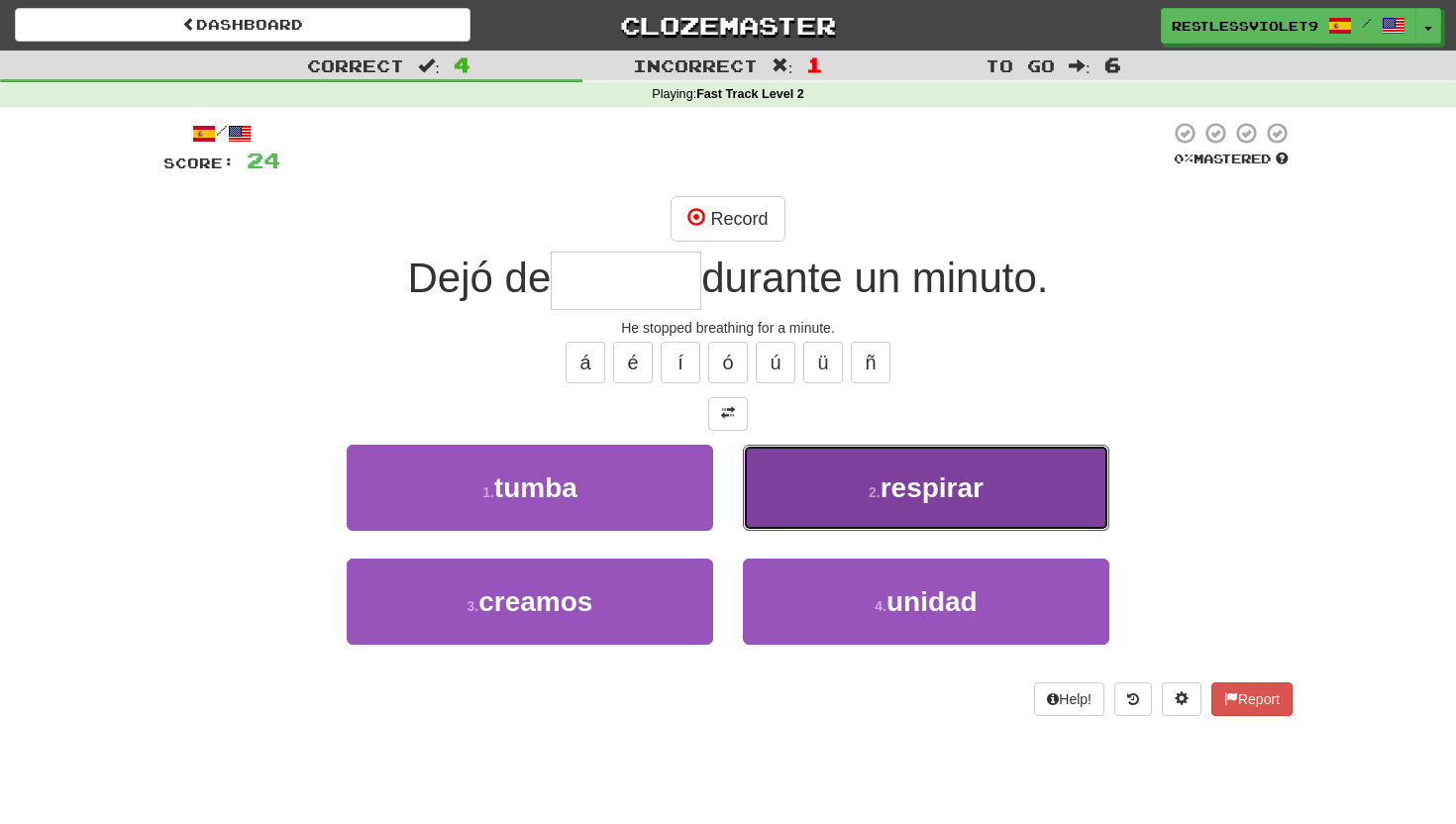 click on "respirar" at bounding box center [932, 487] 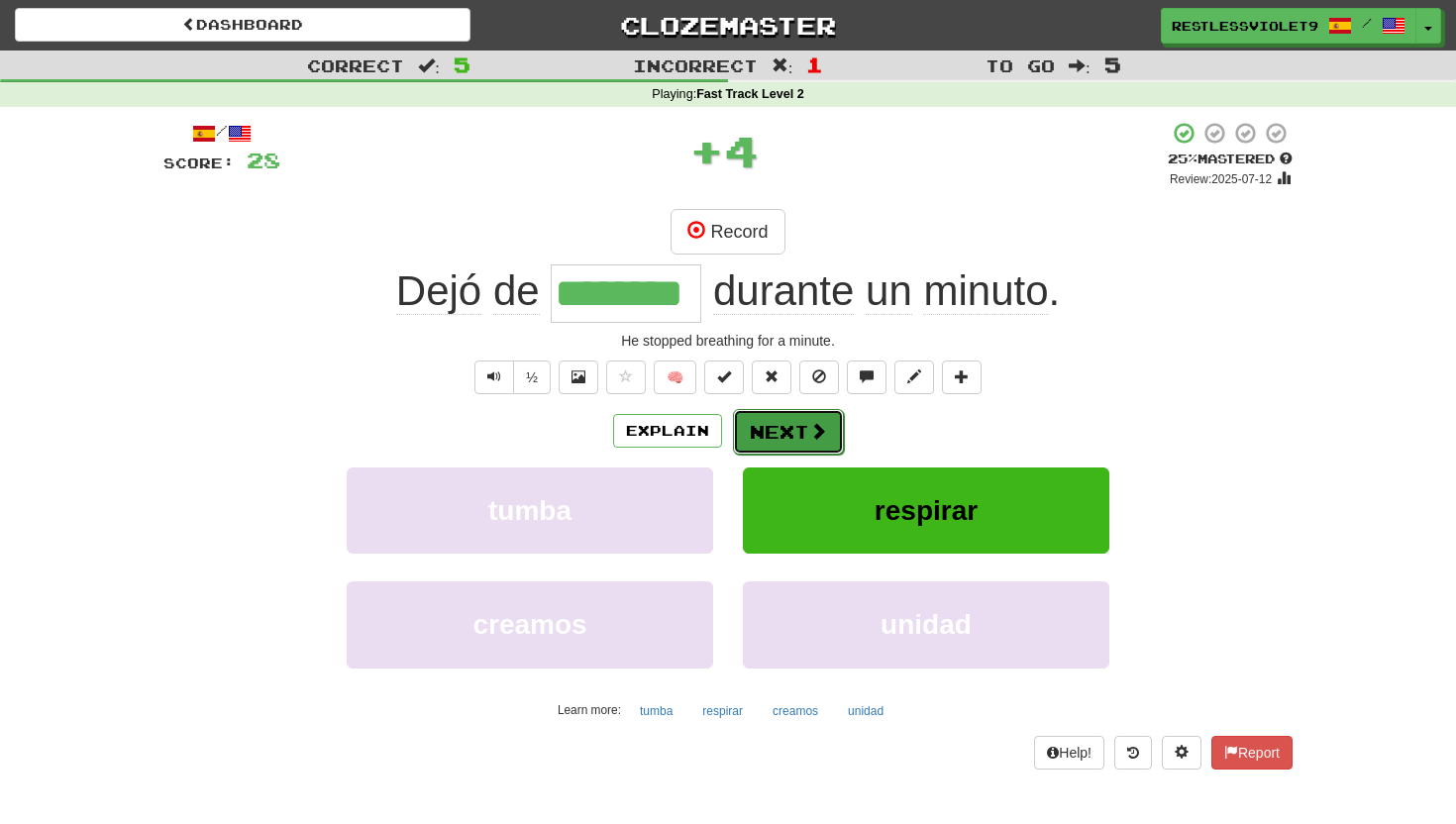 click on "Next" at bounding box center [788, 432] 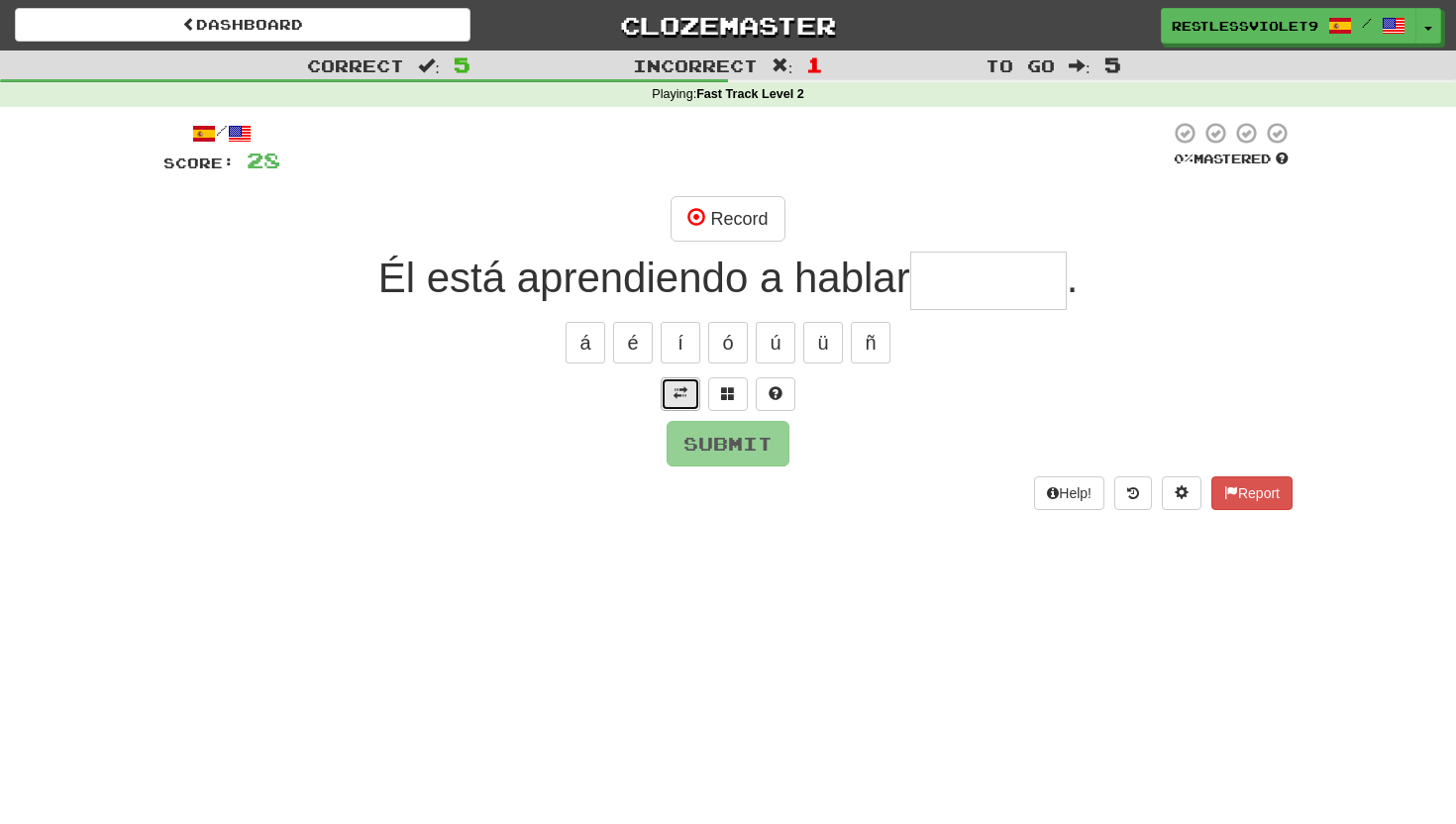 click at bounding box center [680, 393] 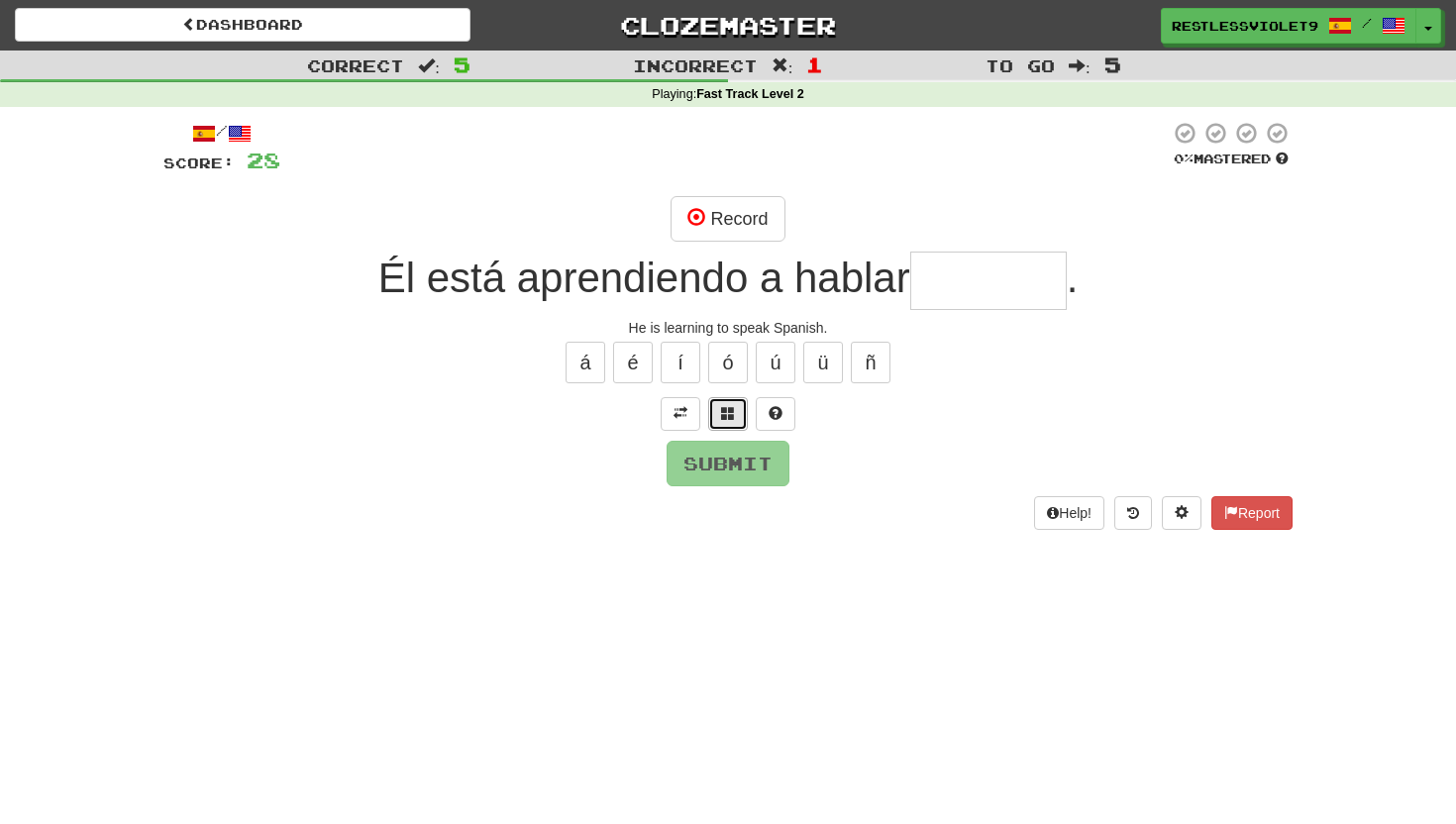 click at bounding box center (728, 413) 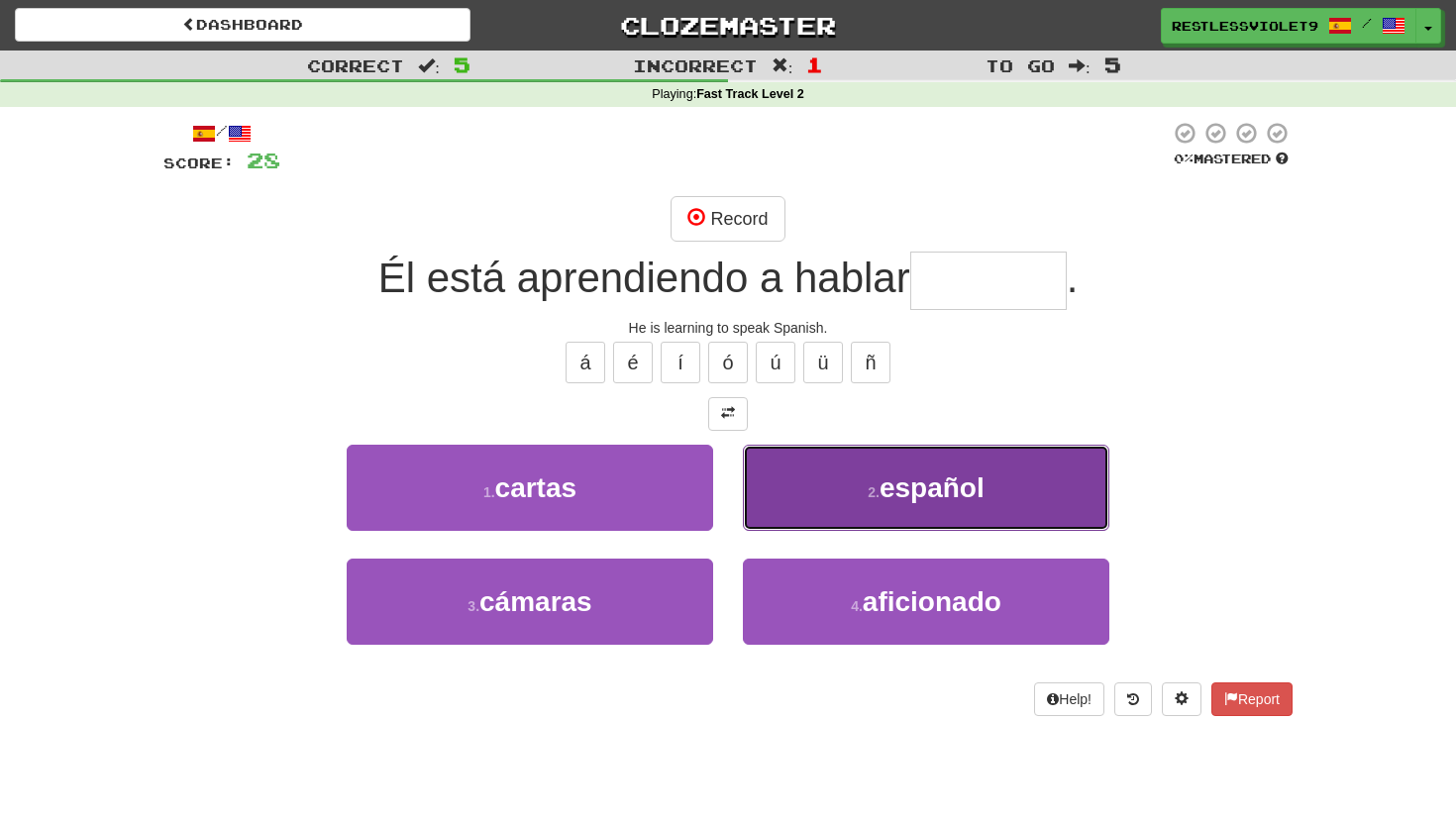 click on "español" at bounding box center [932, 487] 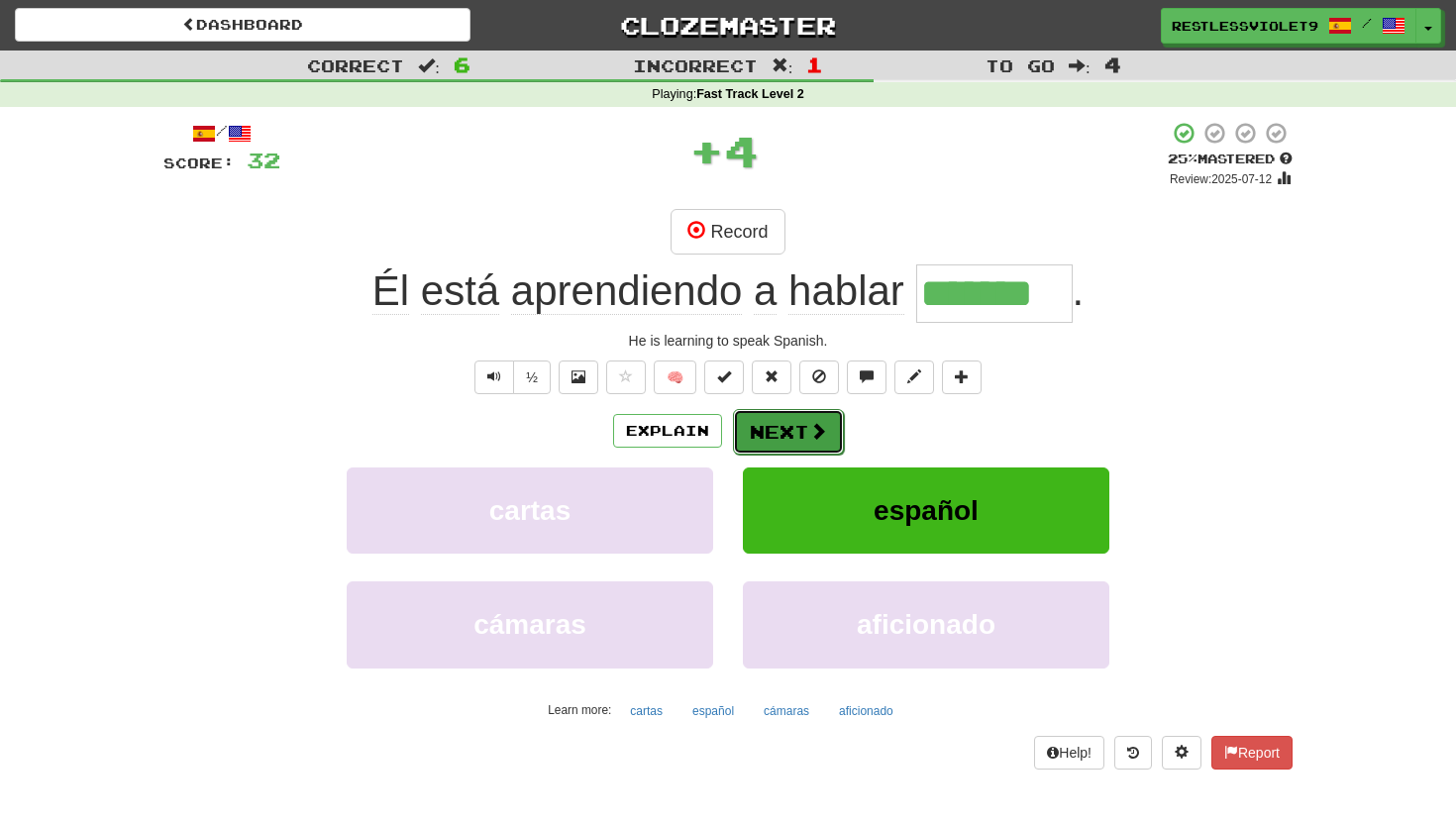 click on "Next" at bounding box center (788, 432) 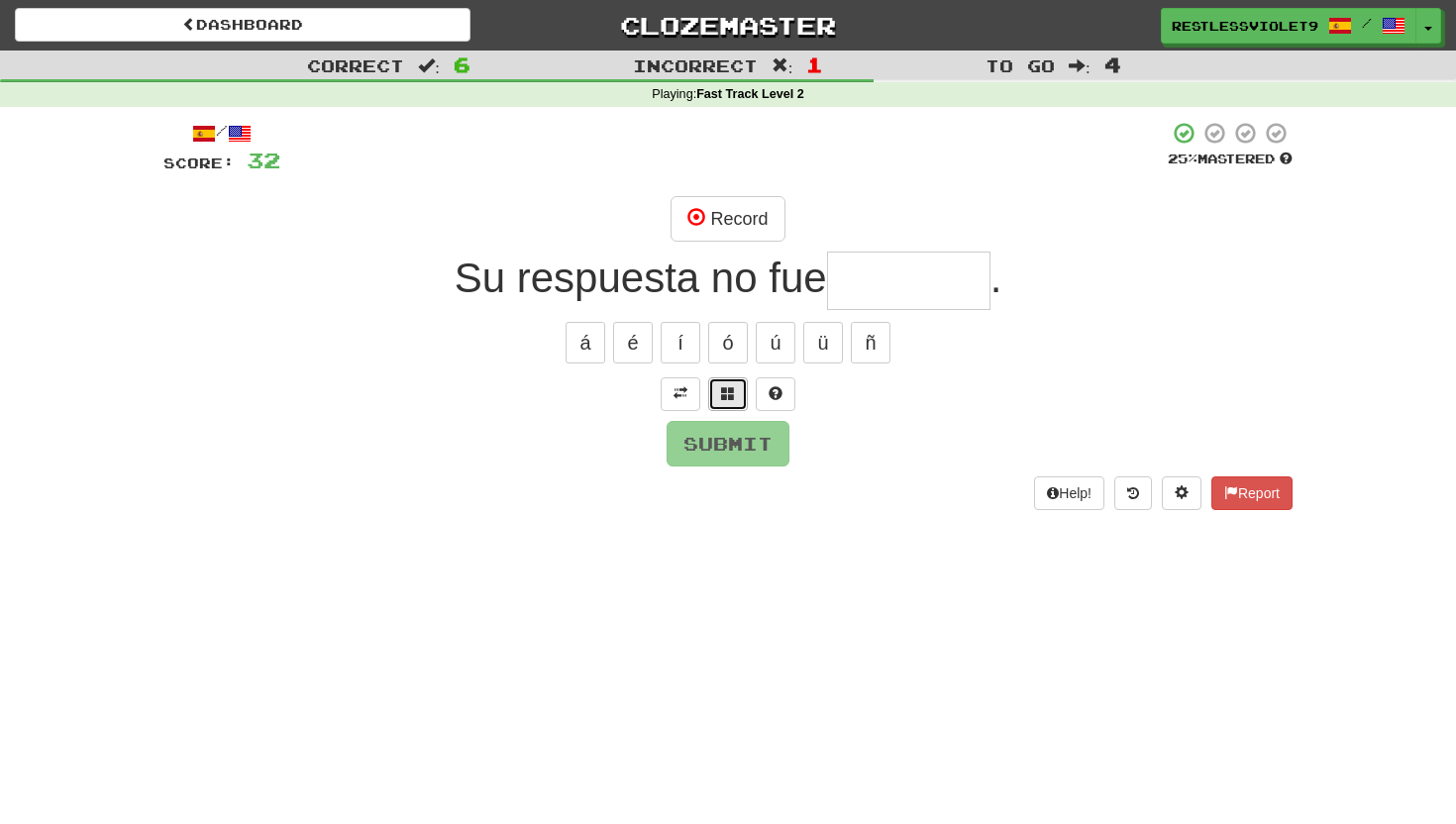 click at bounding box center [728, 393] 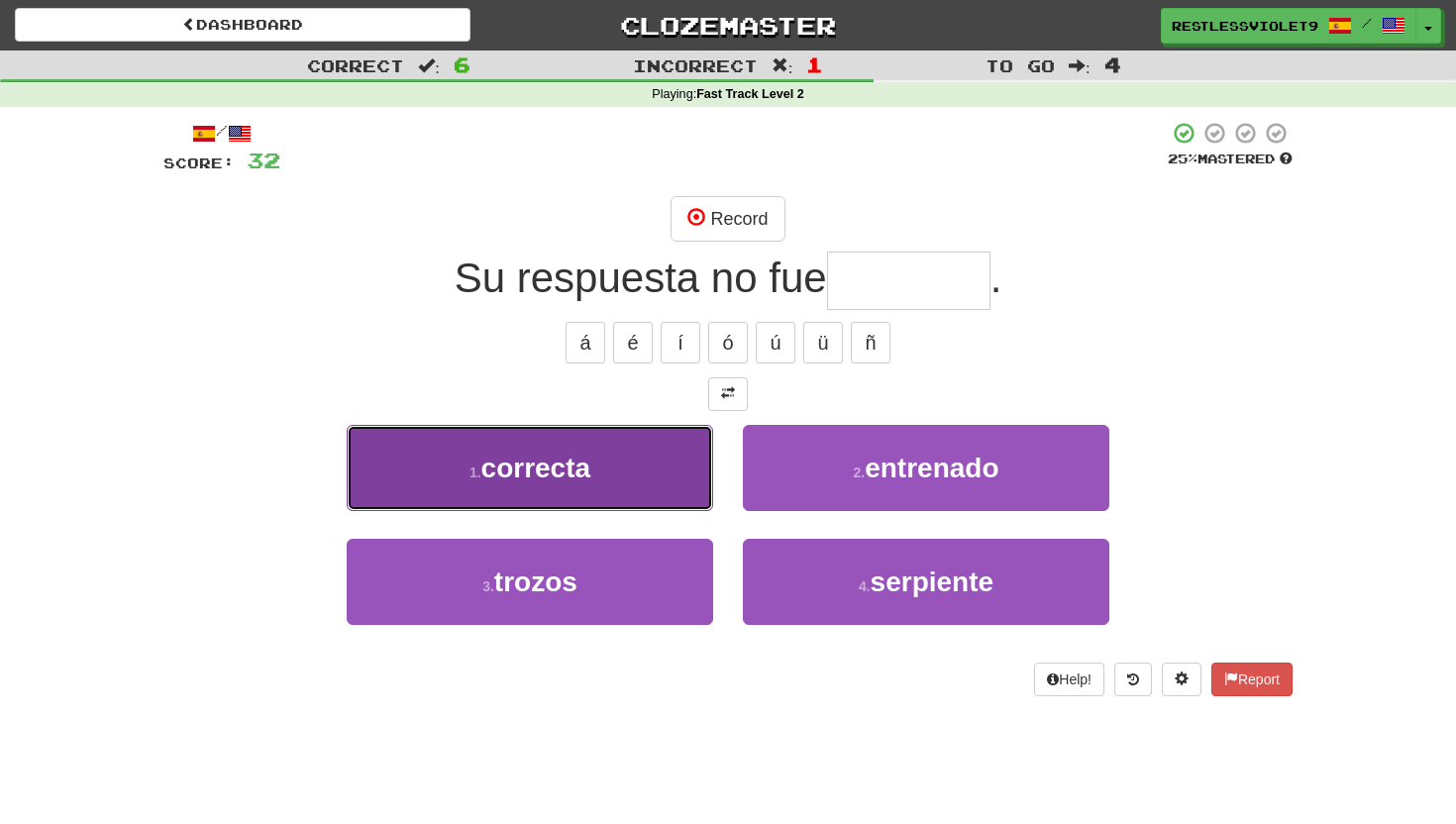 click on "correcta" at bounding box center [536, 467] 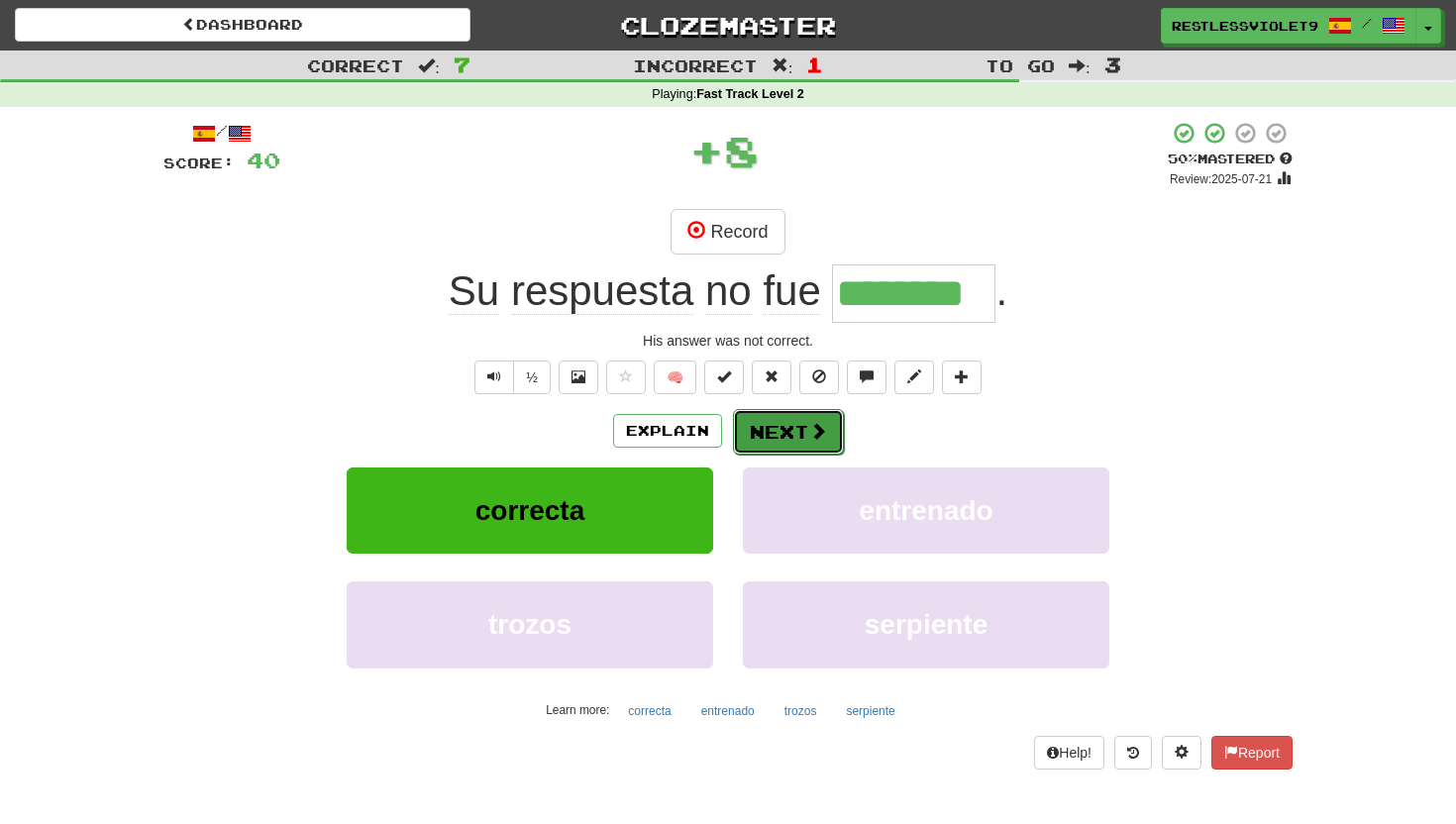 click on "Next" at bounding box center [788, 432] 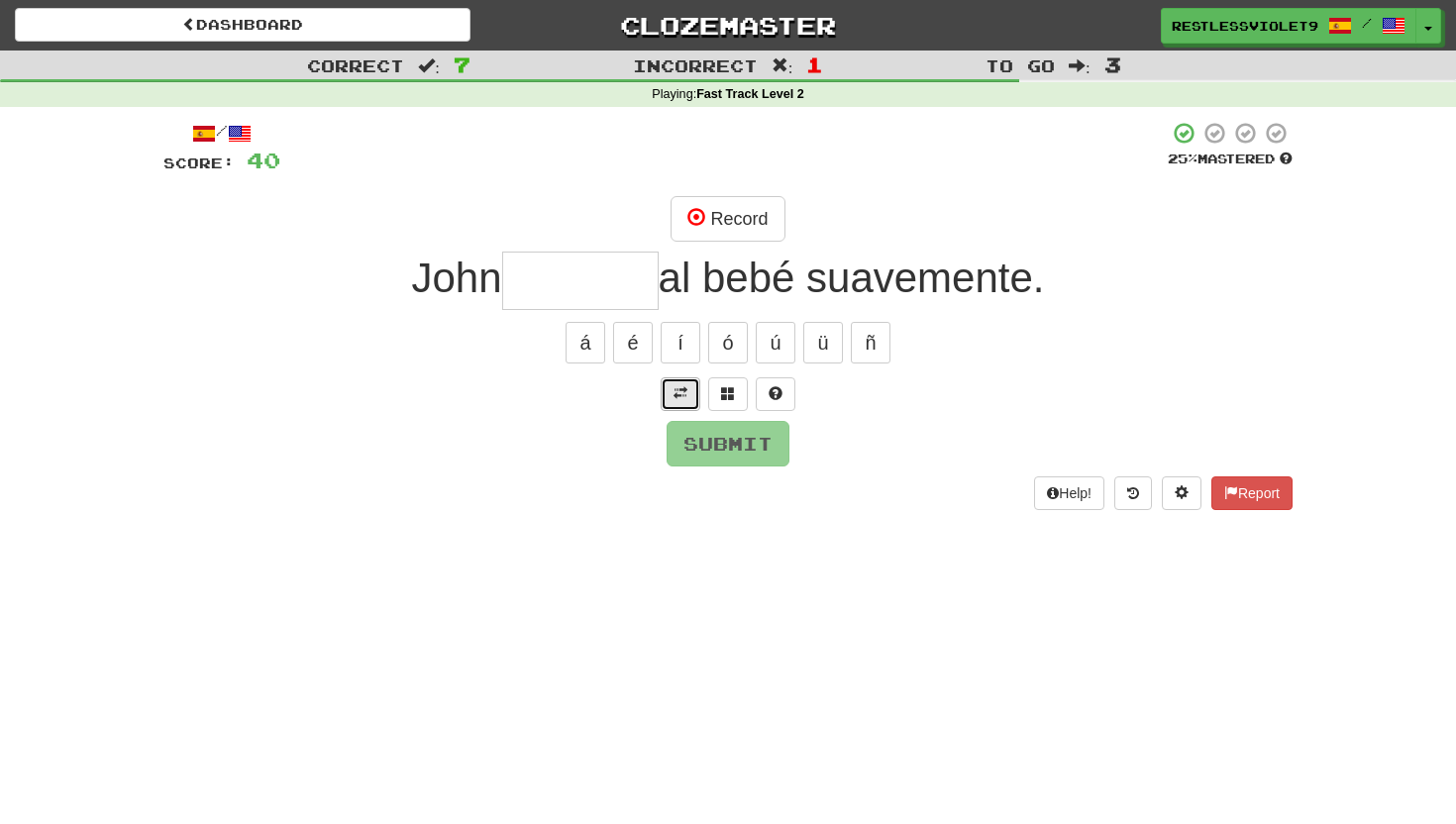 click at bounding box center [680, 393] 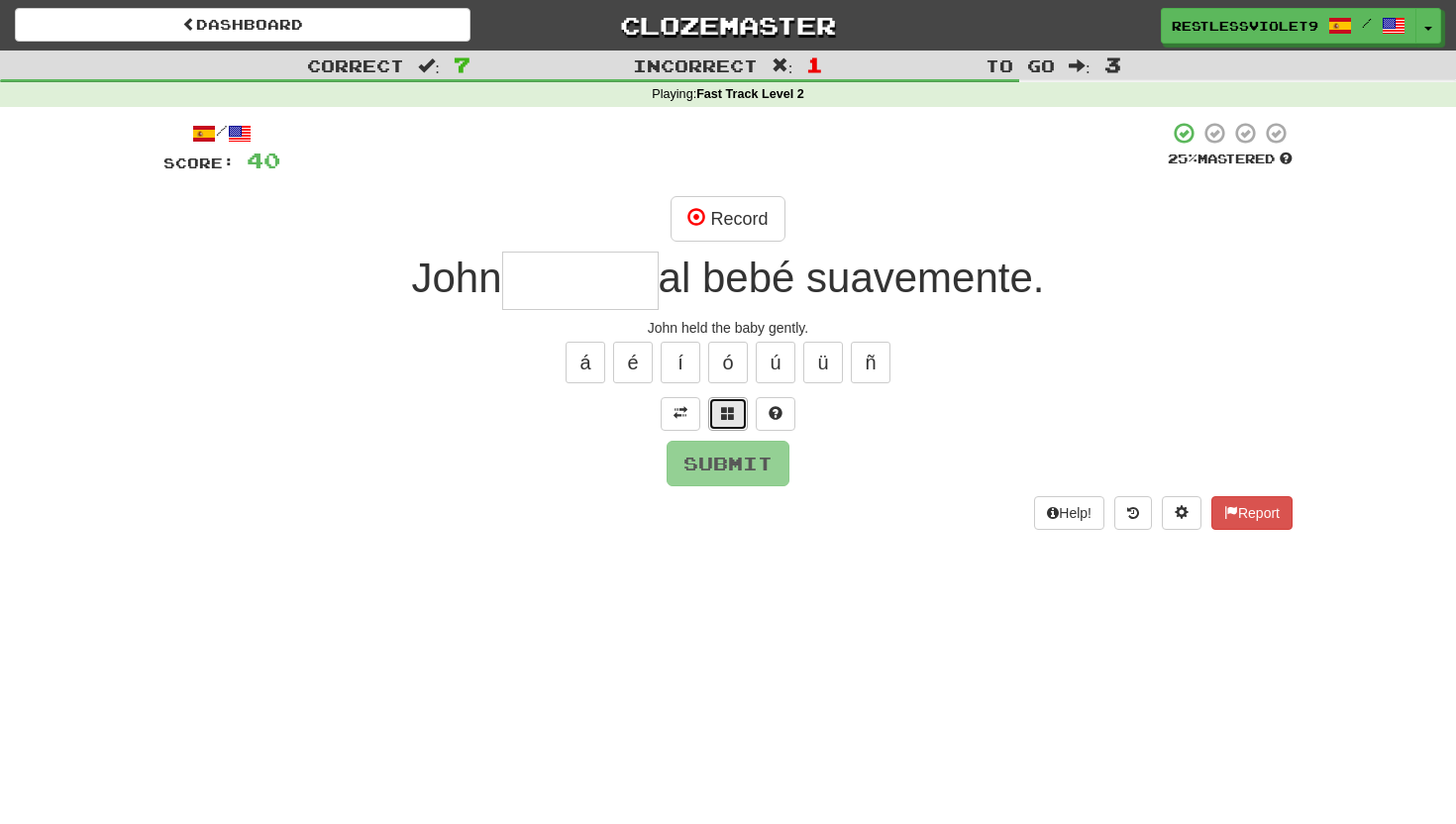 click at bounding box center (728, 413) 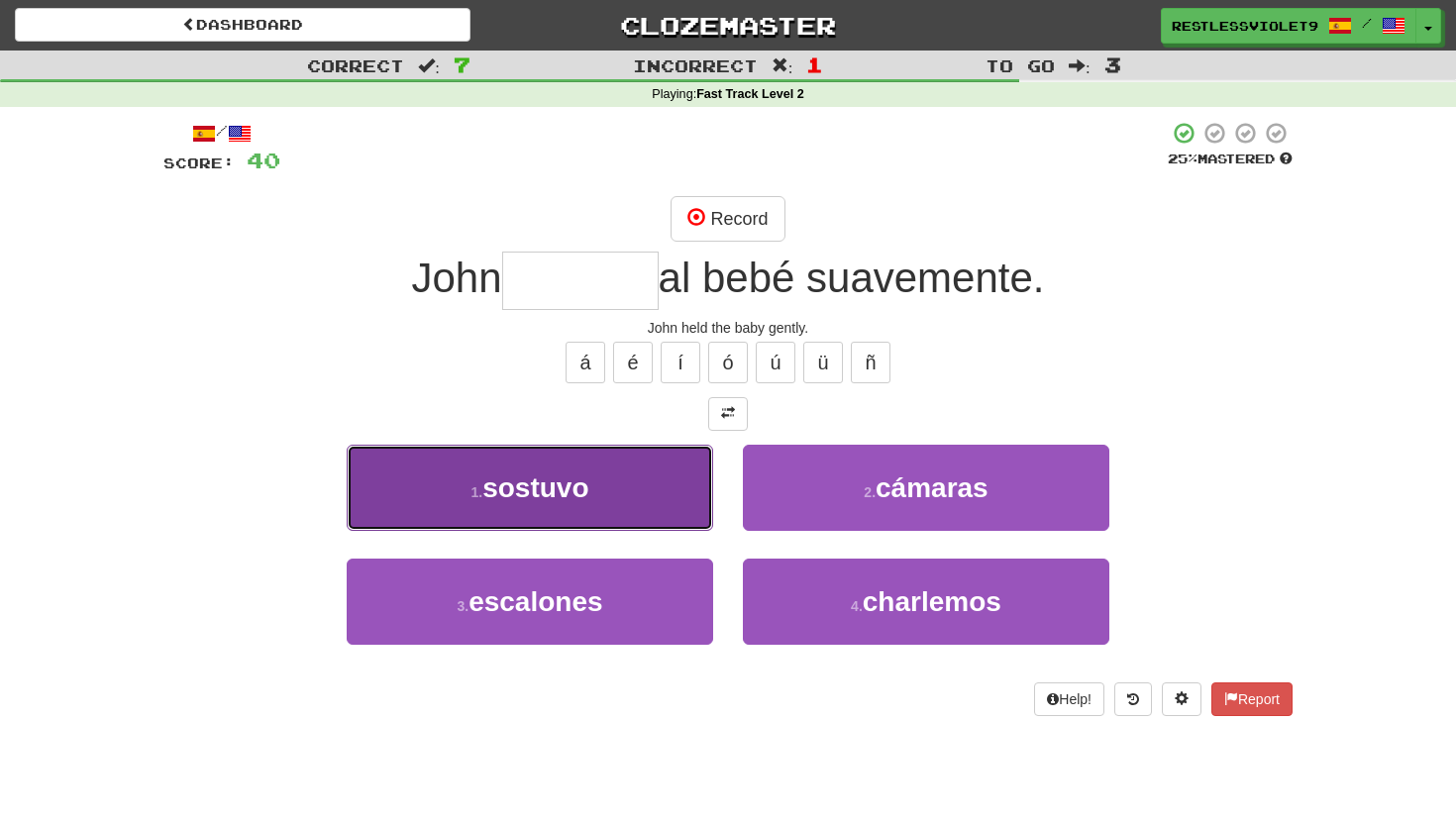 click on "sostuvo" at bounding box center [535, 487] 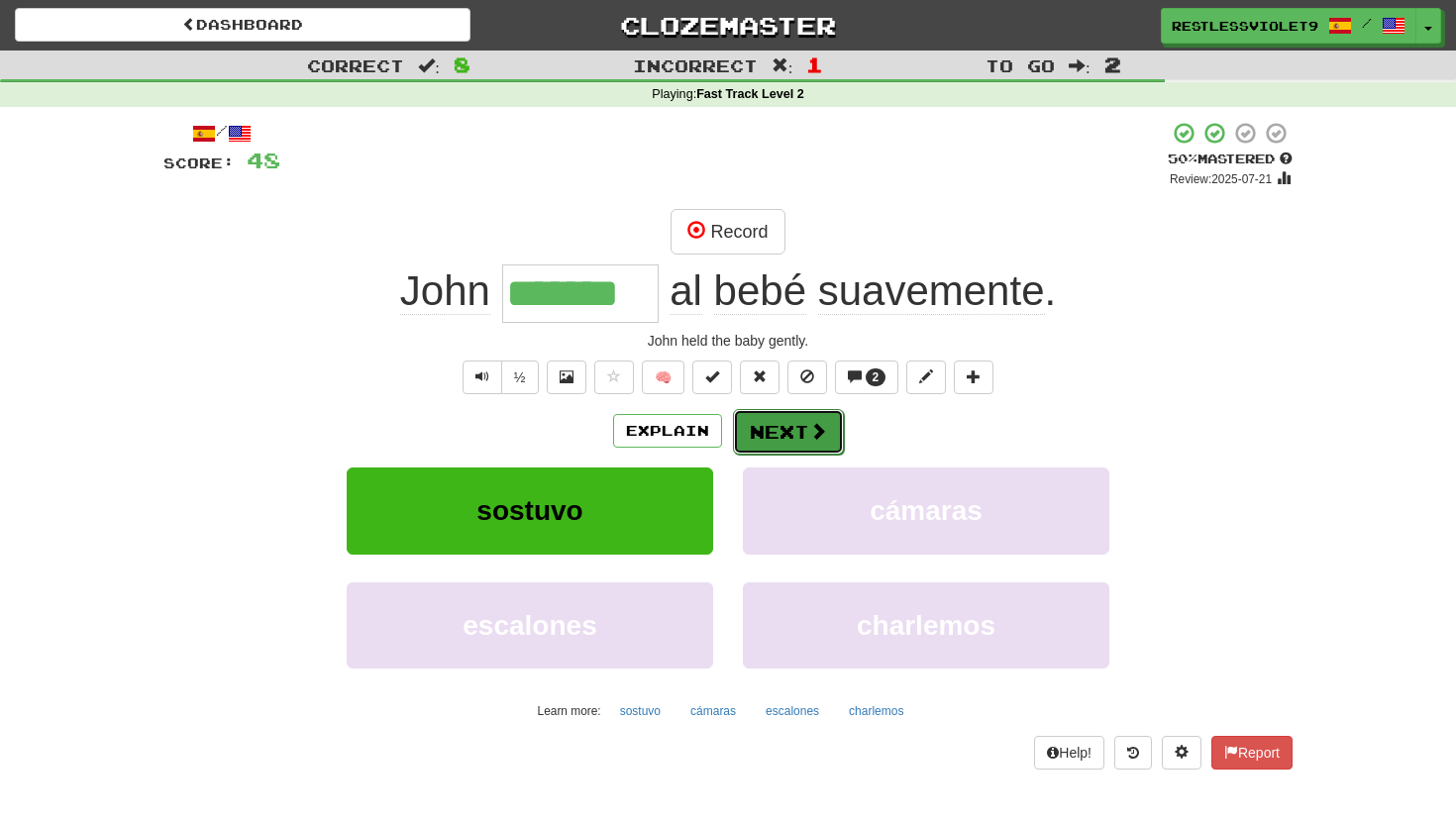 click on "Next" at bounding box center [788, 432] 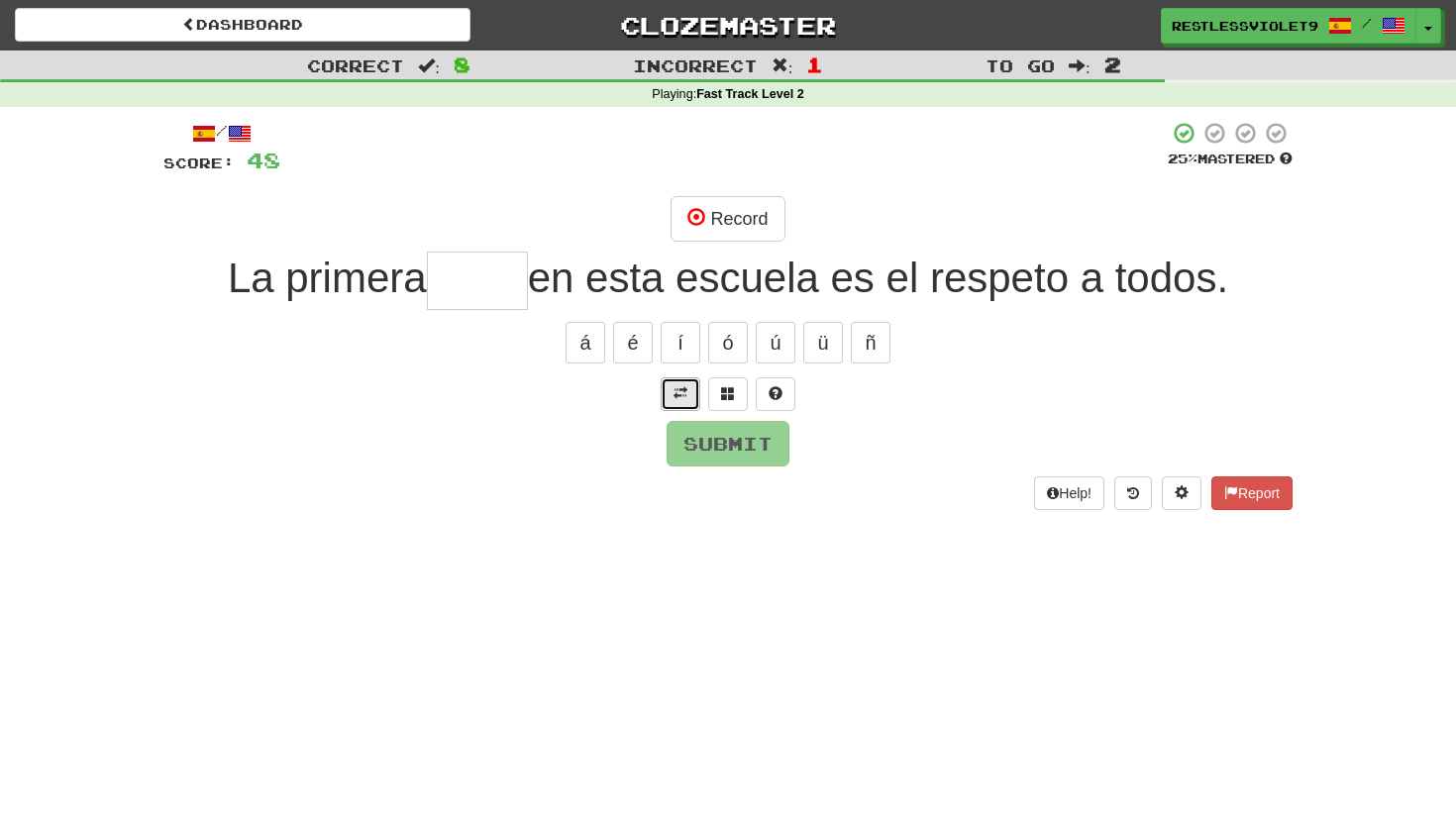 click at bounding box center [680, 393] 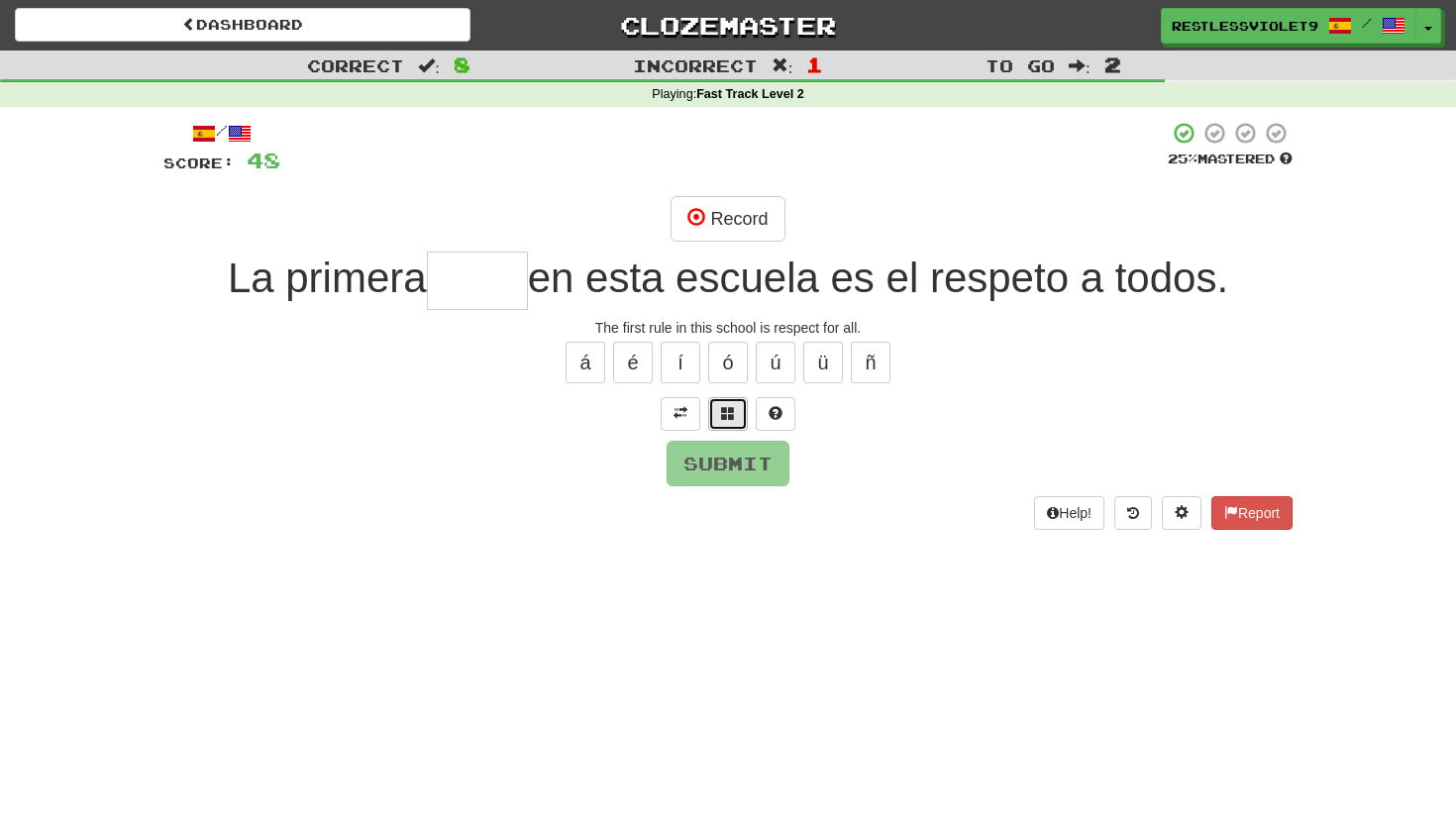 click at bounding box center [728, 413] 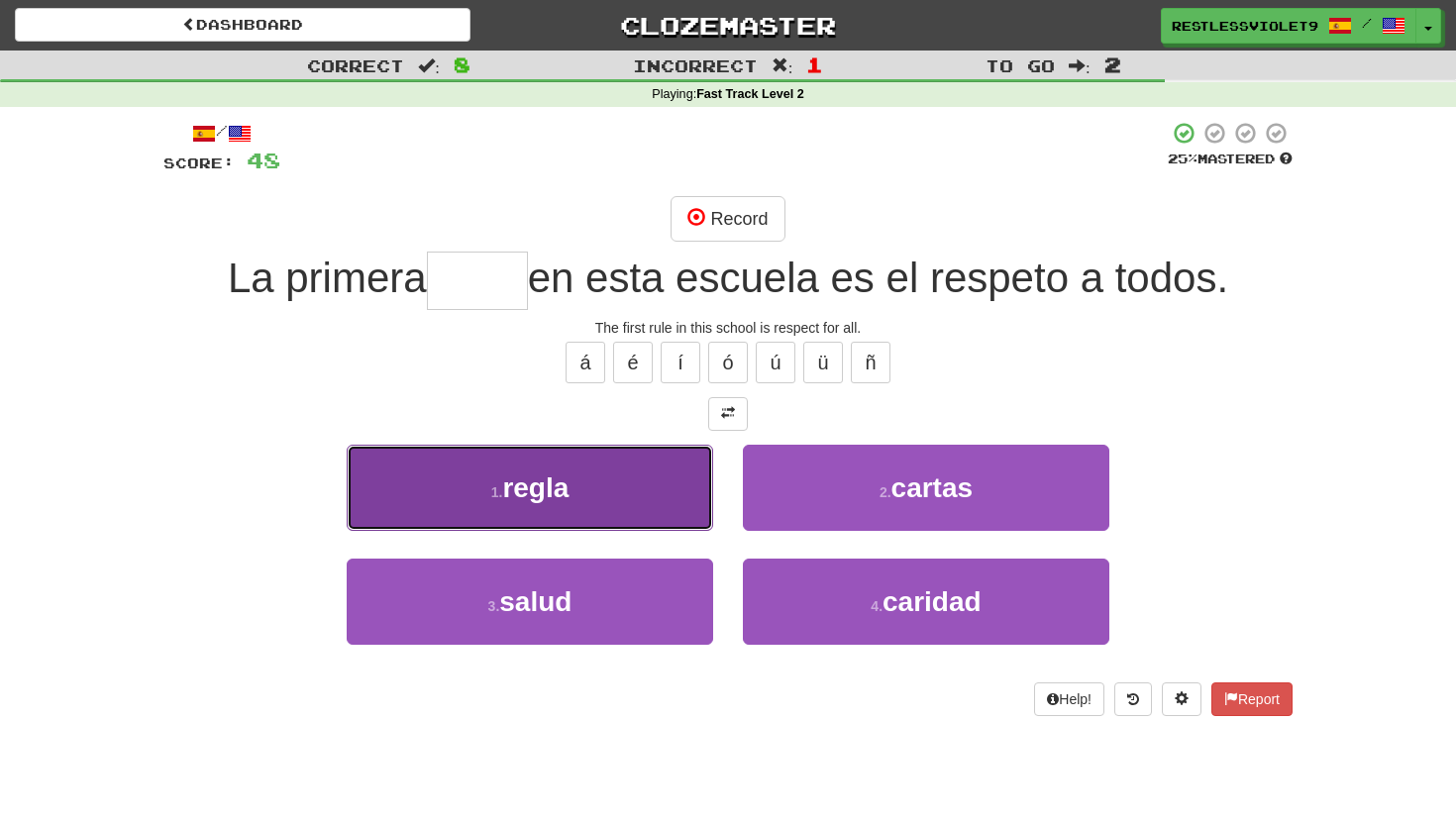 click on "1 .  regla" at bounding box center [530, 487] 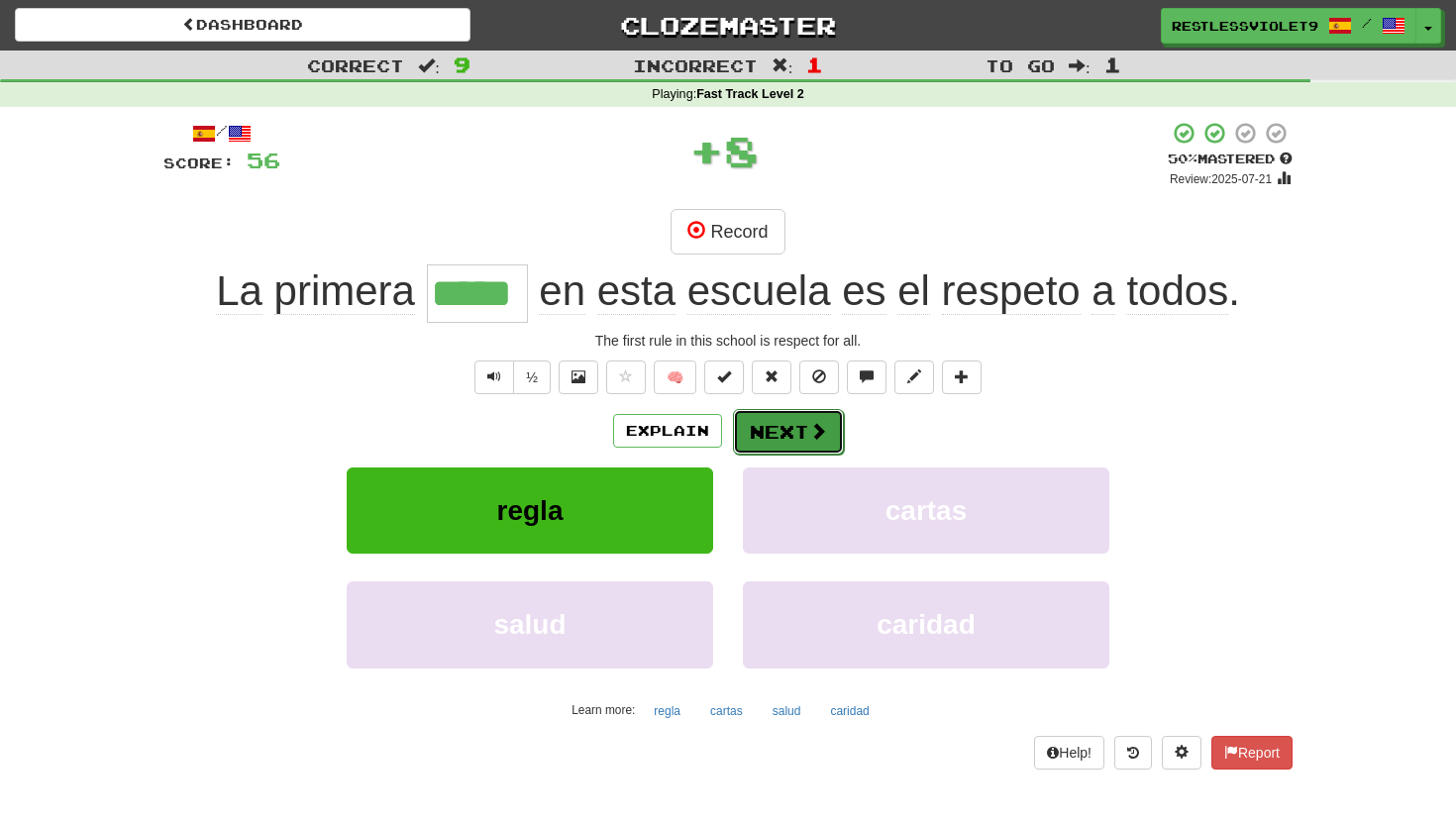 click on "Next" at bounding box center [788, 432] 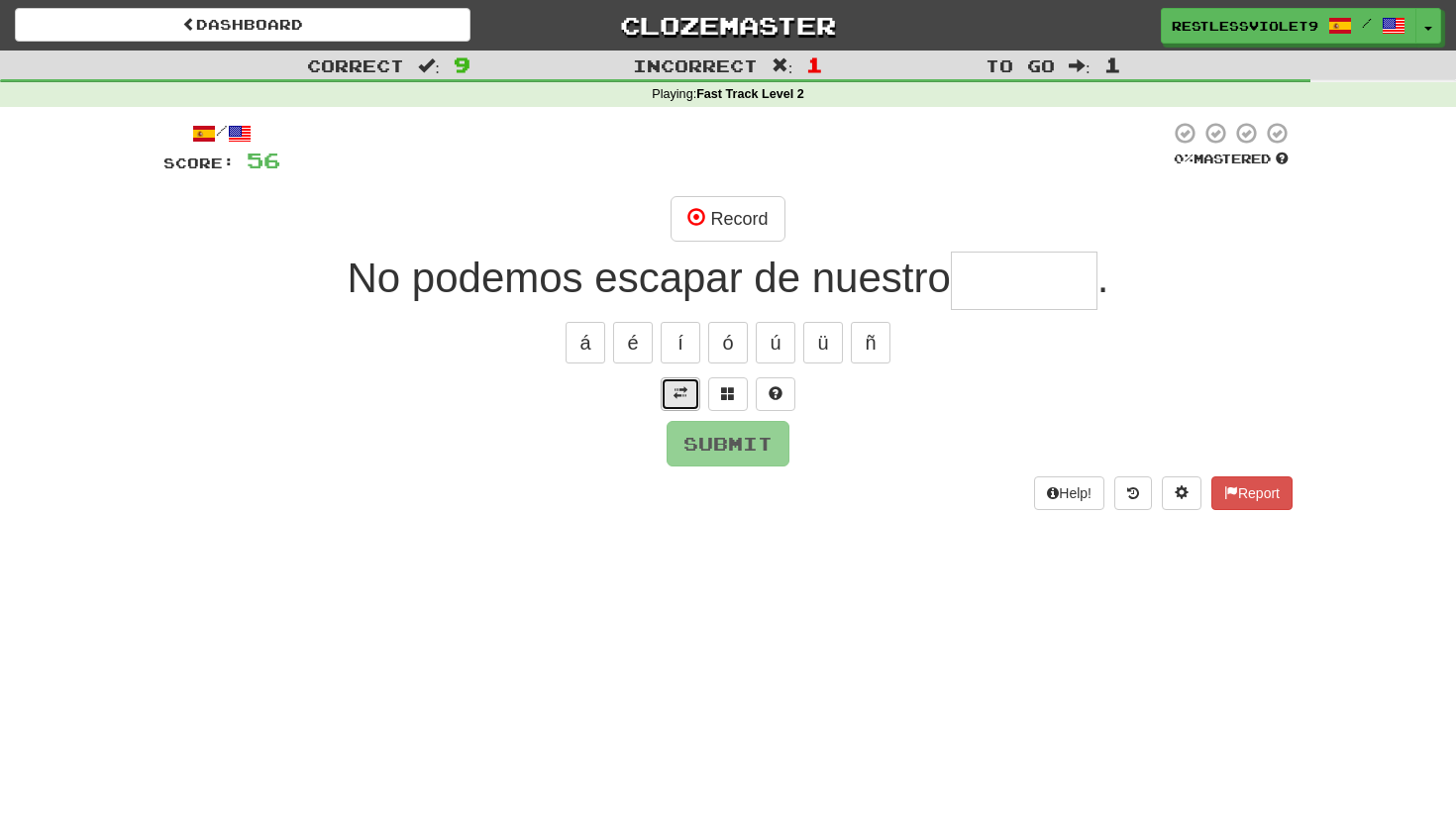 click at bounding box center [680, 393] 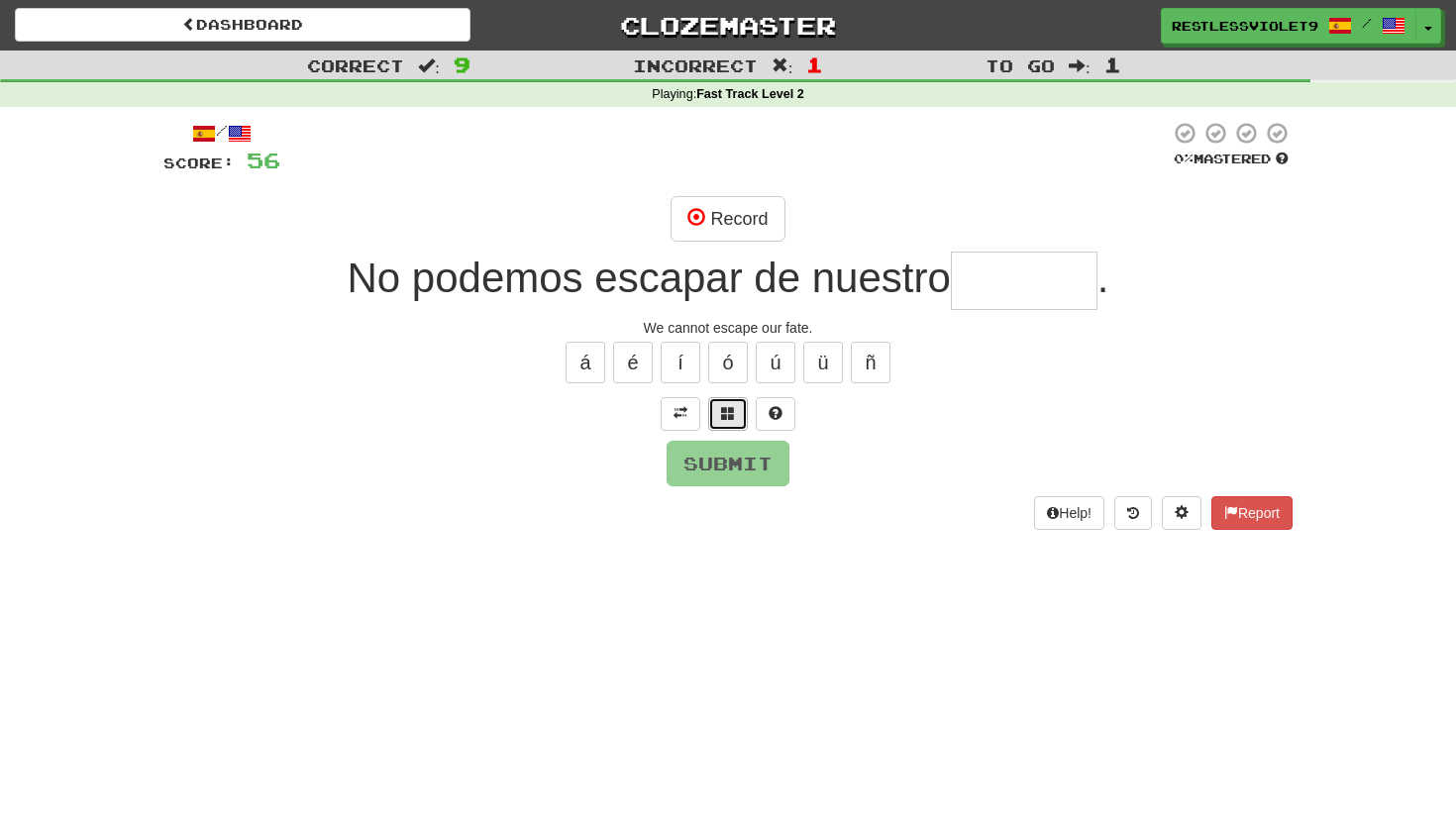 click at bounding box center (728, 413) 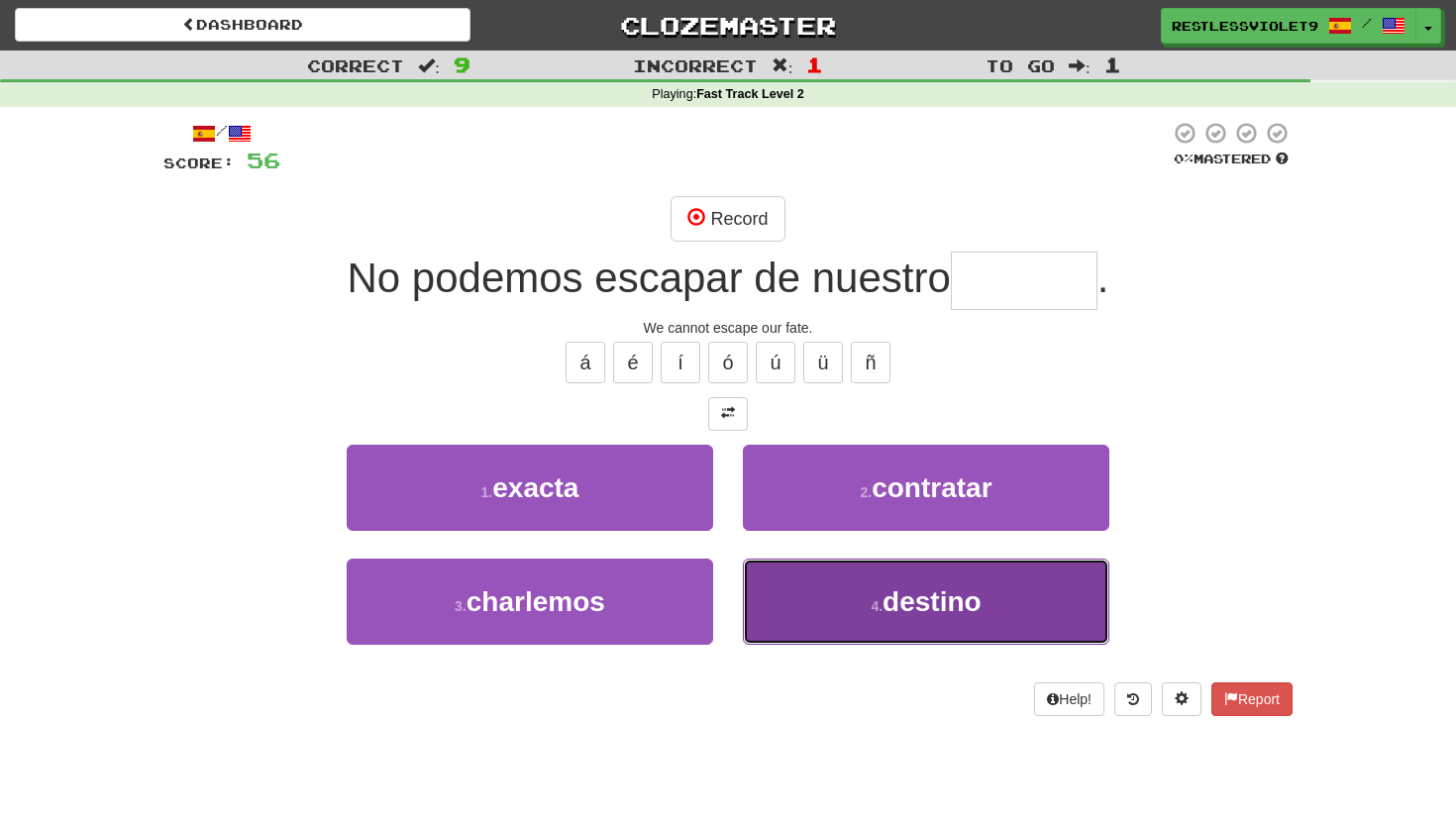click on "destino" at bounding box center (932, 601) 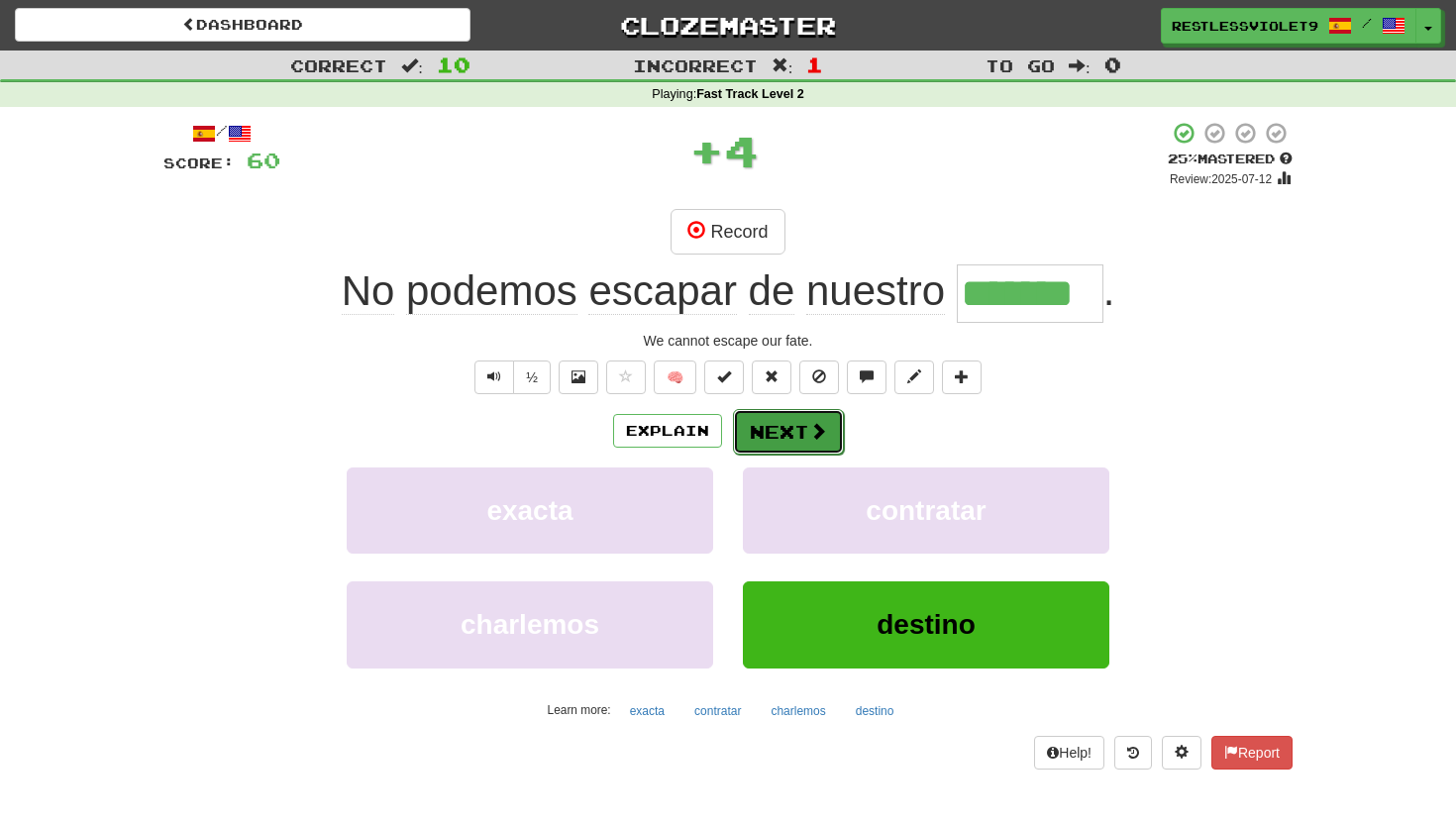 click on "Next" at bounding box center [788, 432] 